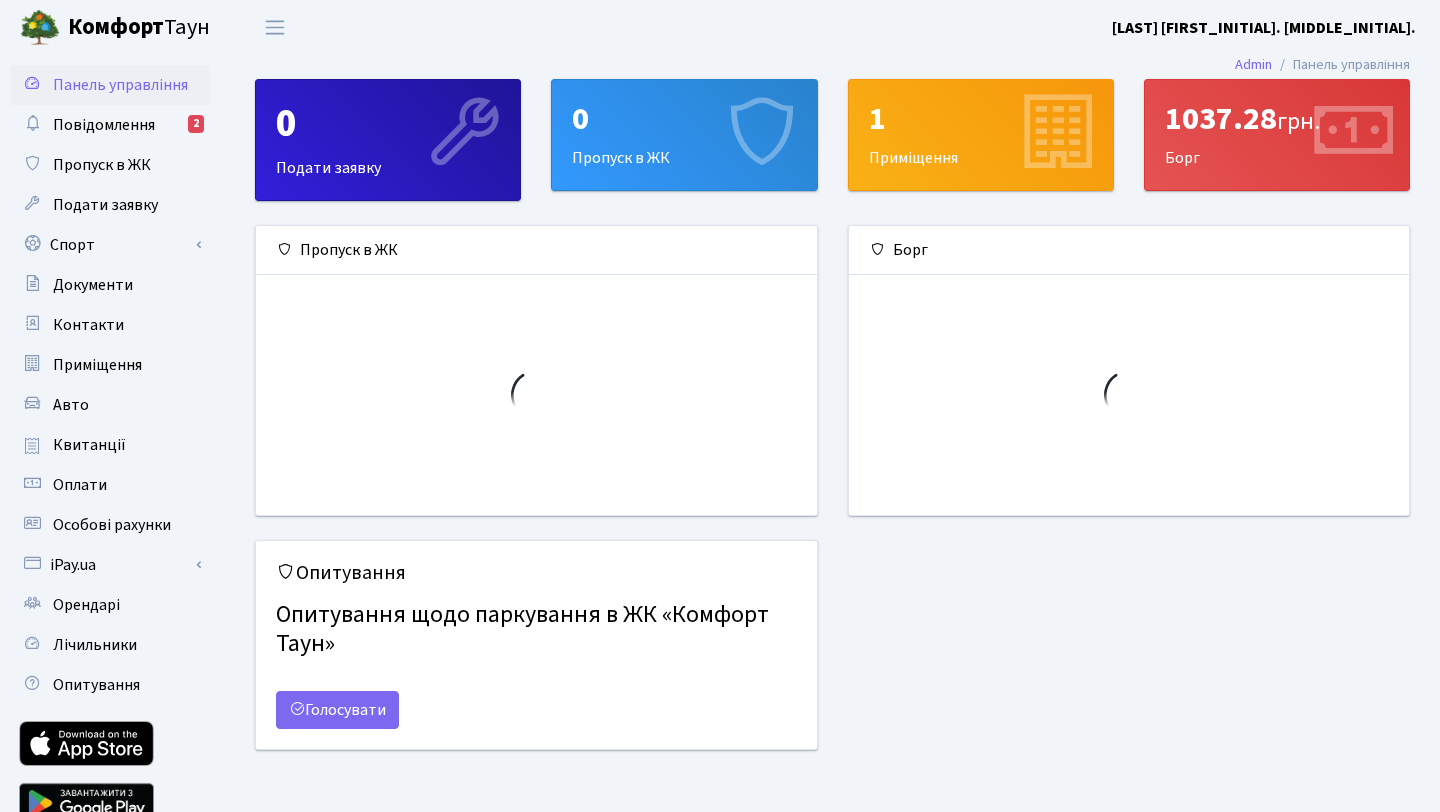 scroll, scrollTop: 0, scrollLeft: 0, axis: both 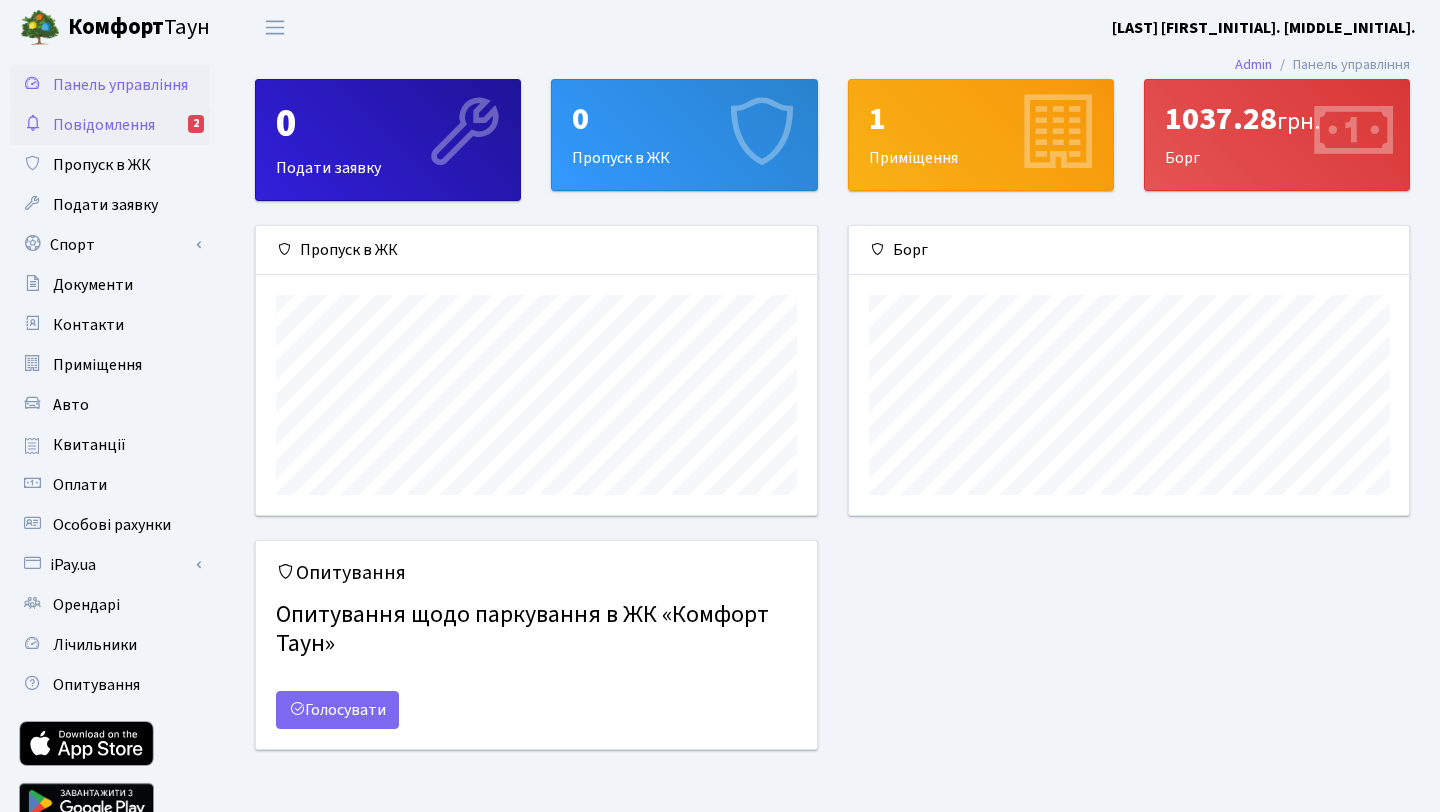 click on "Повідомлення" at bounding box center [104, 125] 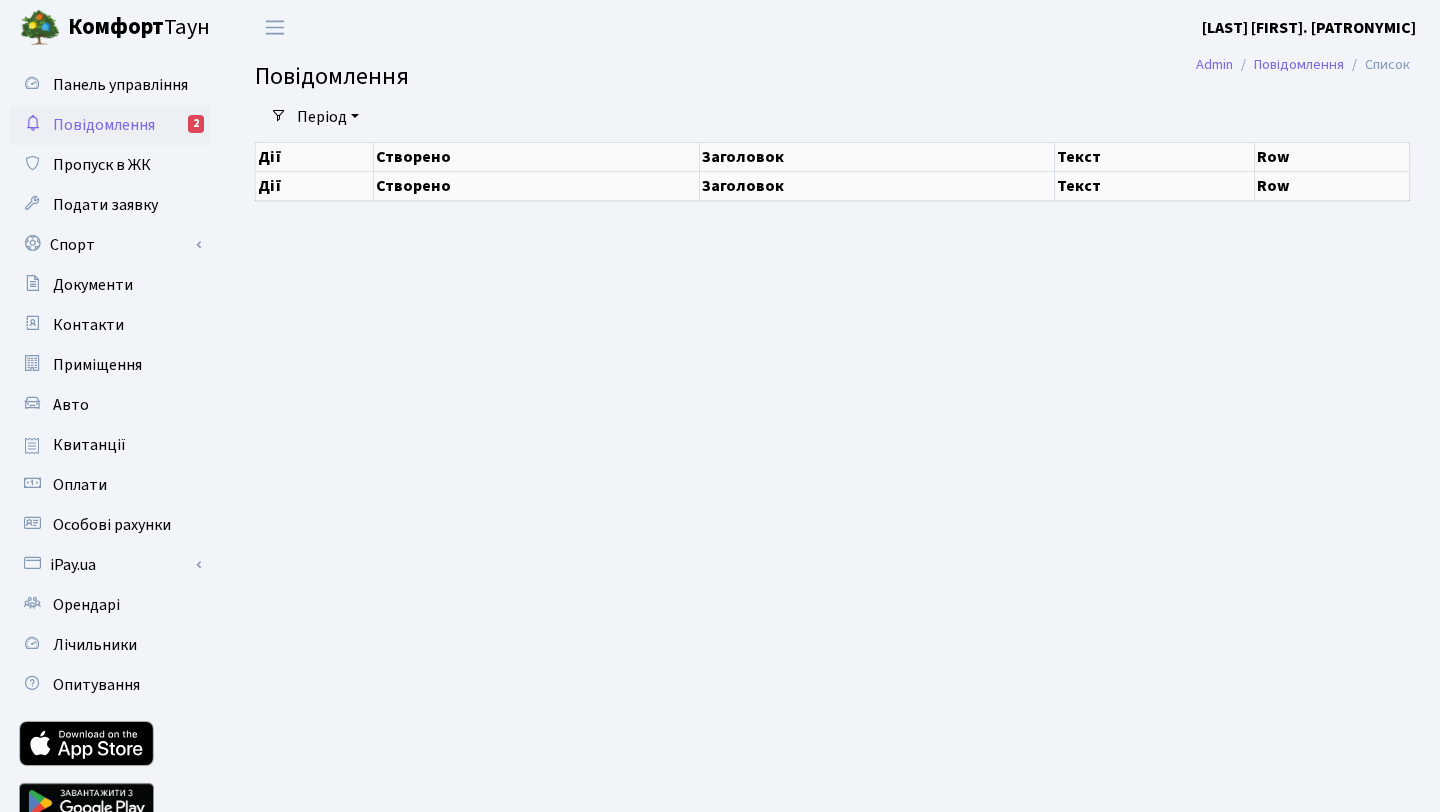 scroll, scrollTop: 0, scrollLeft: 0, axis: both 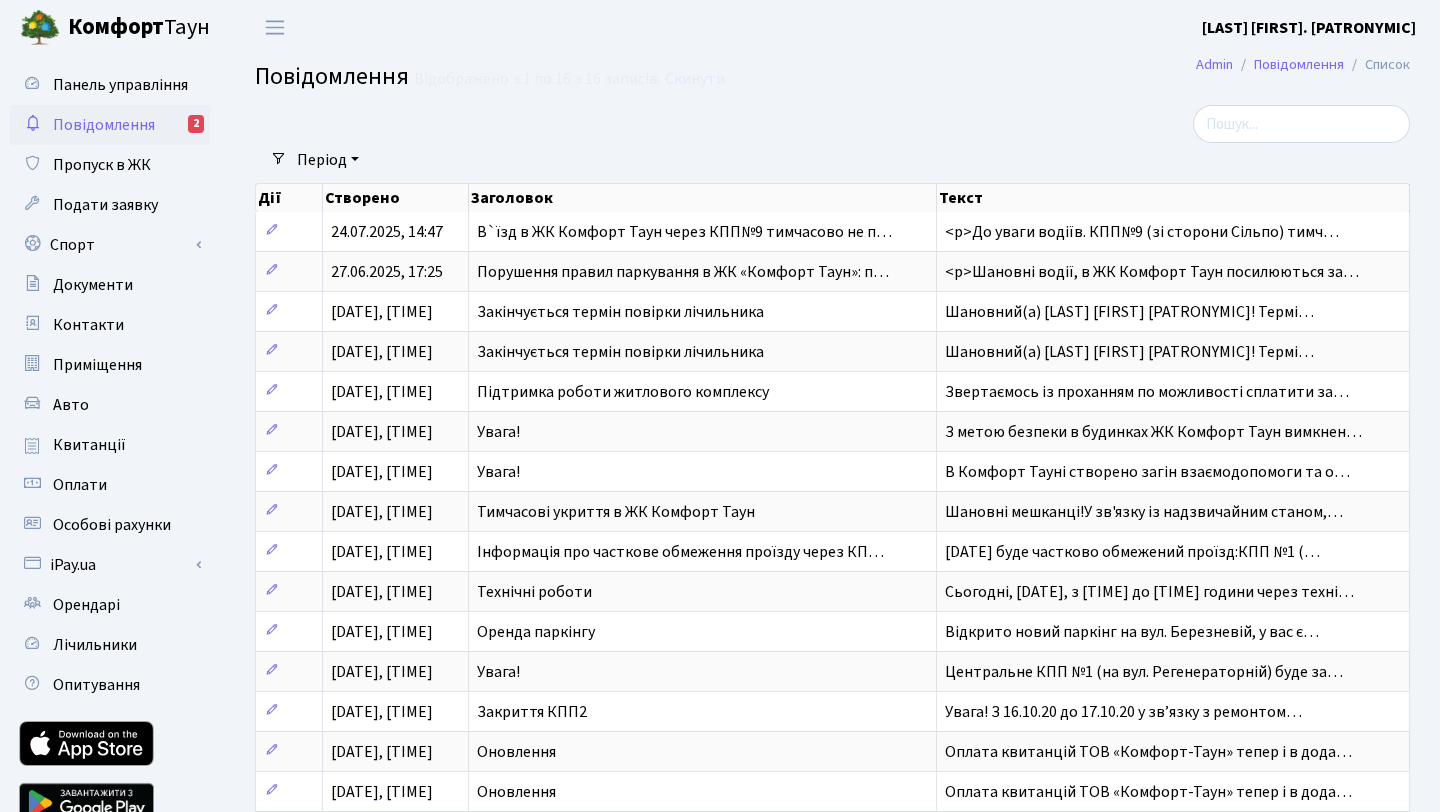 click on "Повідомлення" at bounding box center [104, 125] 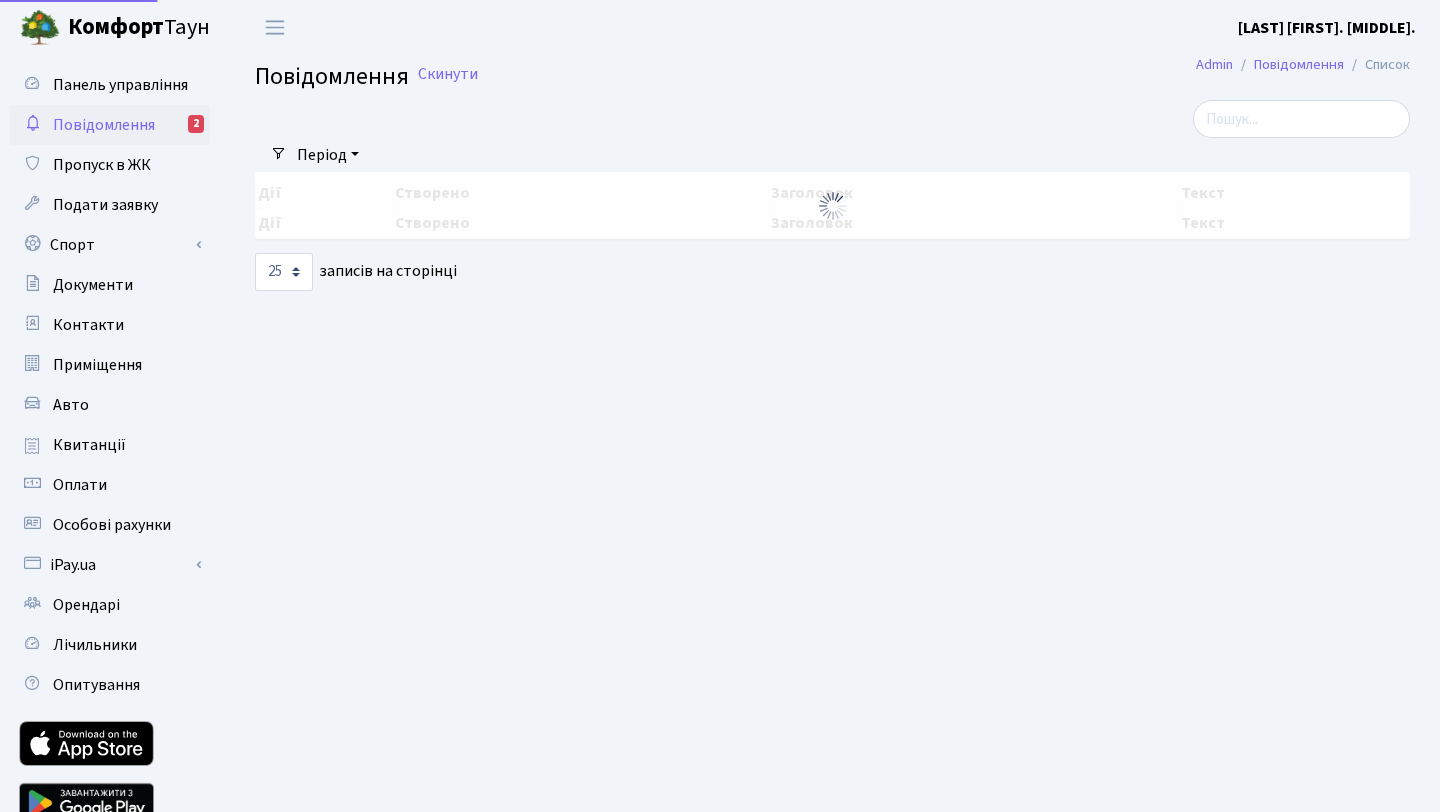 select on "25" 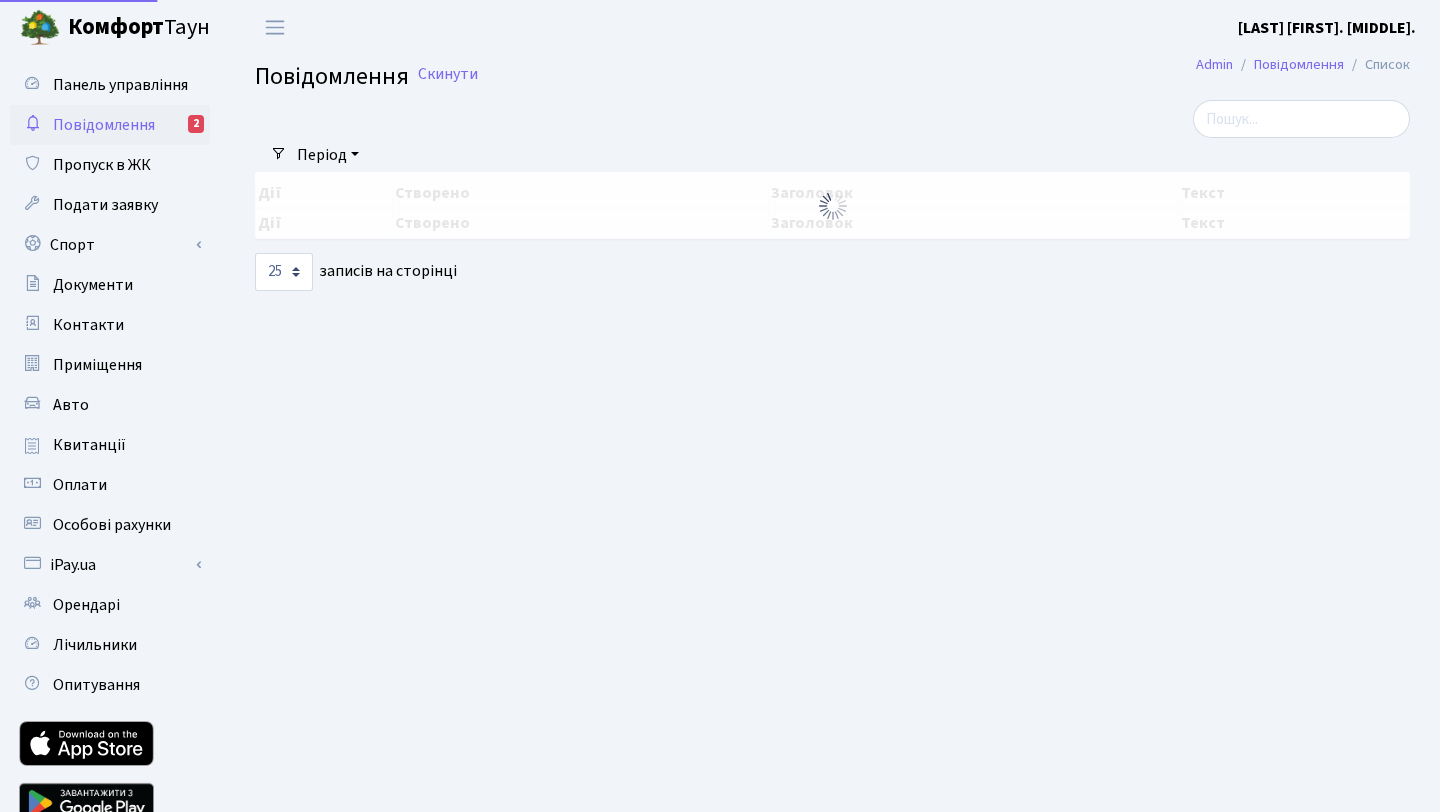scroll, scrollTop: 0, scrollLeft: 0, axis: both 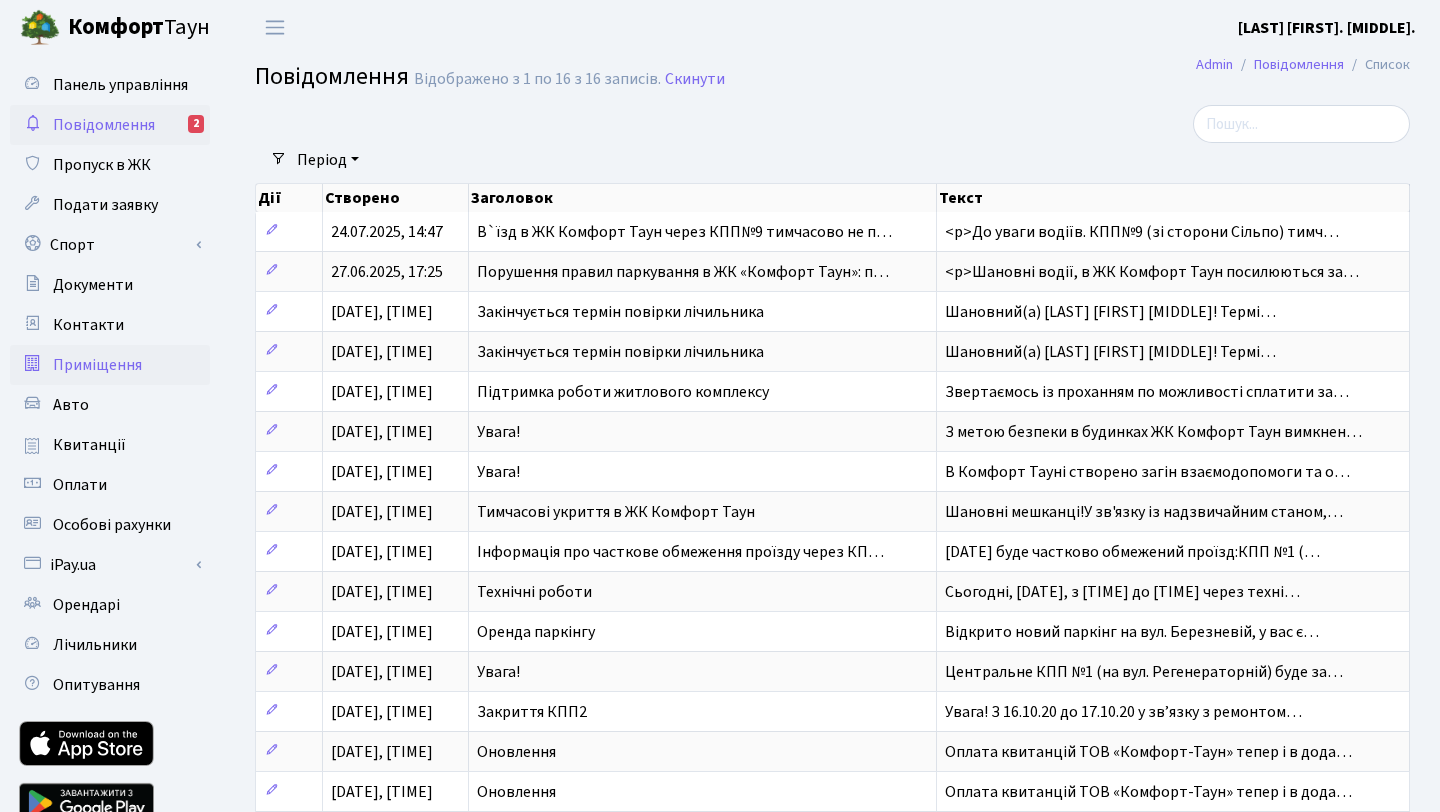 click on "Приміщення" at bounding box center (97, 365) 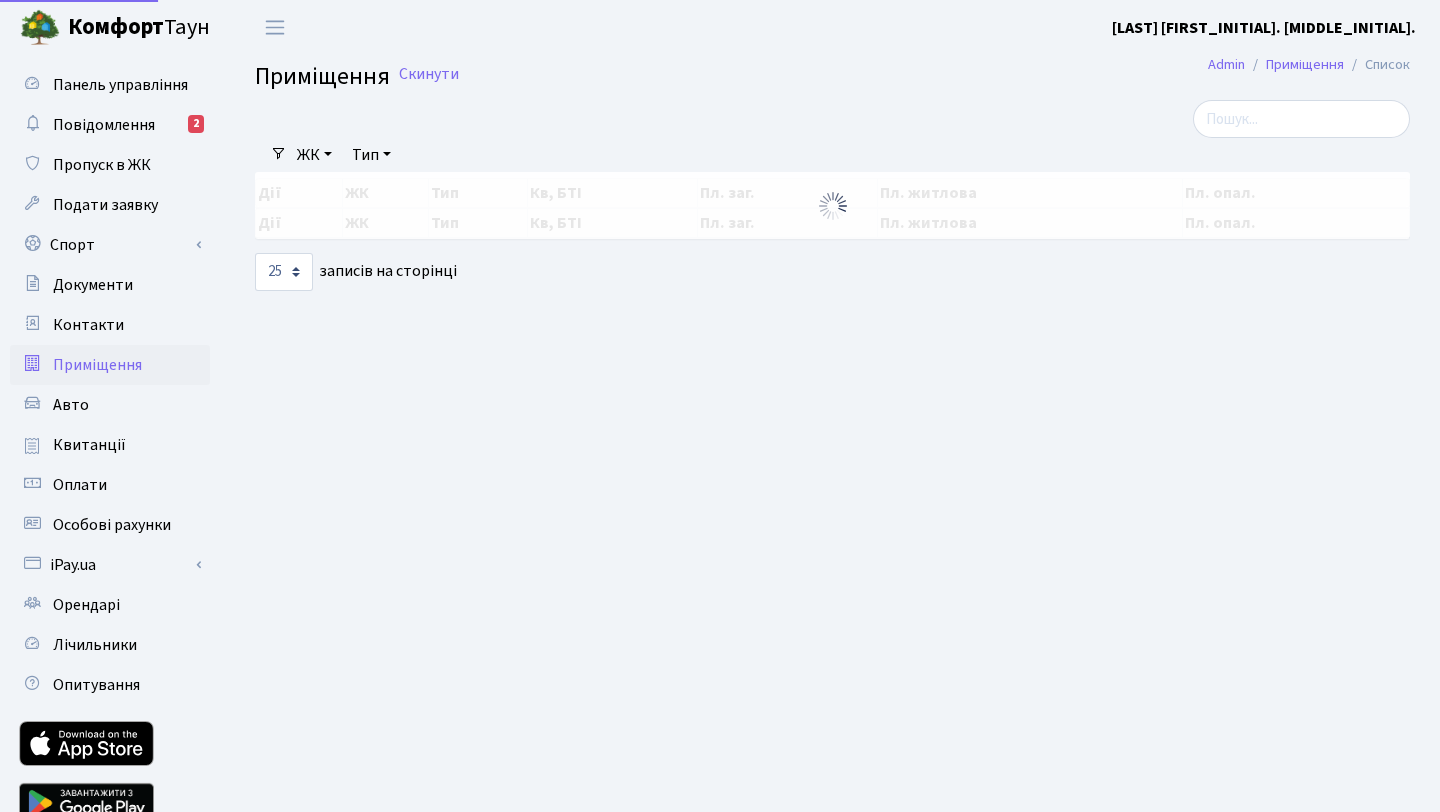 select on "25" 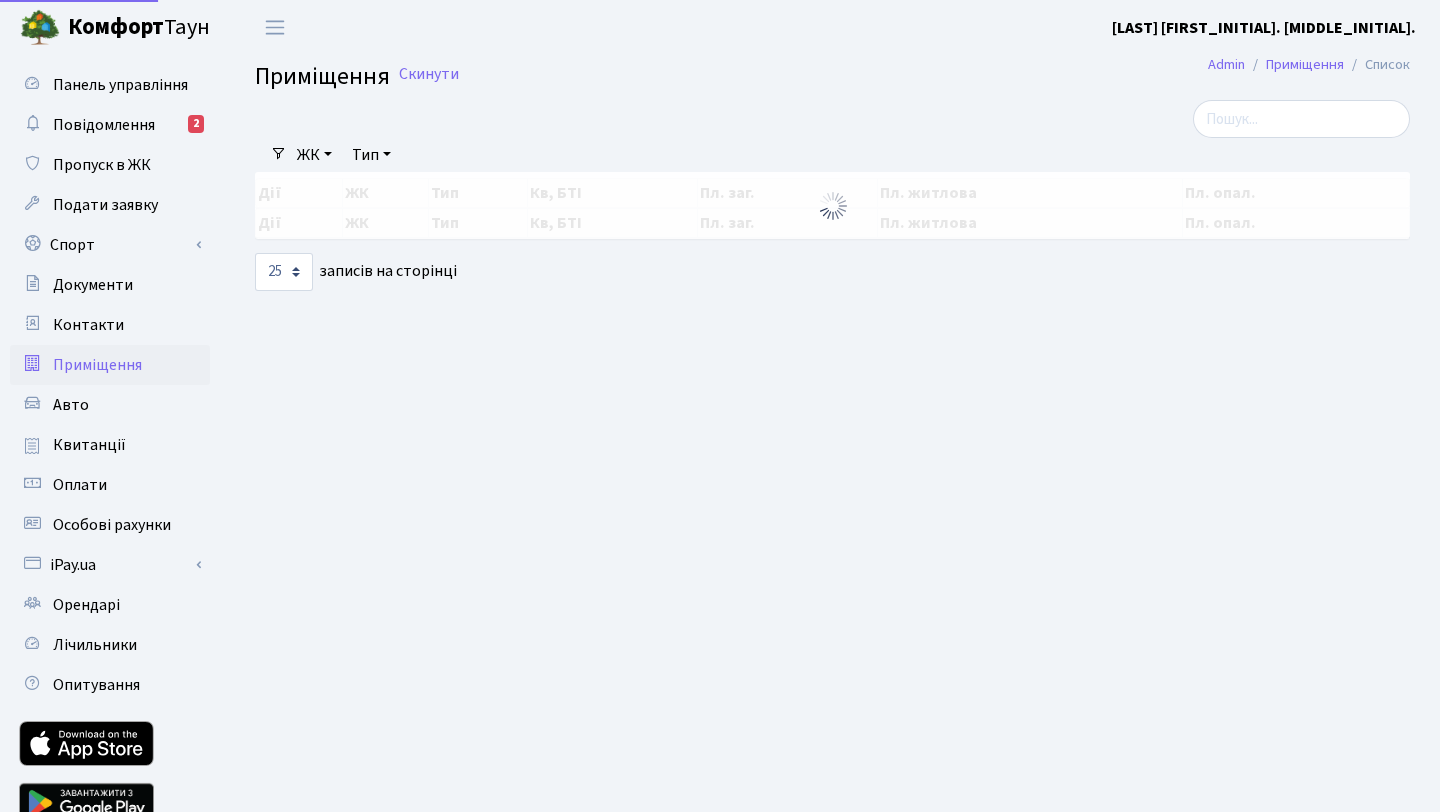 scroll, scrollTop: 0, scrollLeft: 0, axis: both 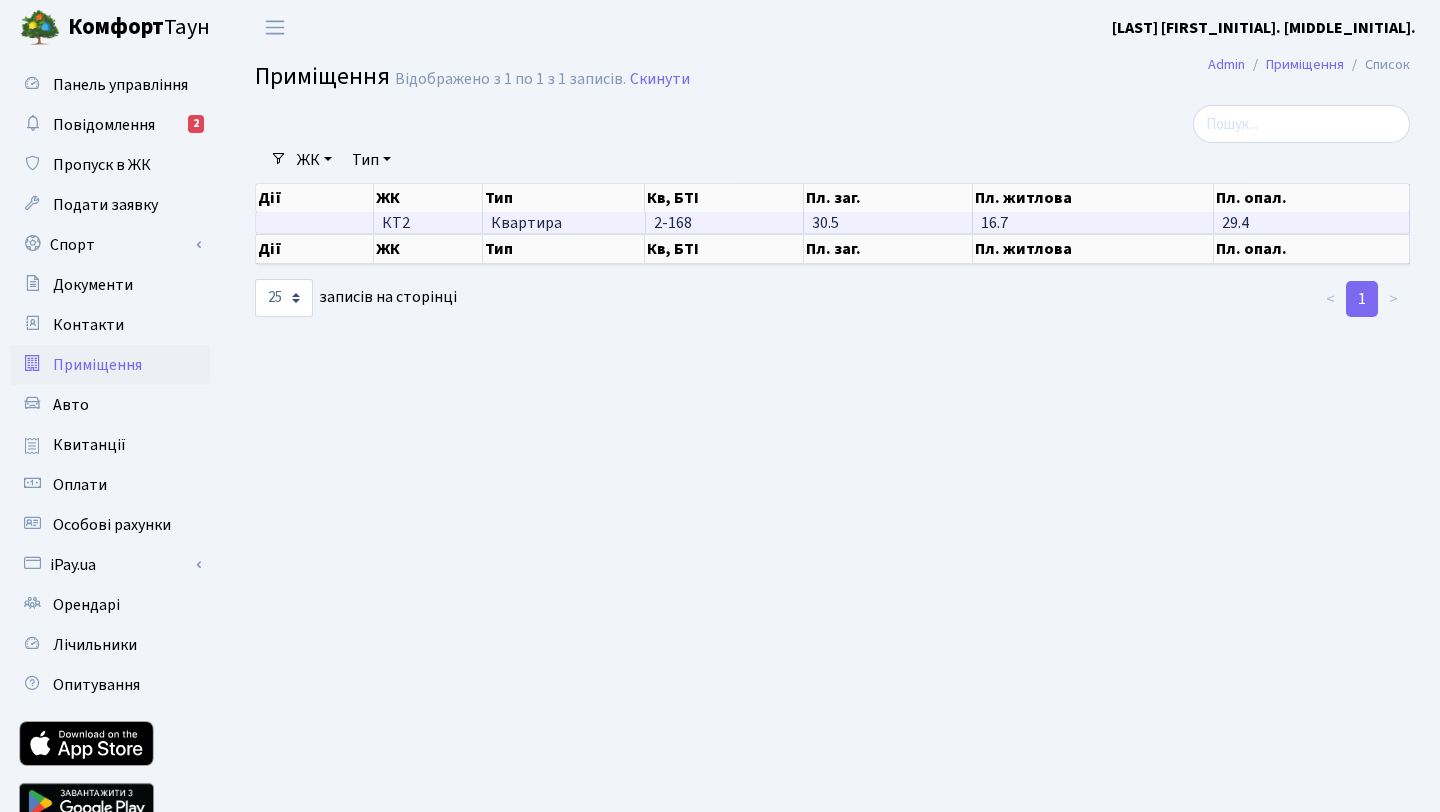 click on "Квартира" at bounding box center [563, 223] 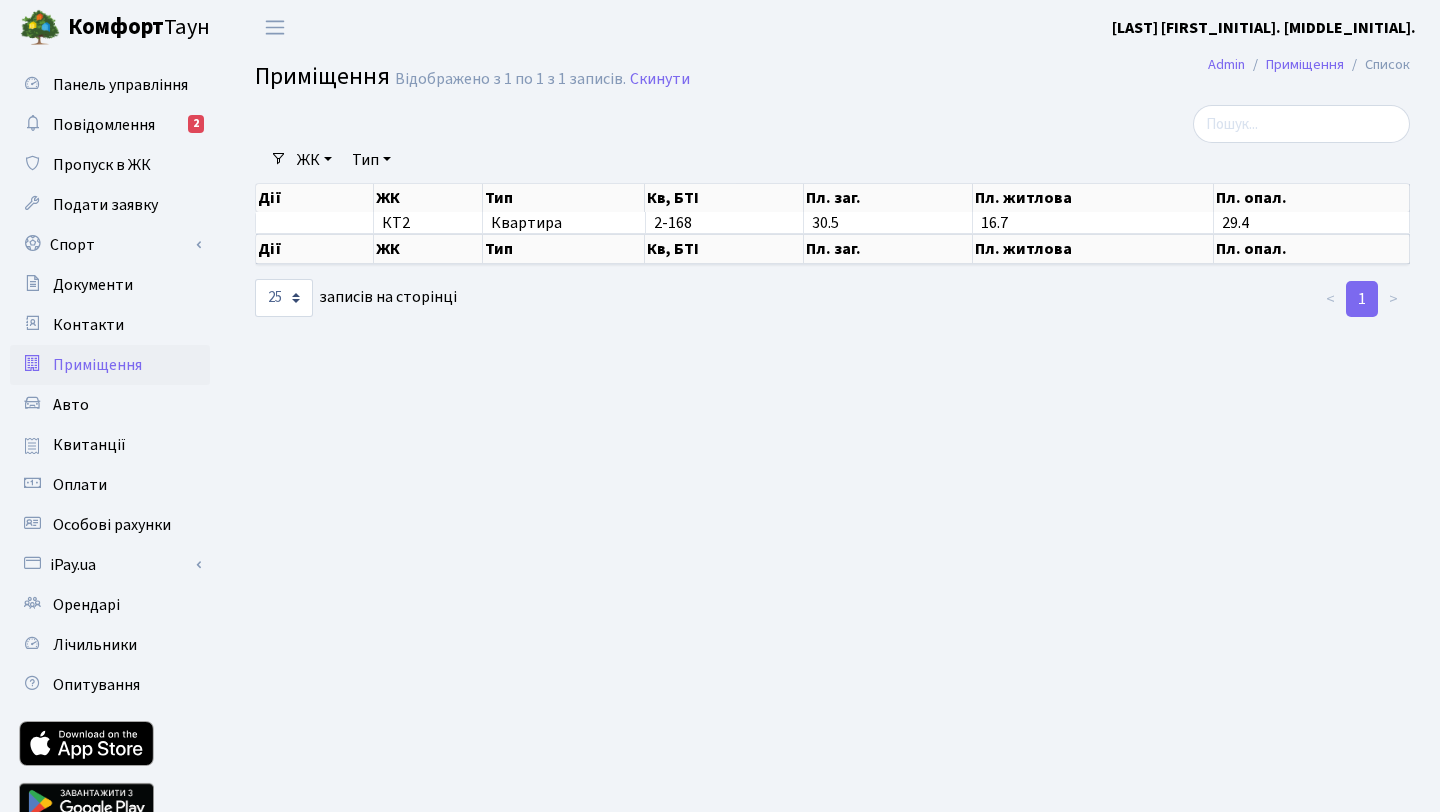 click on "Дії" at bounding box center [315, 249] 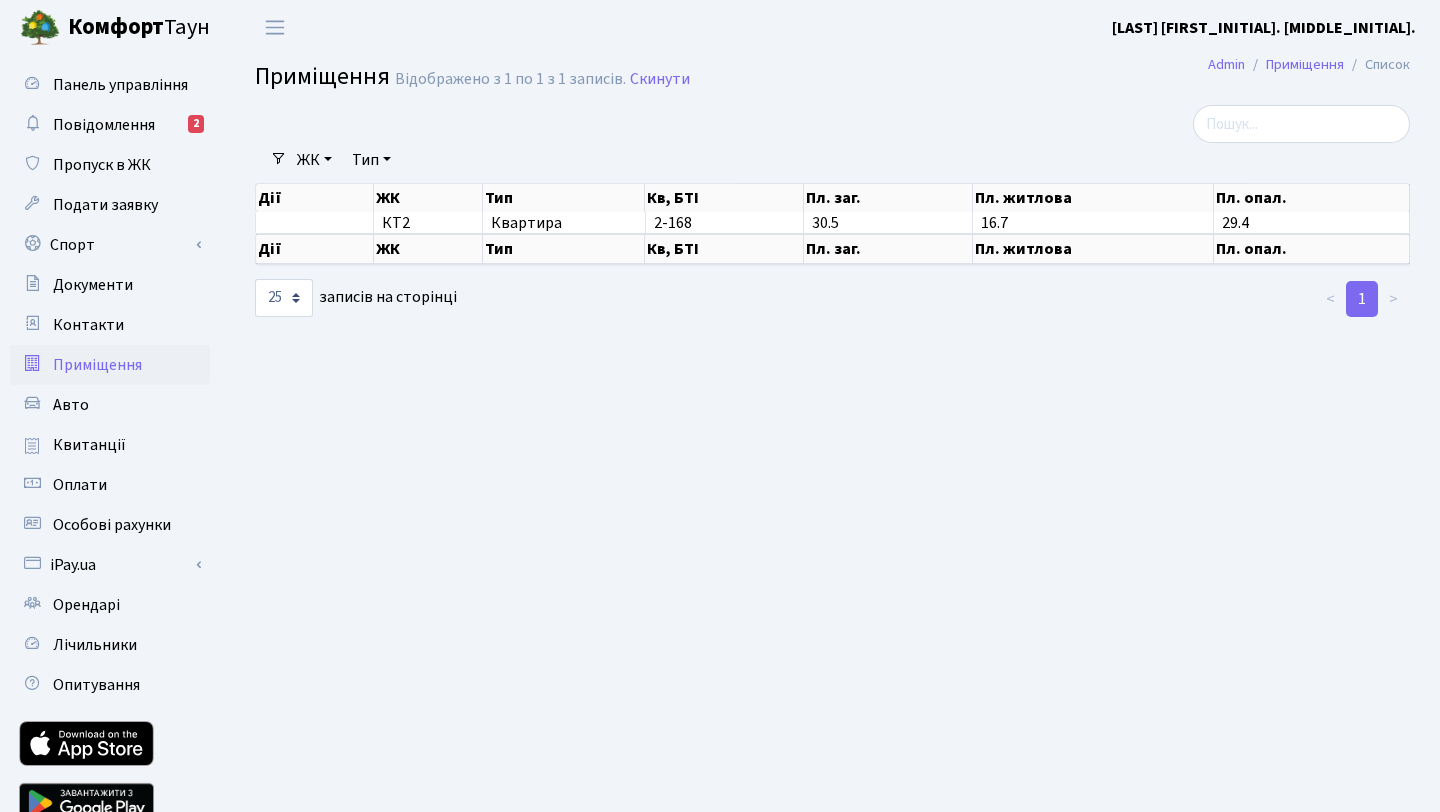 scroll, scrollTop: 88, scrollLeft: 0, axis: vertical 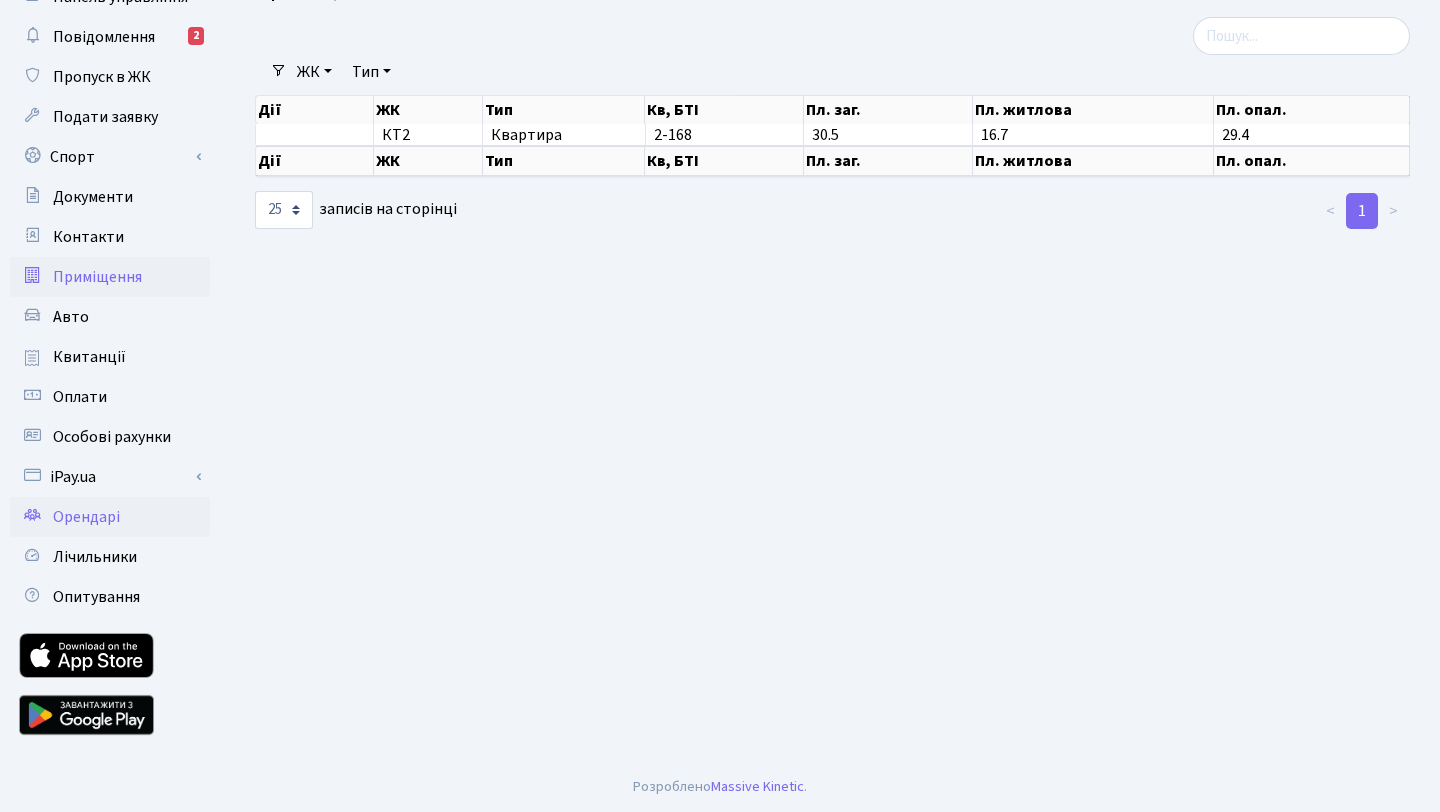 click on "Орендарі" at bounding box center (86, 517) 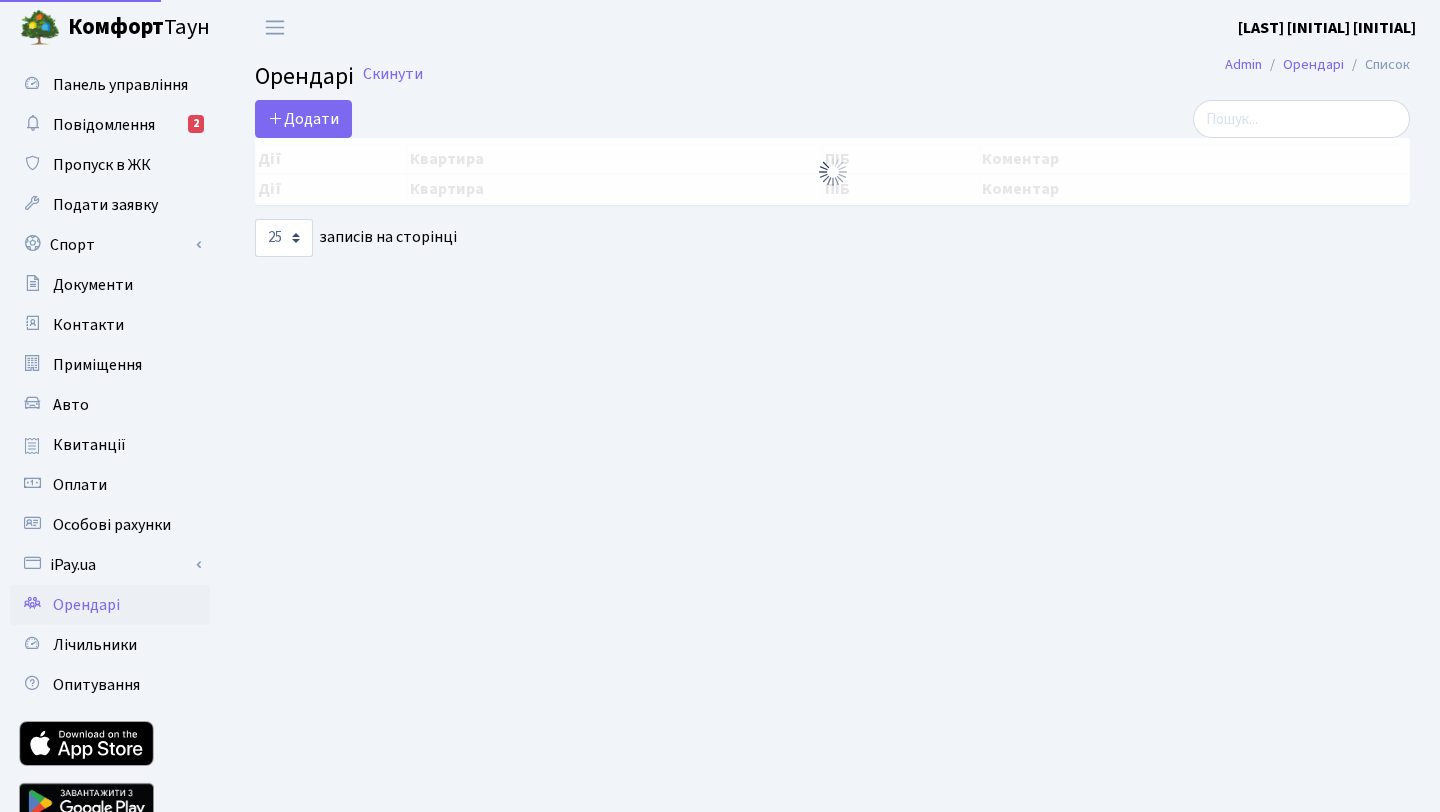 select on "25" 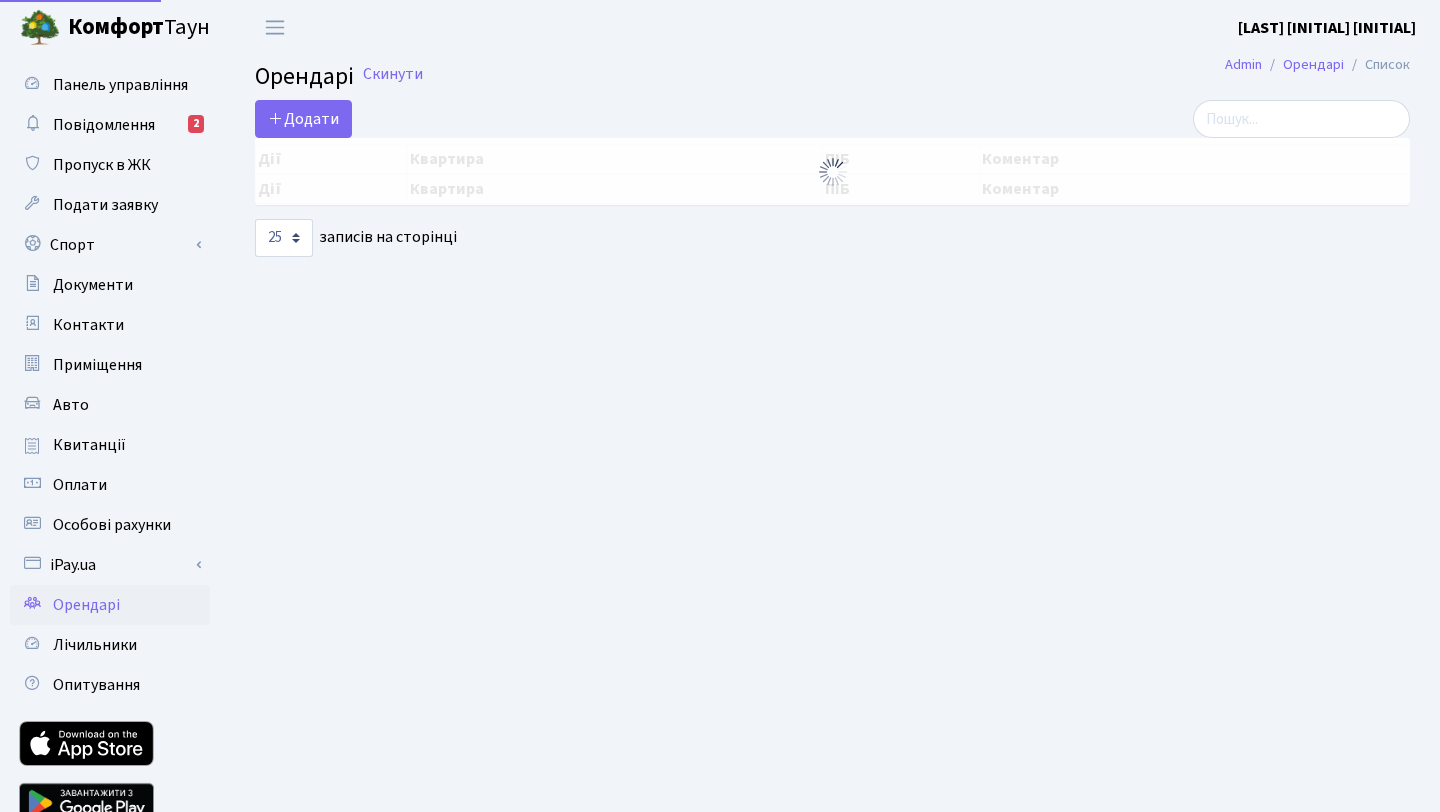 scroll, scrollTop: 0, scrollLeft: 0, axis: both 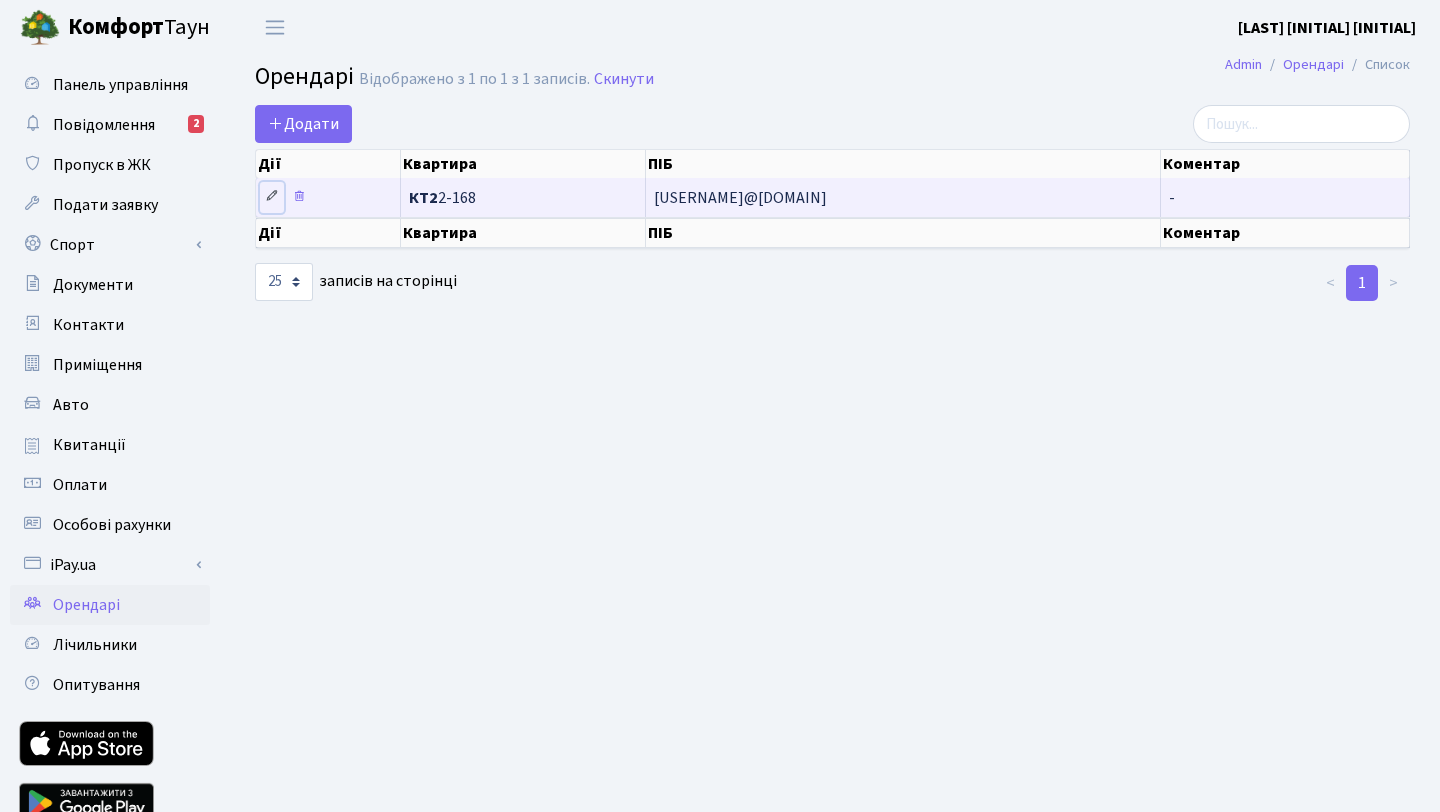 click at bounding box center [272, 196] 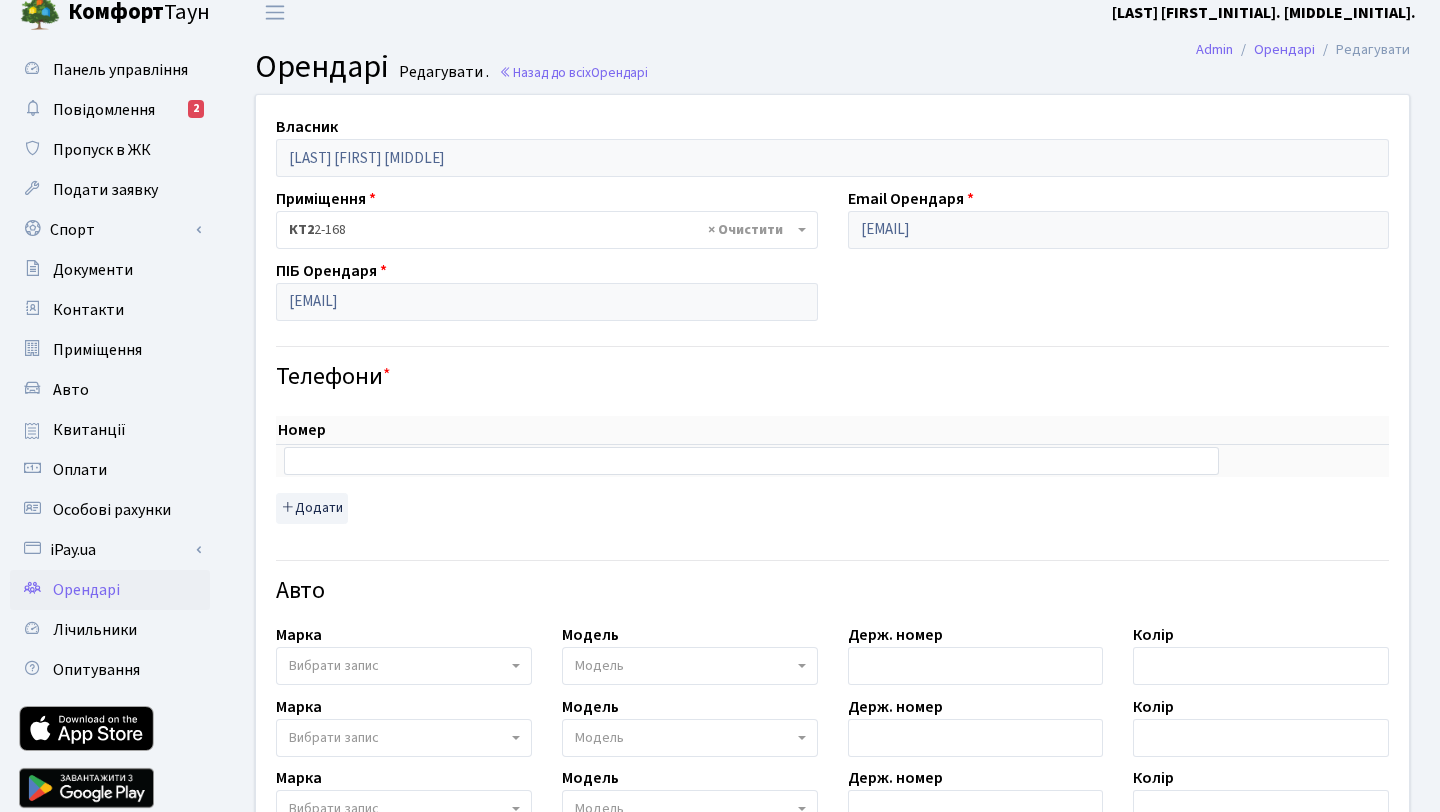 scroll, scrollTop: 17, scrollLeft: 0, axis: vertical 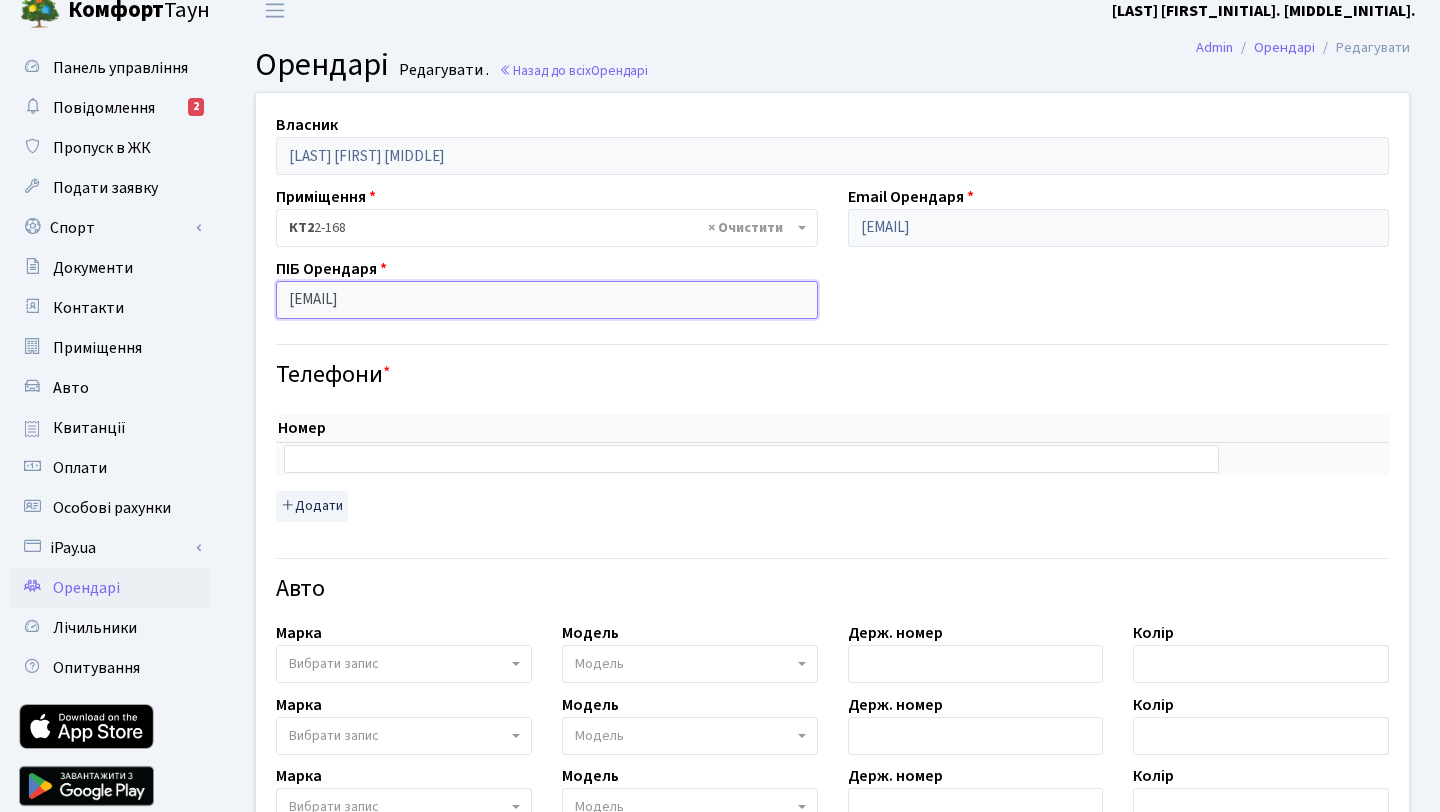 drag, startPoint x: 522, startPoint y: 297, endPoint x: 223, endPoint y: 299, distance: 299.00668 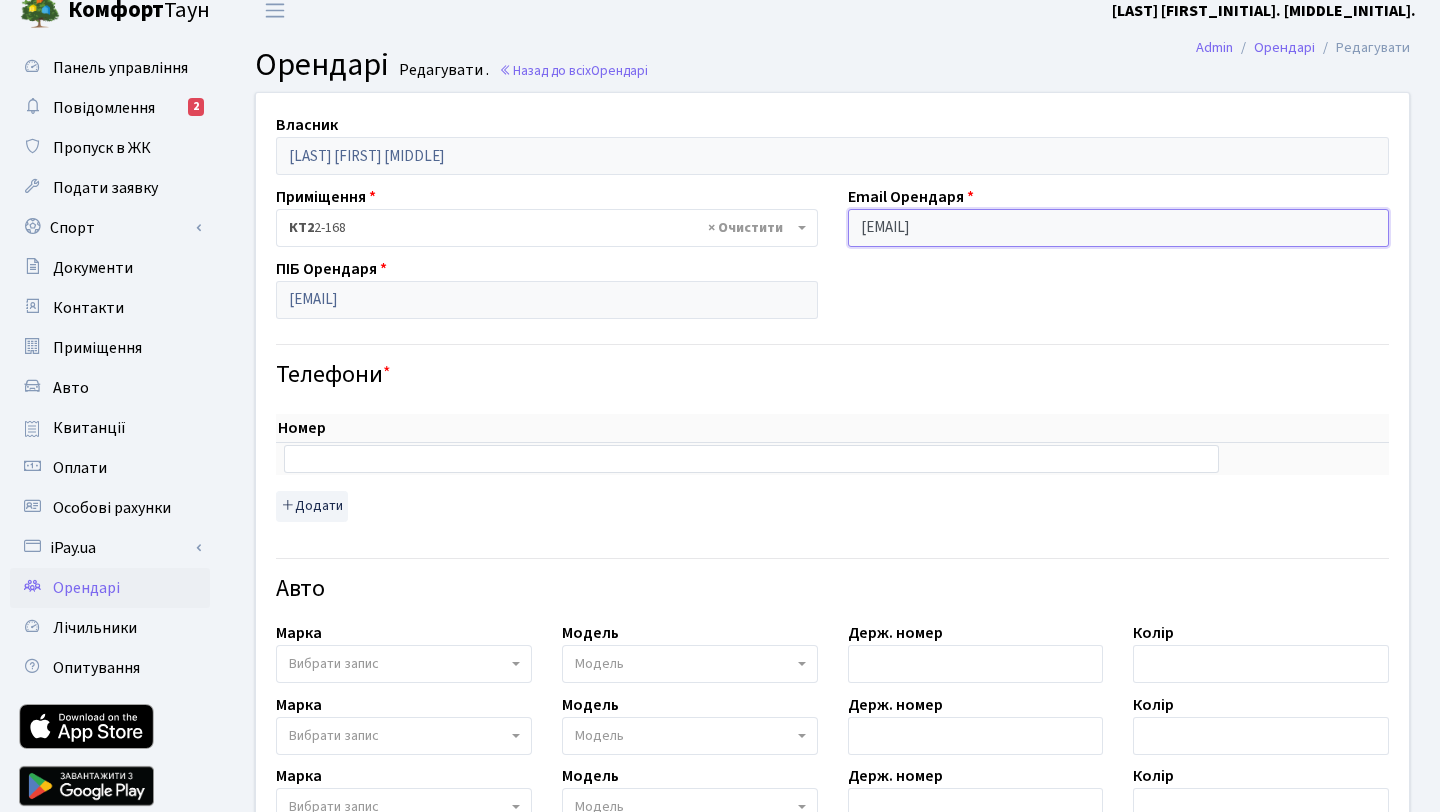 click on "igor.peregudov93@gmail.com" at bounding box center [1119, 228] 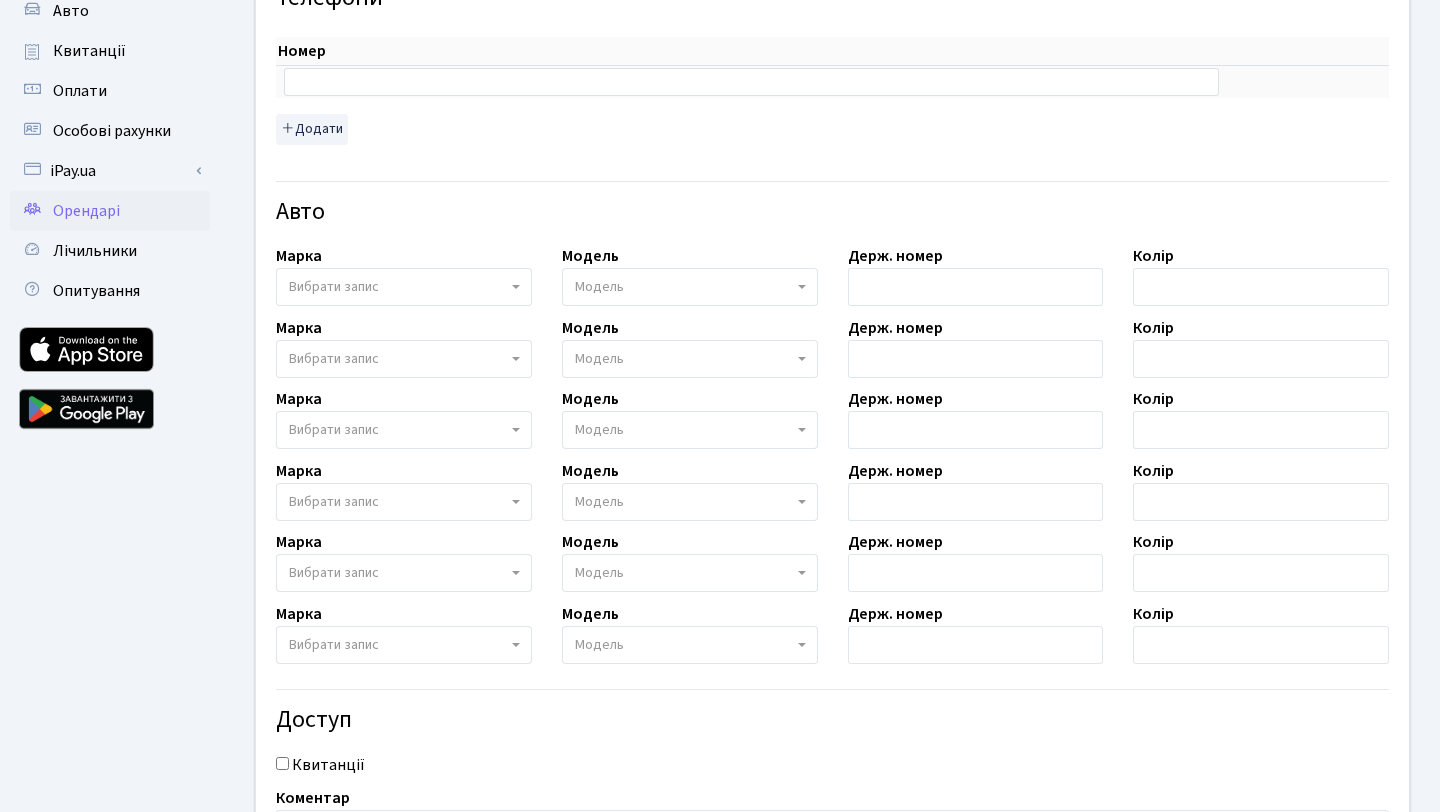 scroll, scrollTop: 0, scrollLeft: 0, axis: both 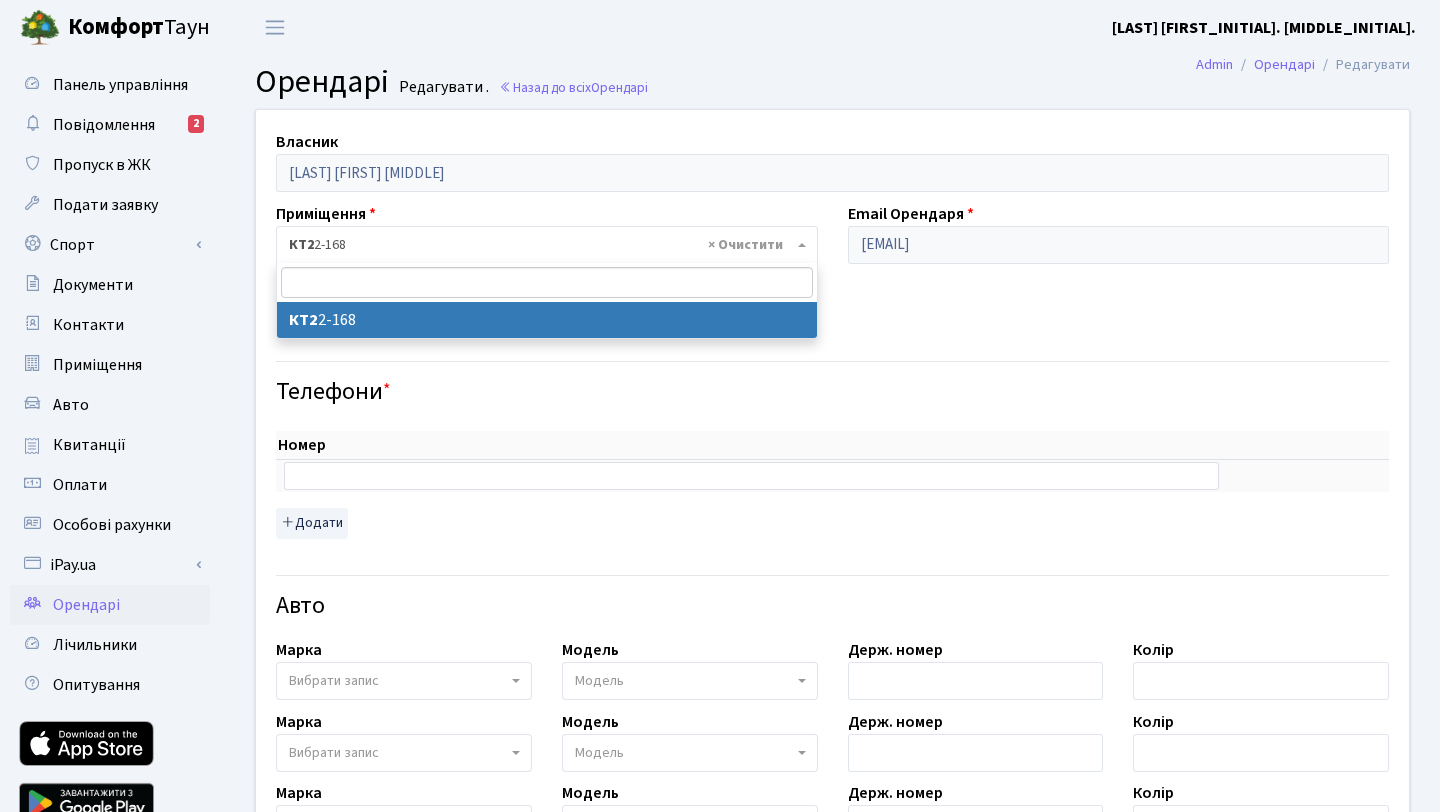 click on "× КТ2    2-168" at bounding box center [541, 245] 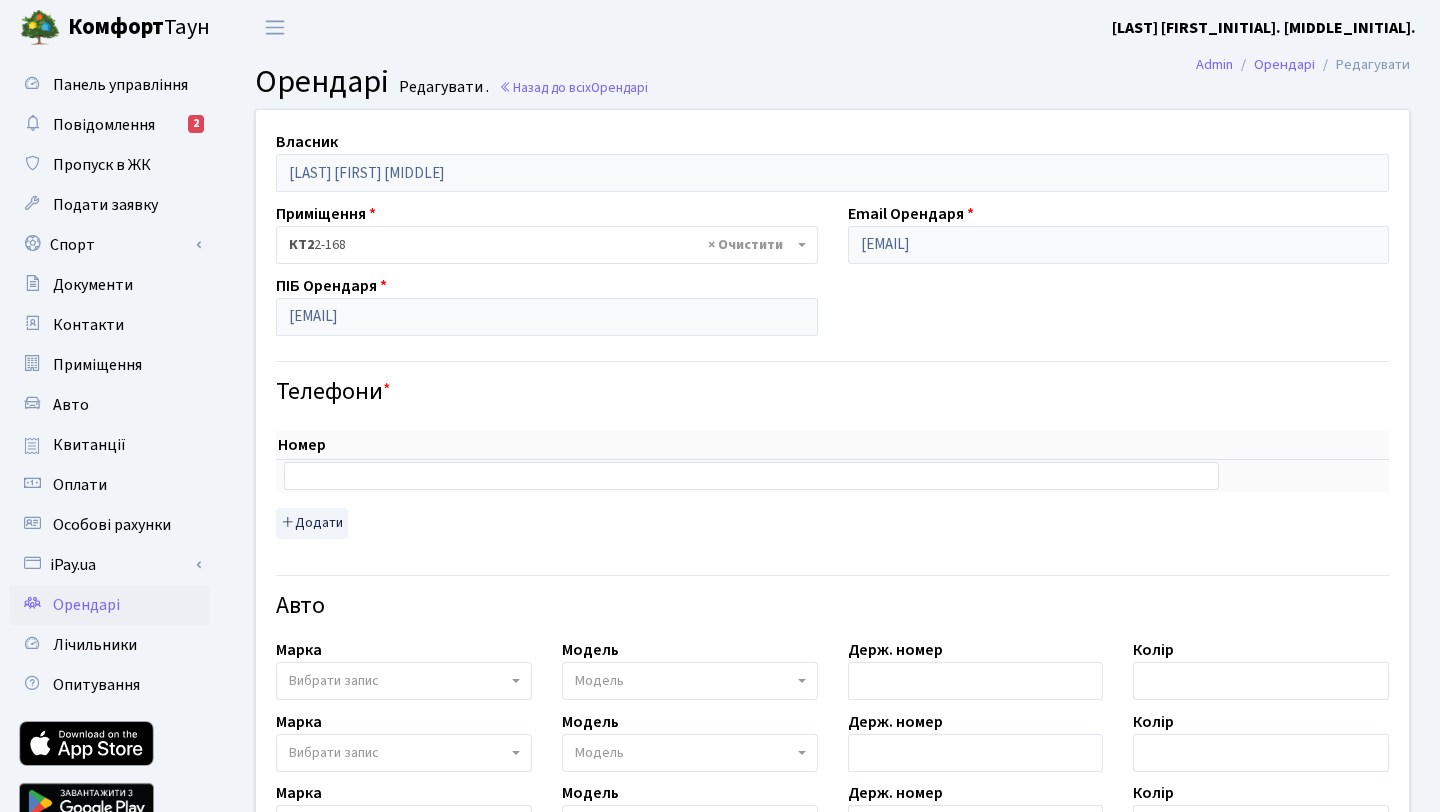 click on "× КТ2    2-168" at bounding box center (541, 245) 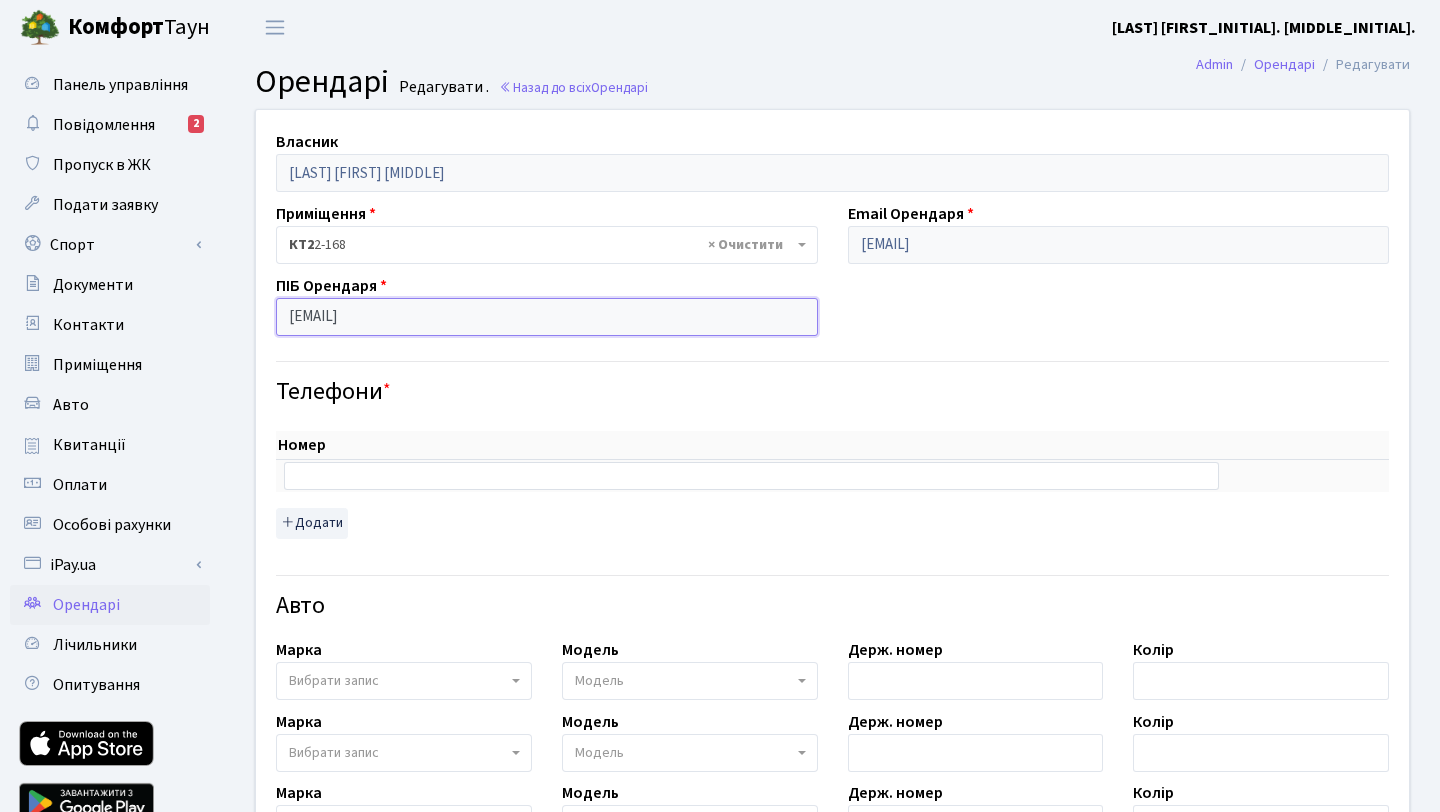 click on "igor.peregudov93@gmail.com" at bounding box center (547, 317) 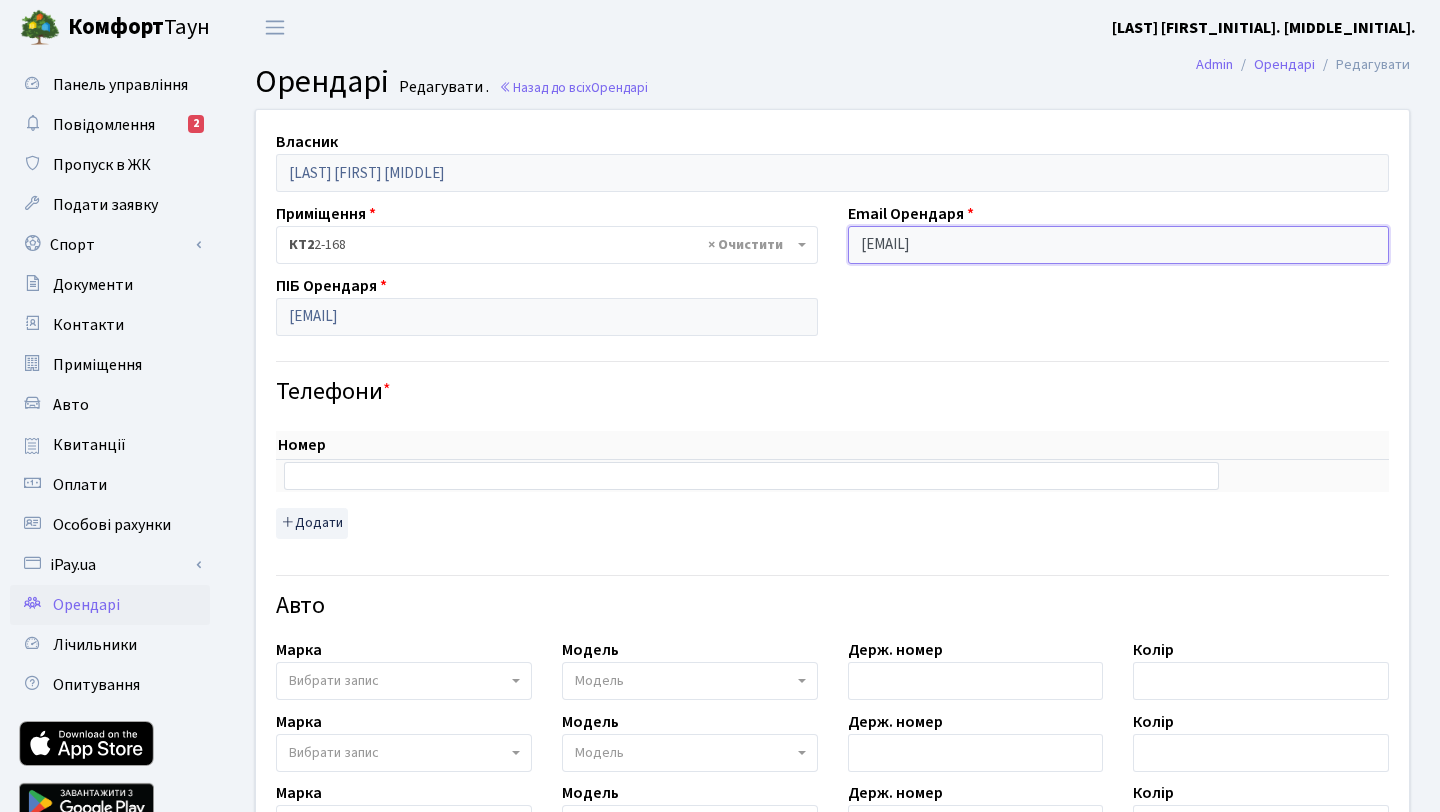 click on "igor.peregudov93@gmail.com" at bounding box center (1119, 245) 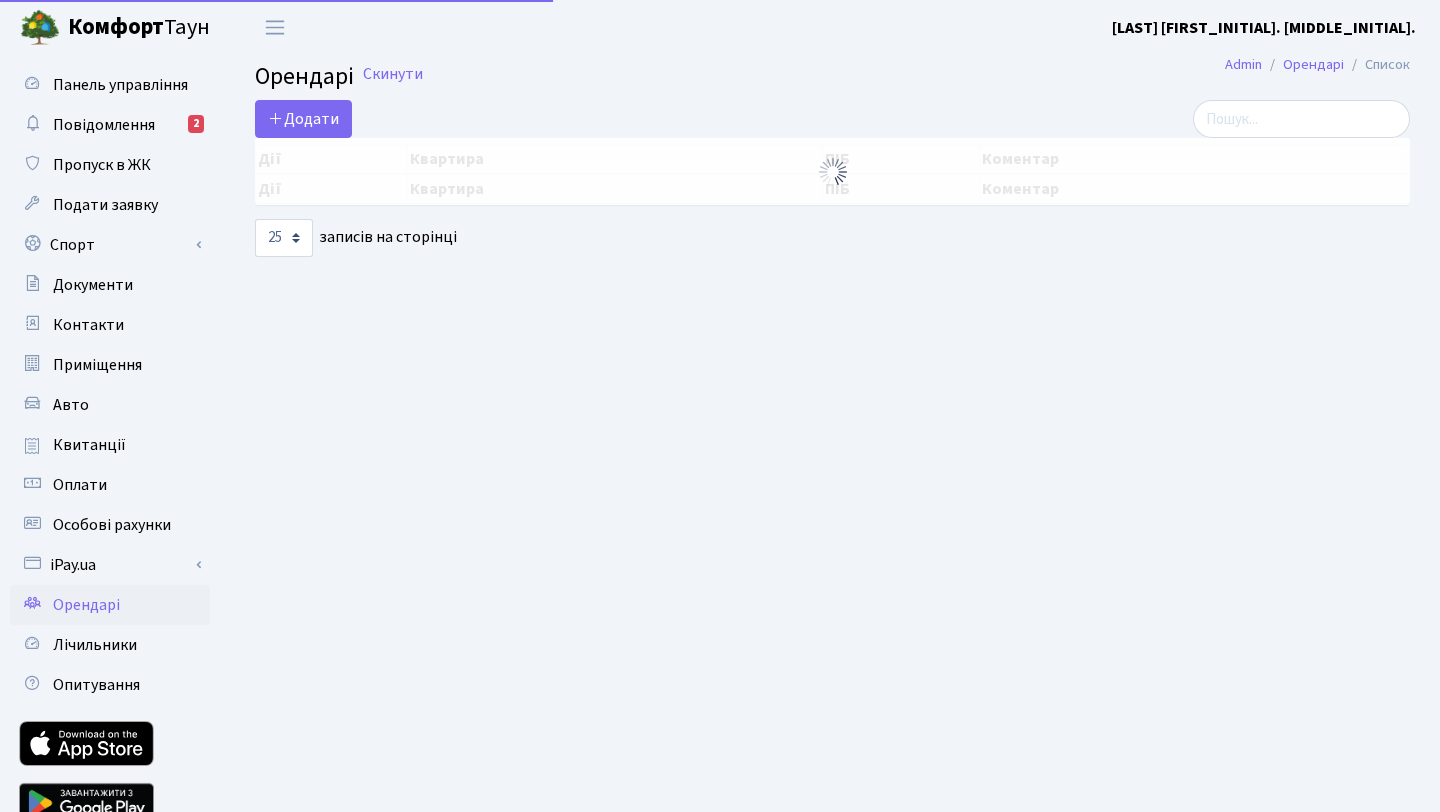 select on "25" 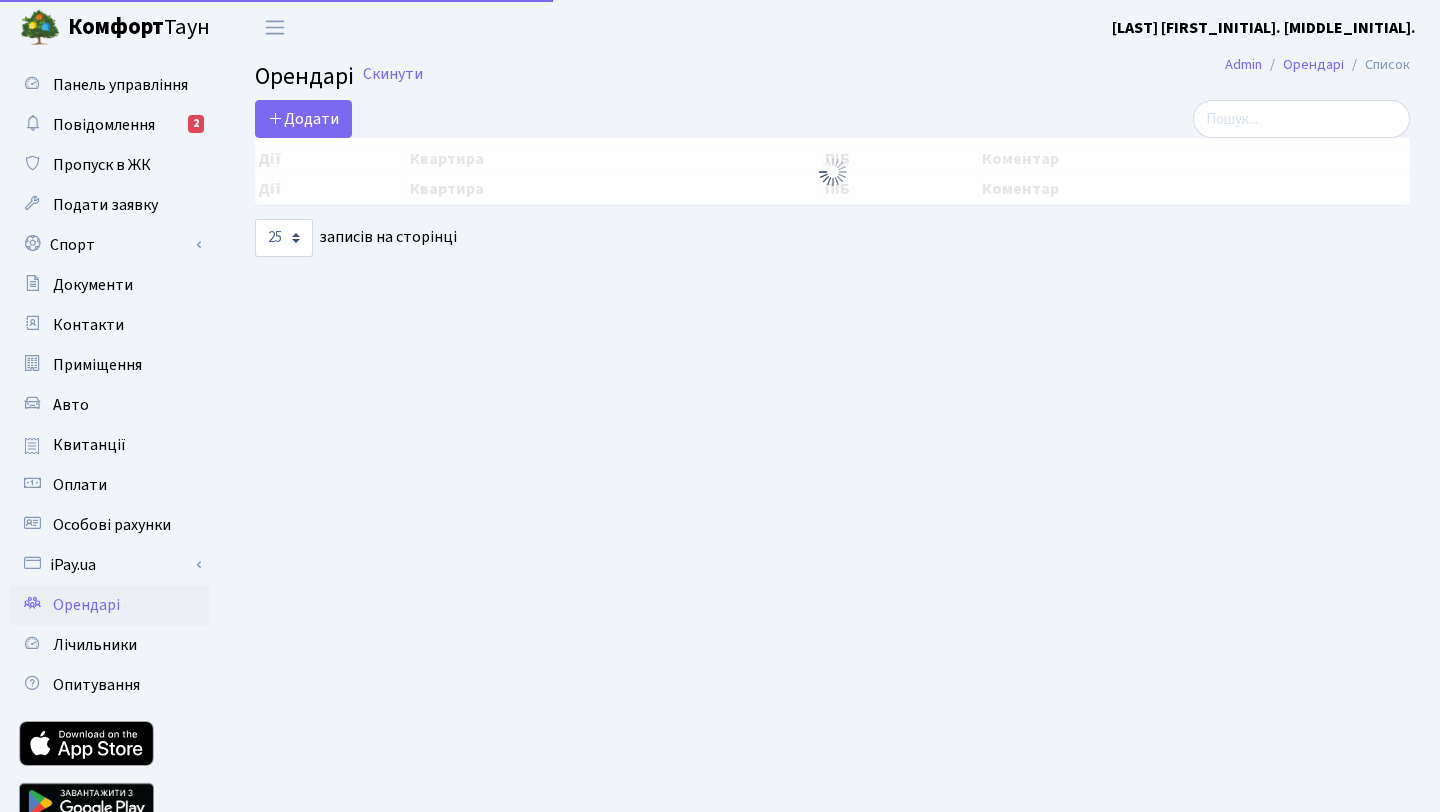 scroll, scrollTop: 0, scrollLeft: 0, axis: both 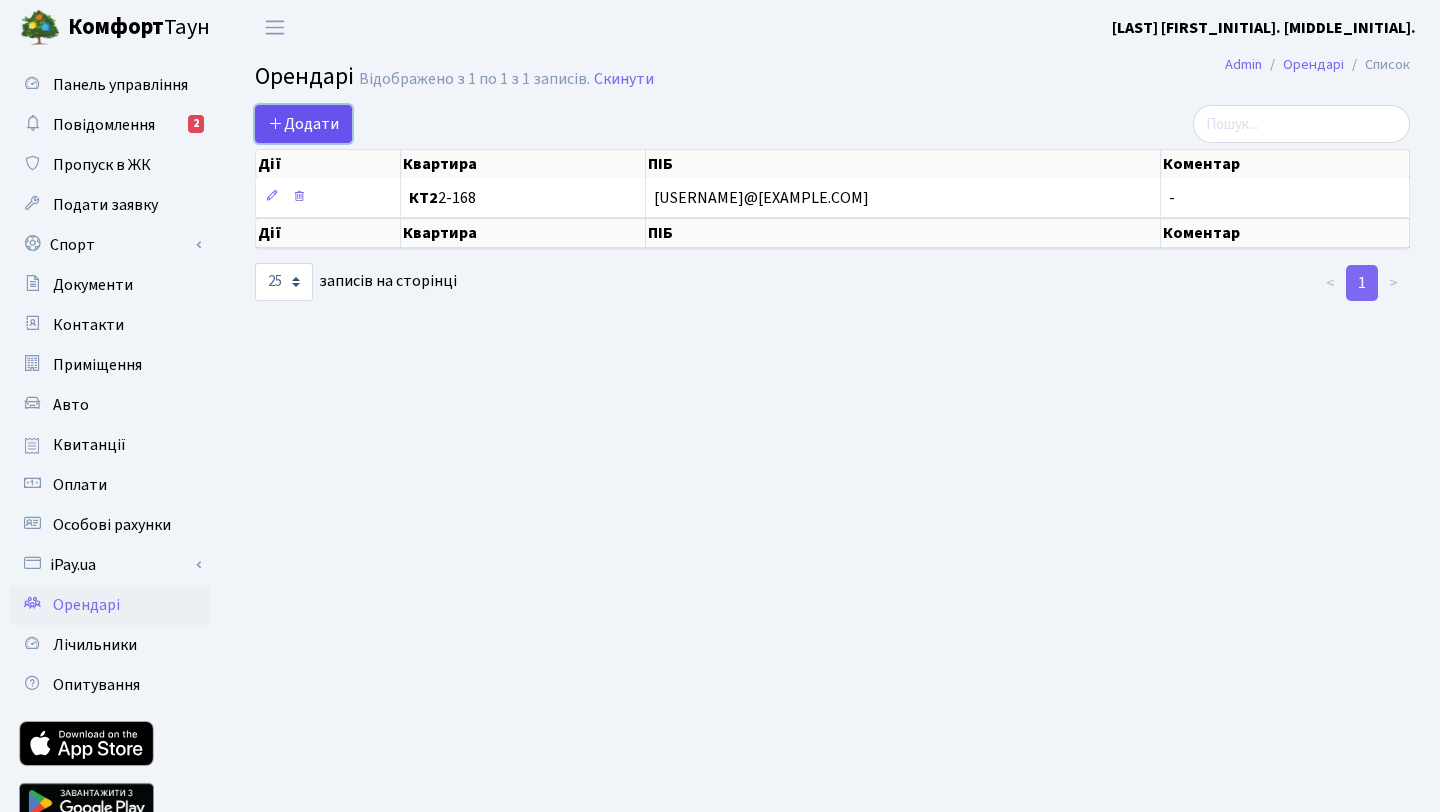 click on "Додати" at bounding box center (303, 124) 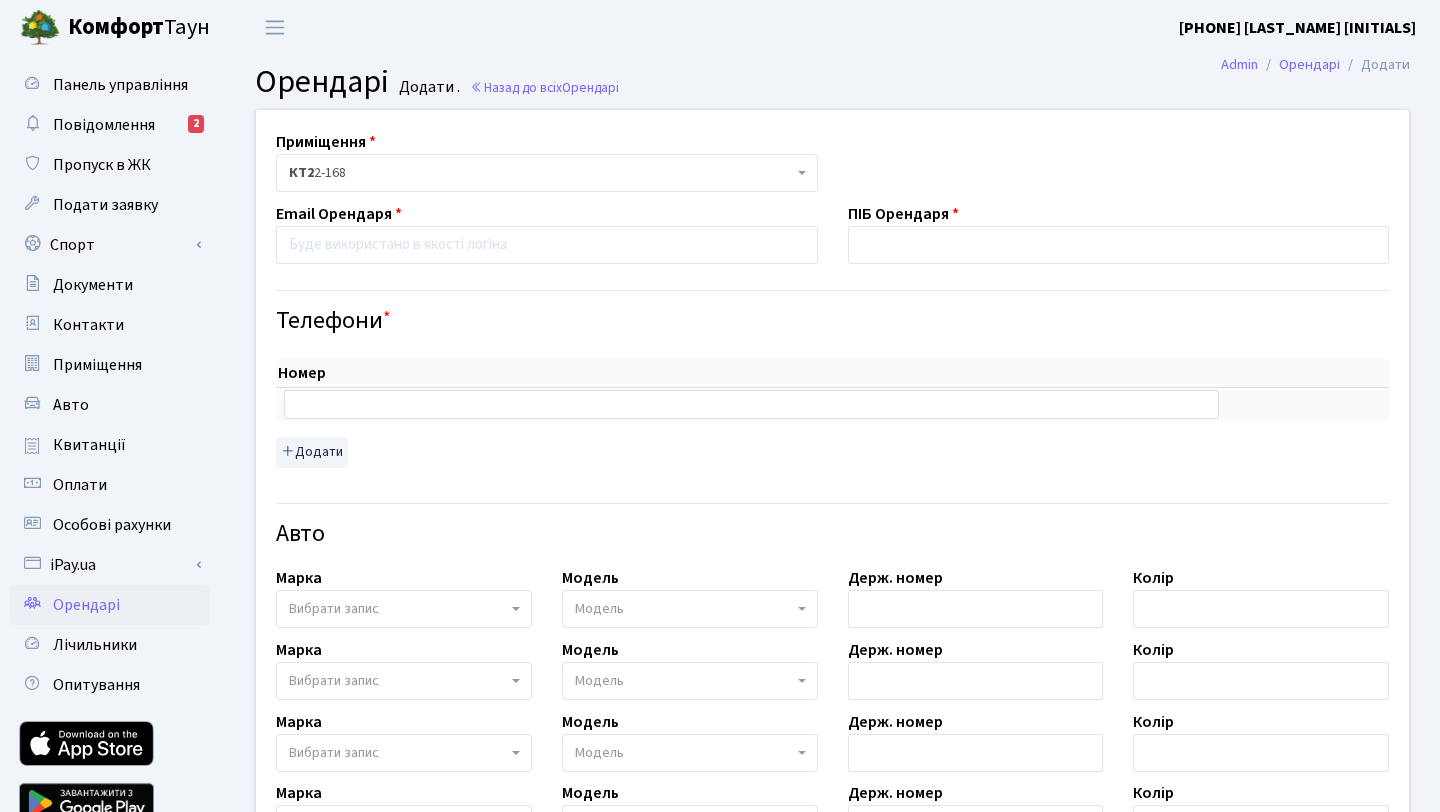 scroll, scrollTop: 0, scrollLeft: 0, axis: both 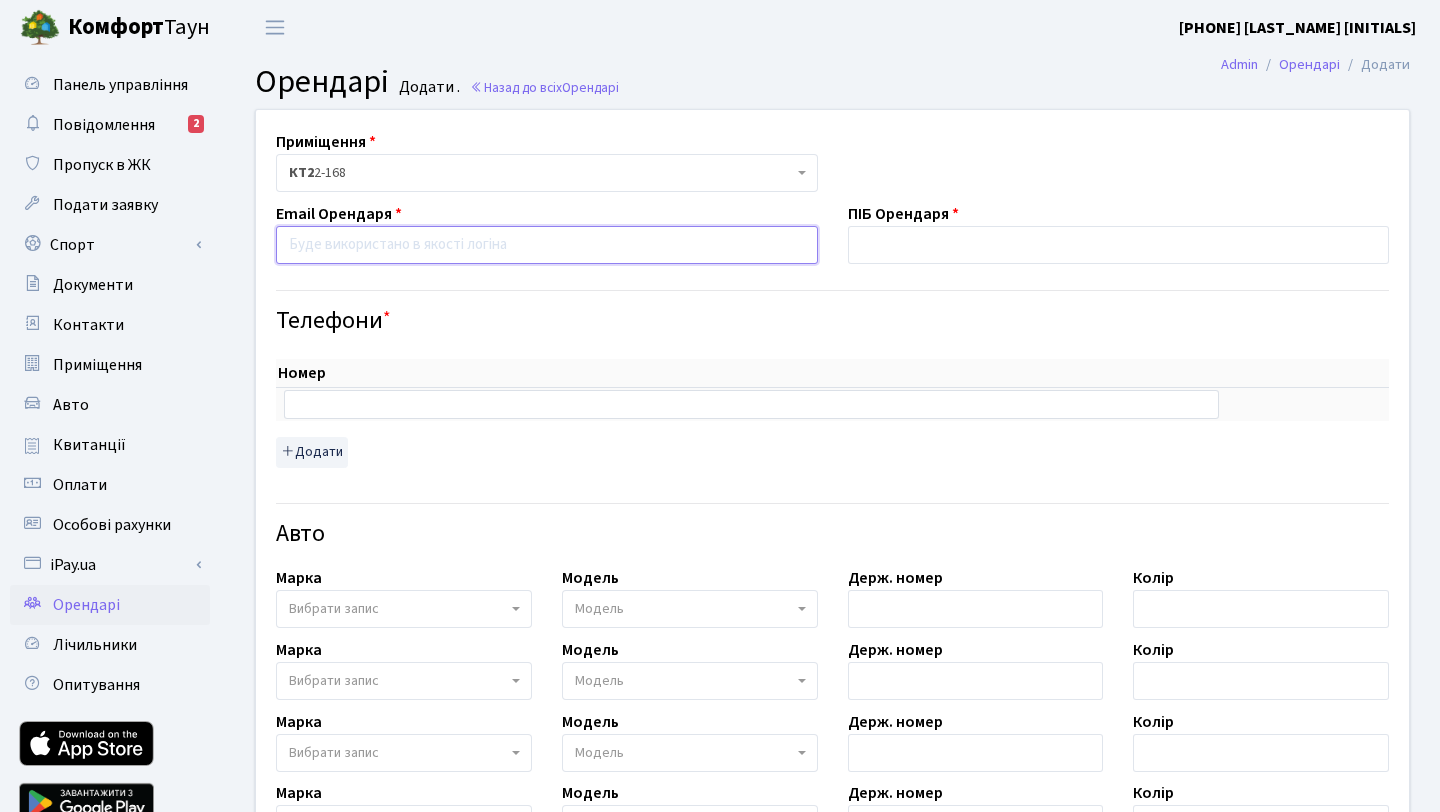 click at bounding box center [547, 245] 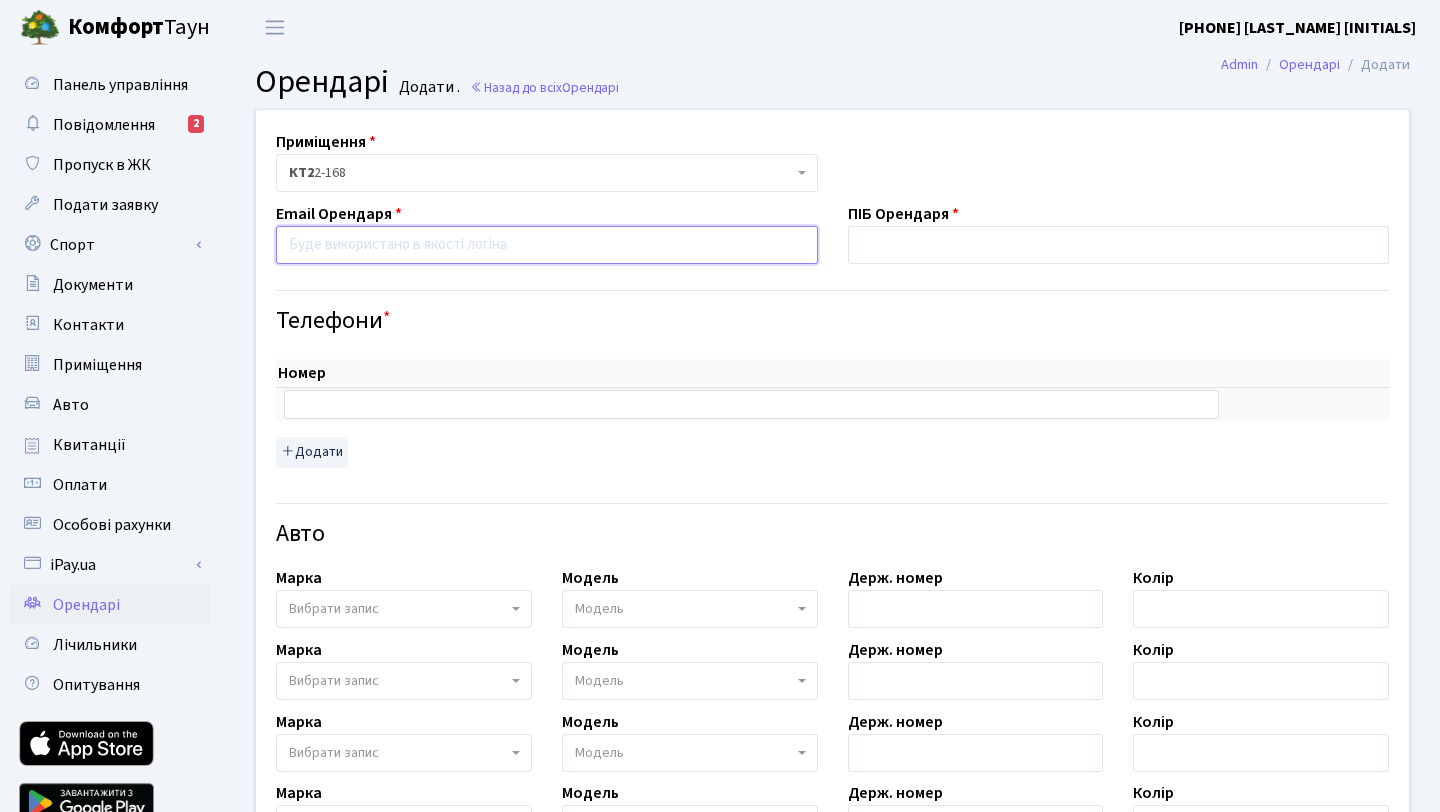 paste on "[USERNAME]@[DOMAIN]" 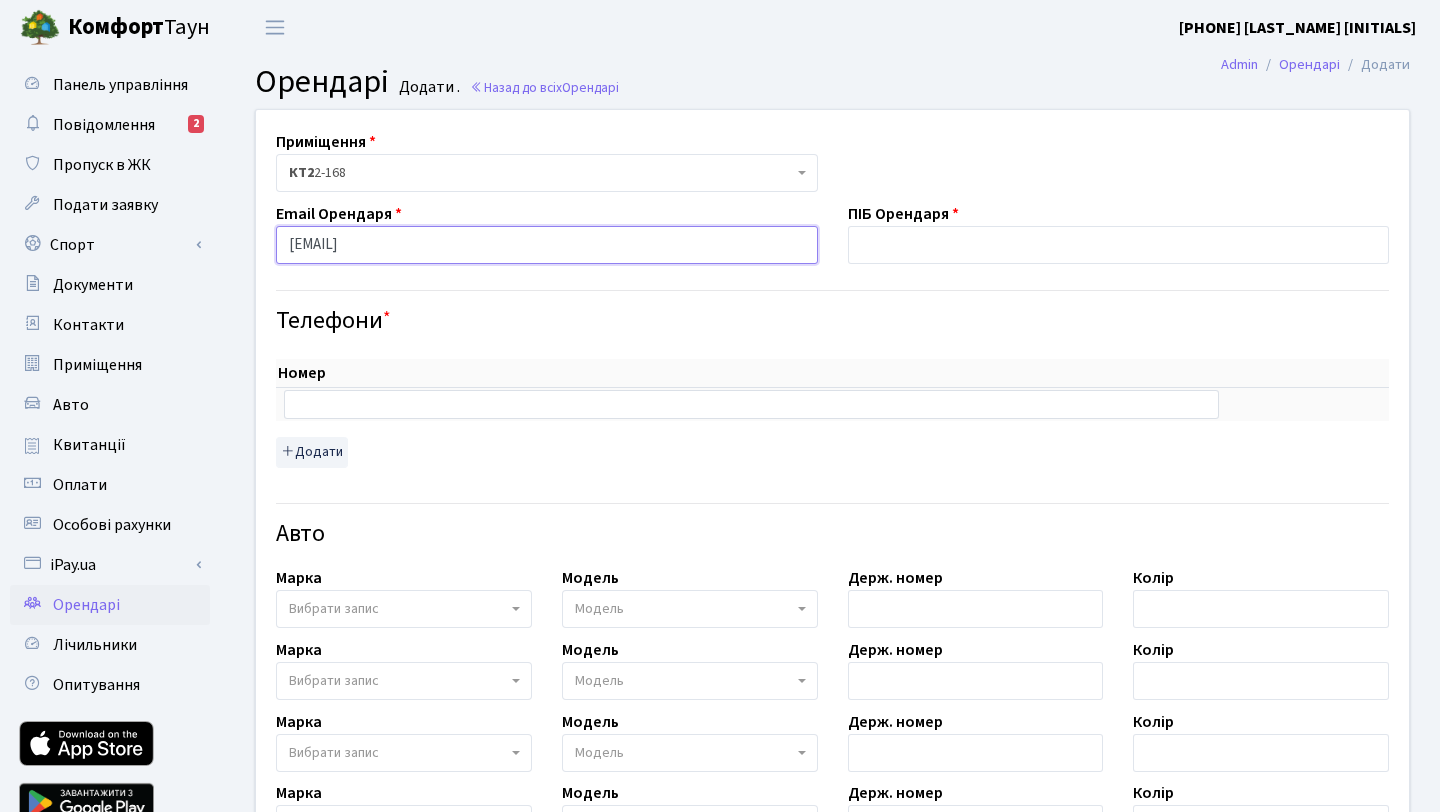 type on "[USERNAME]@[DOMAIN]" 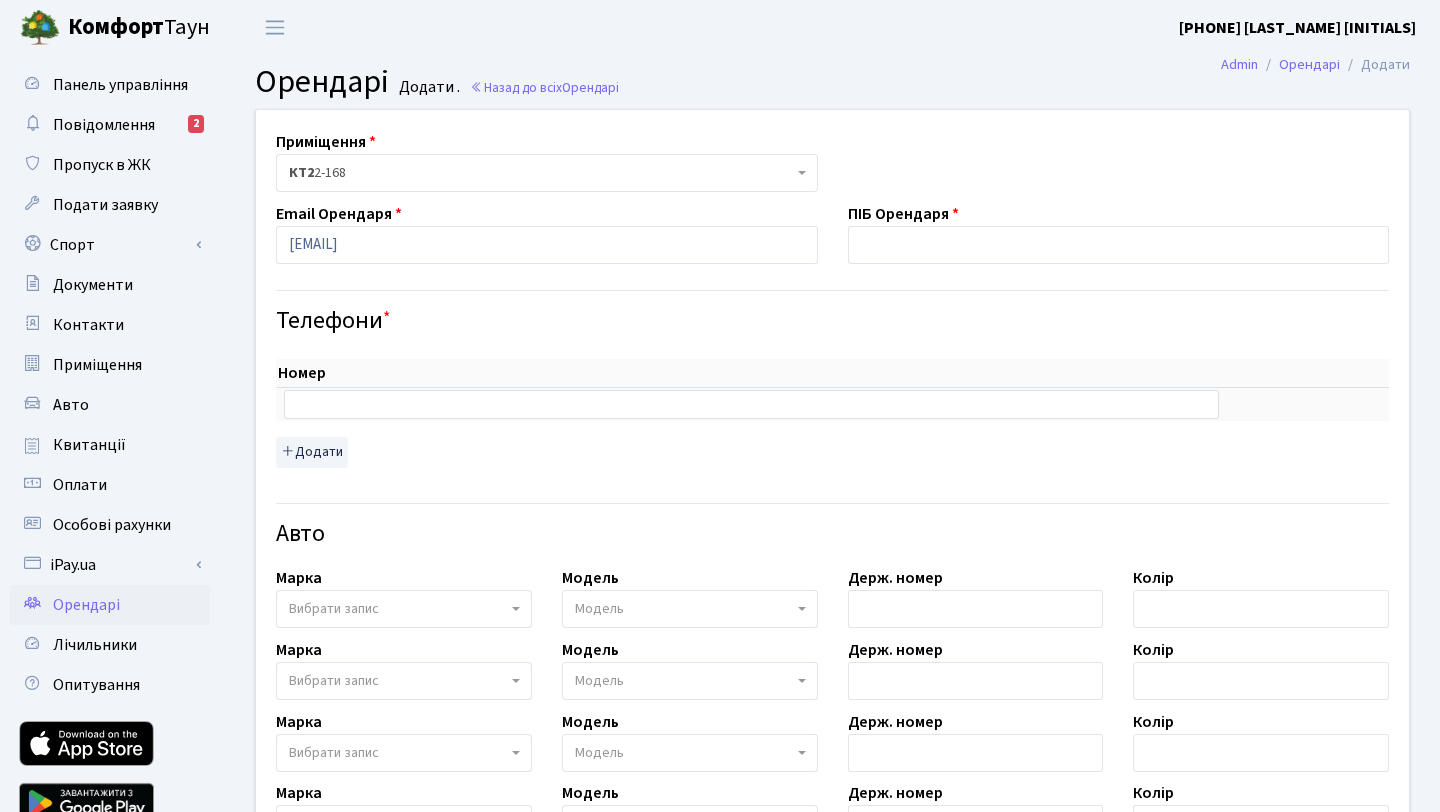click on "Телефони  *" at bounding box center [832, 321] 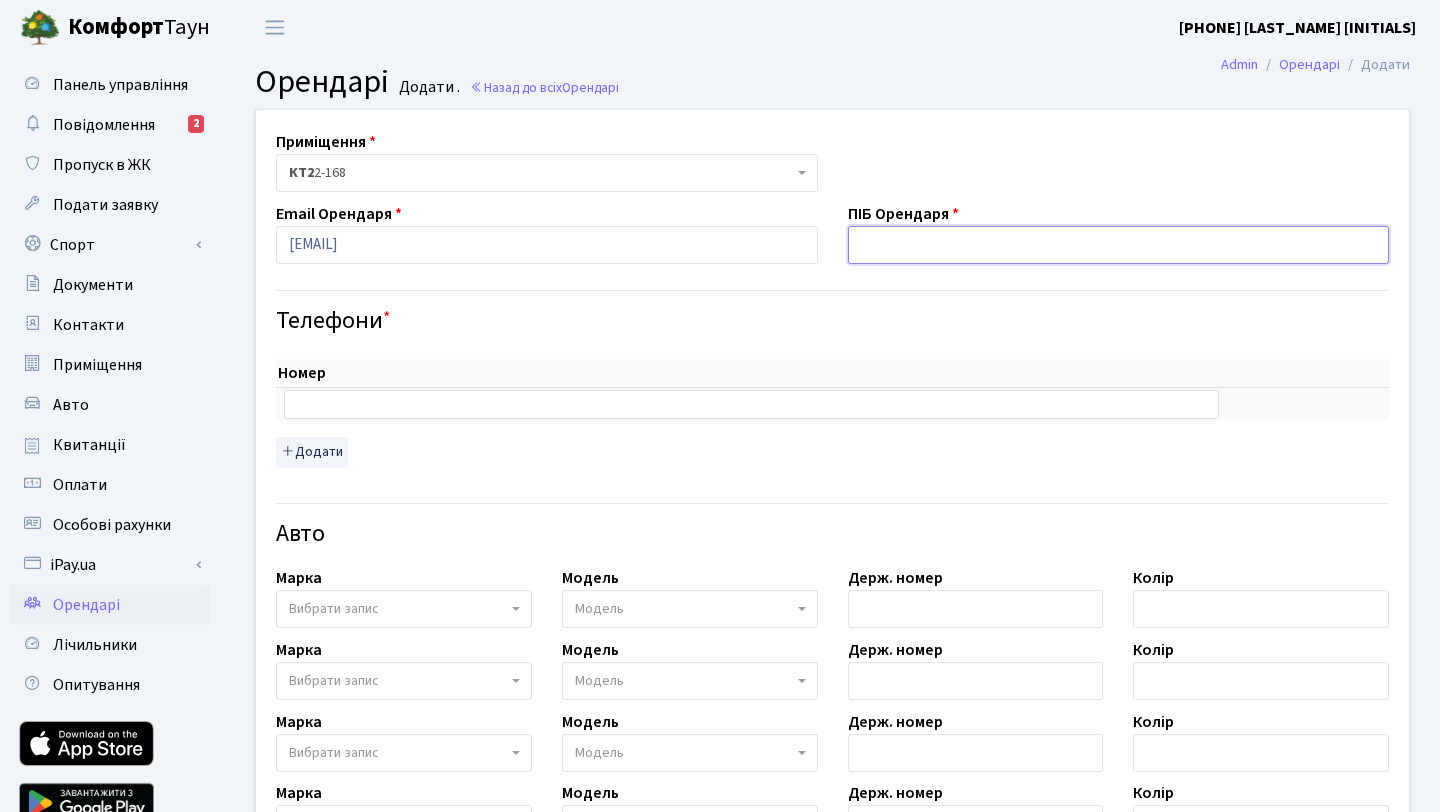 click at bounding box center [1119, 245] 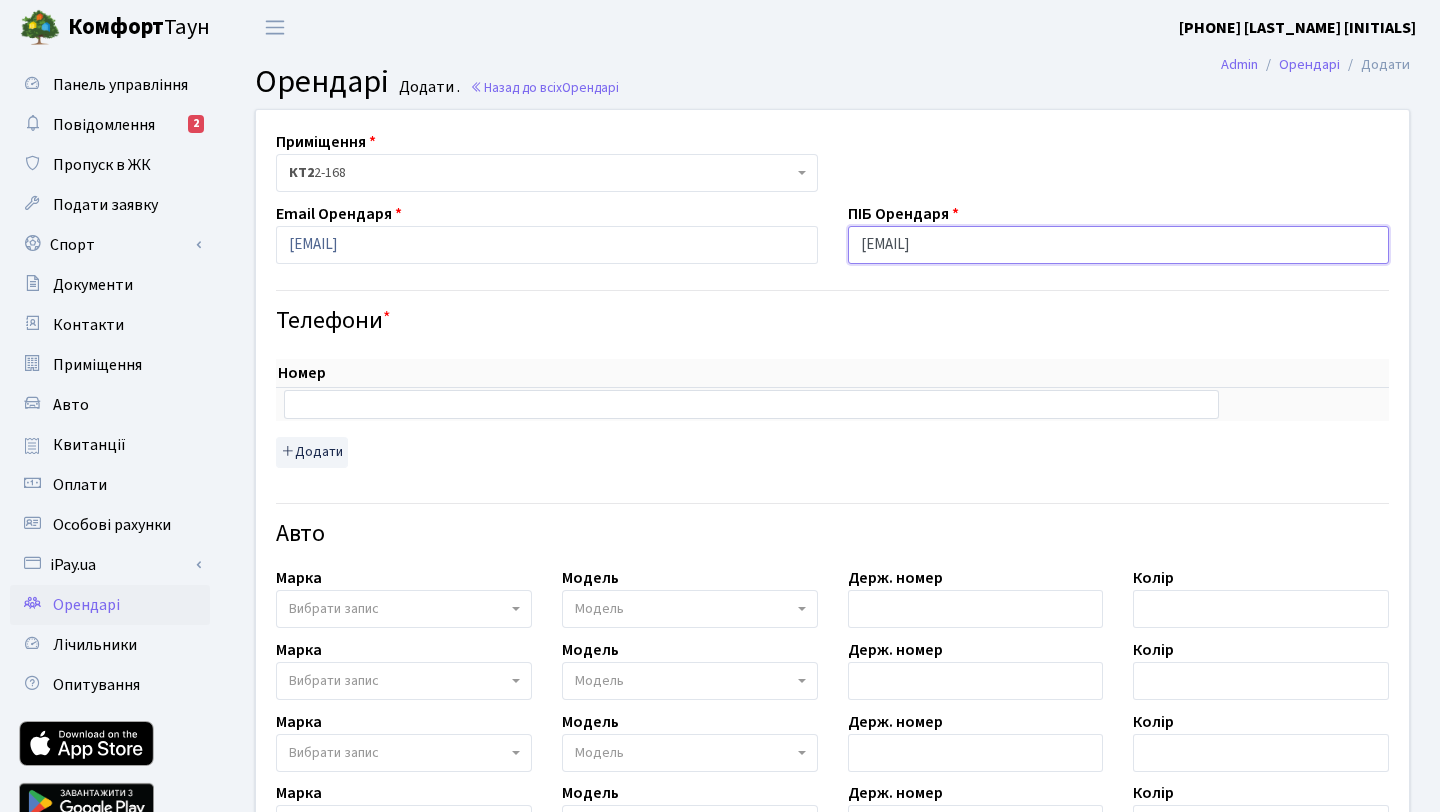 type on "[EMAIL]" 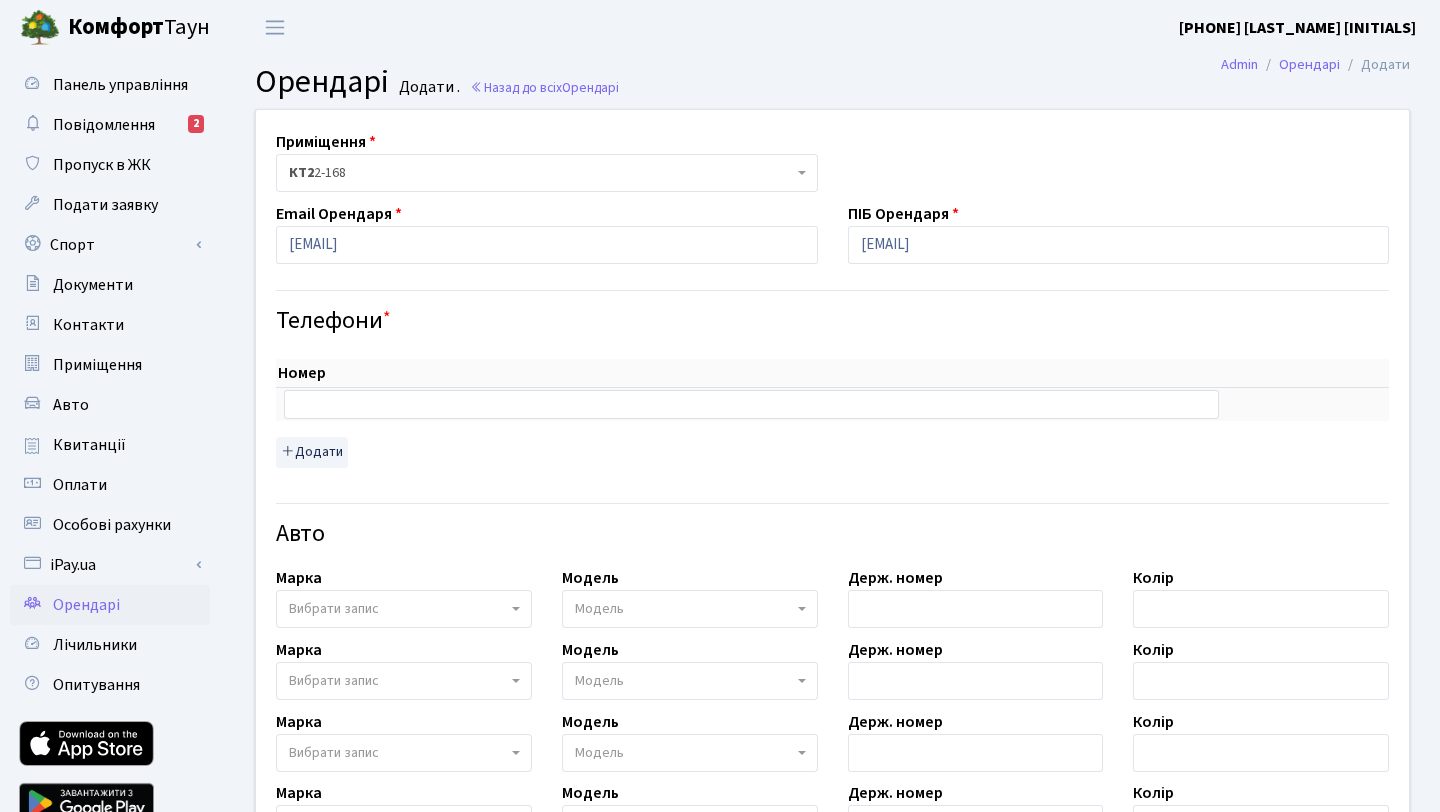click on "Номер
sort item
delete item
sort item
delete item
Додати" at bounding box center [832, 406] 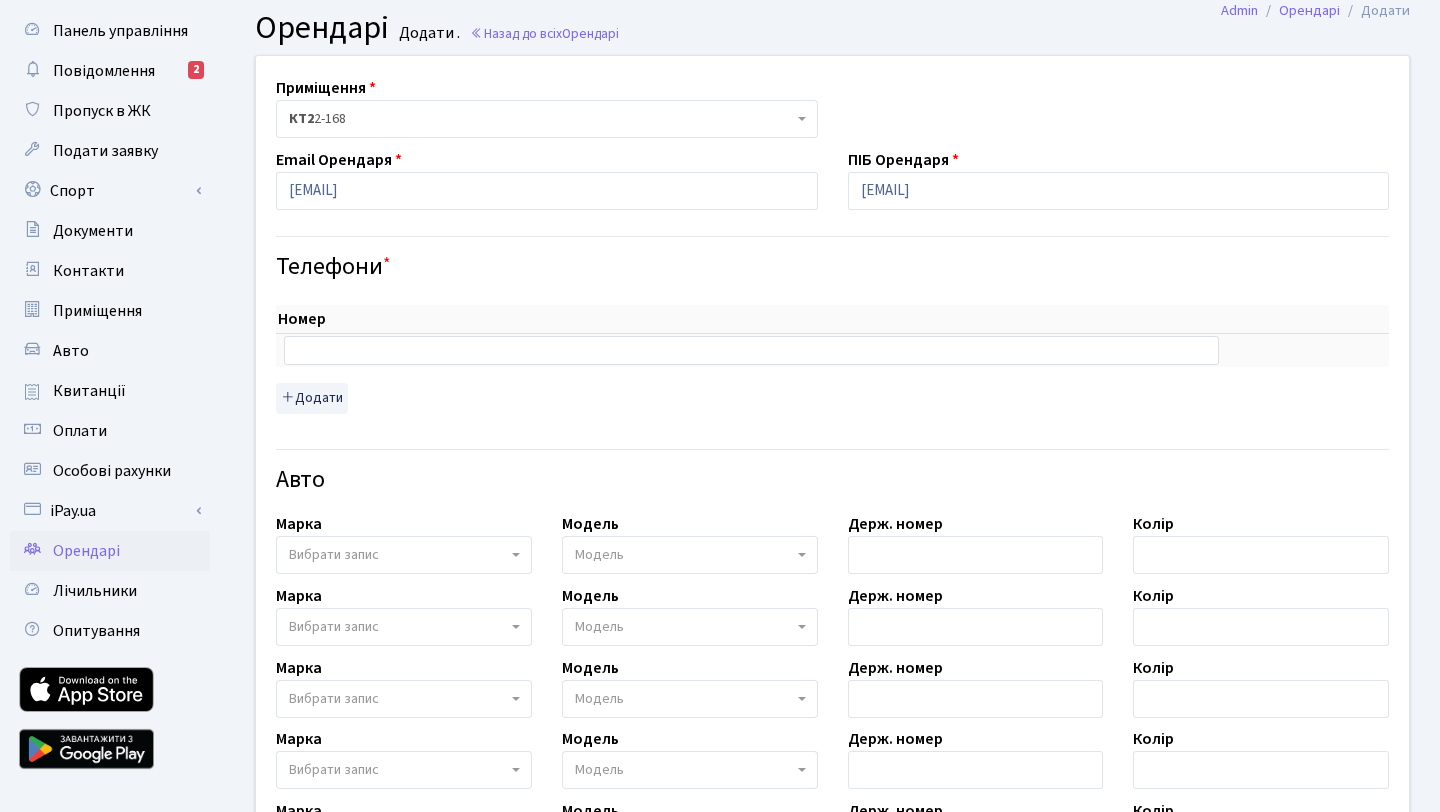 scroll, scrollTop: 101, scrollLeft: 0, axis: vertical 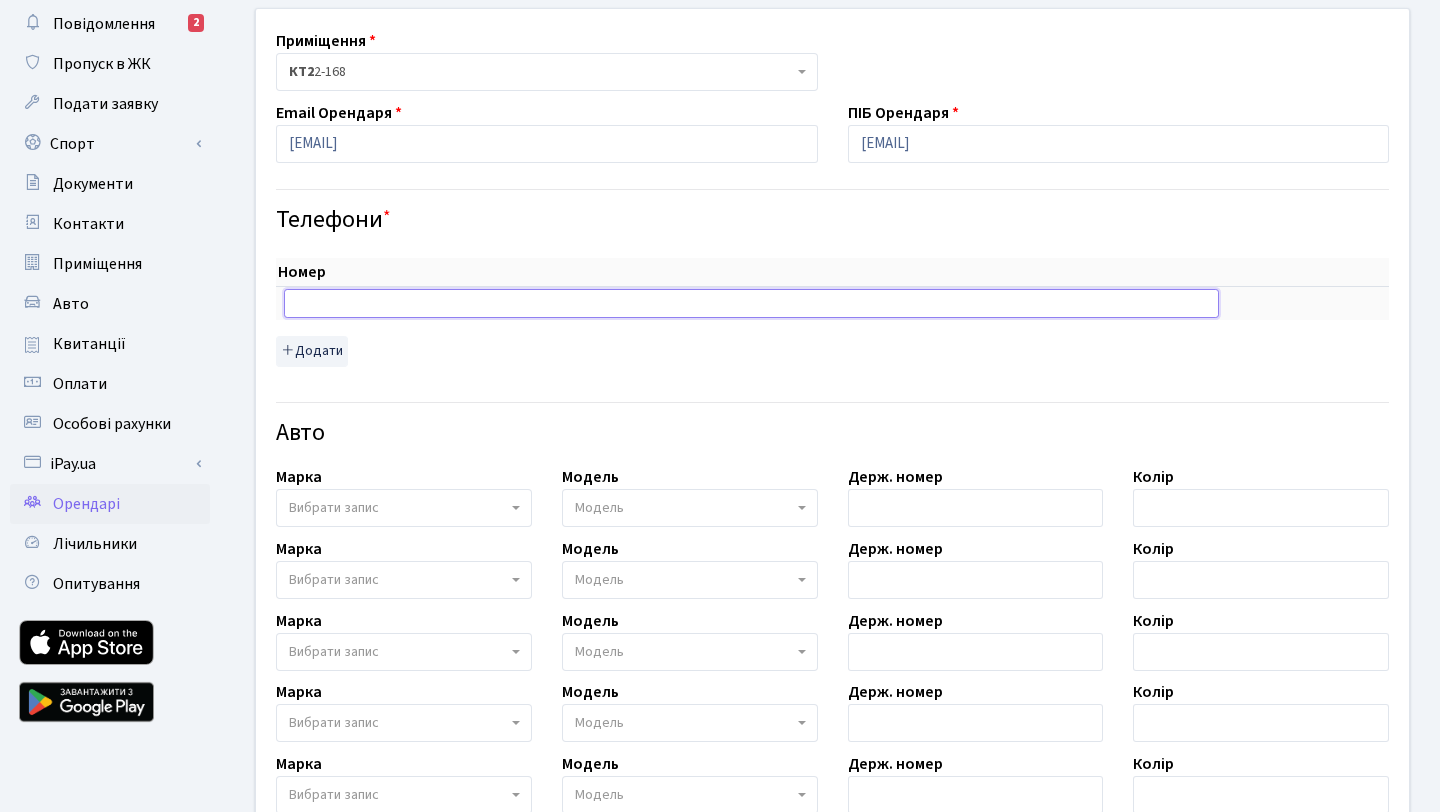 click at bounding box center (751, 303) 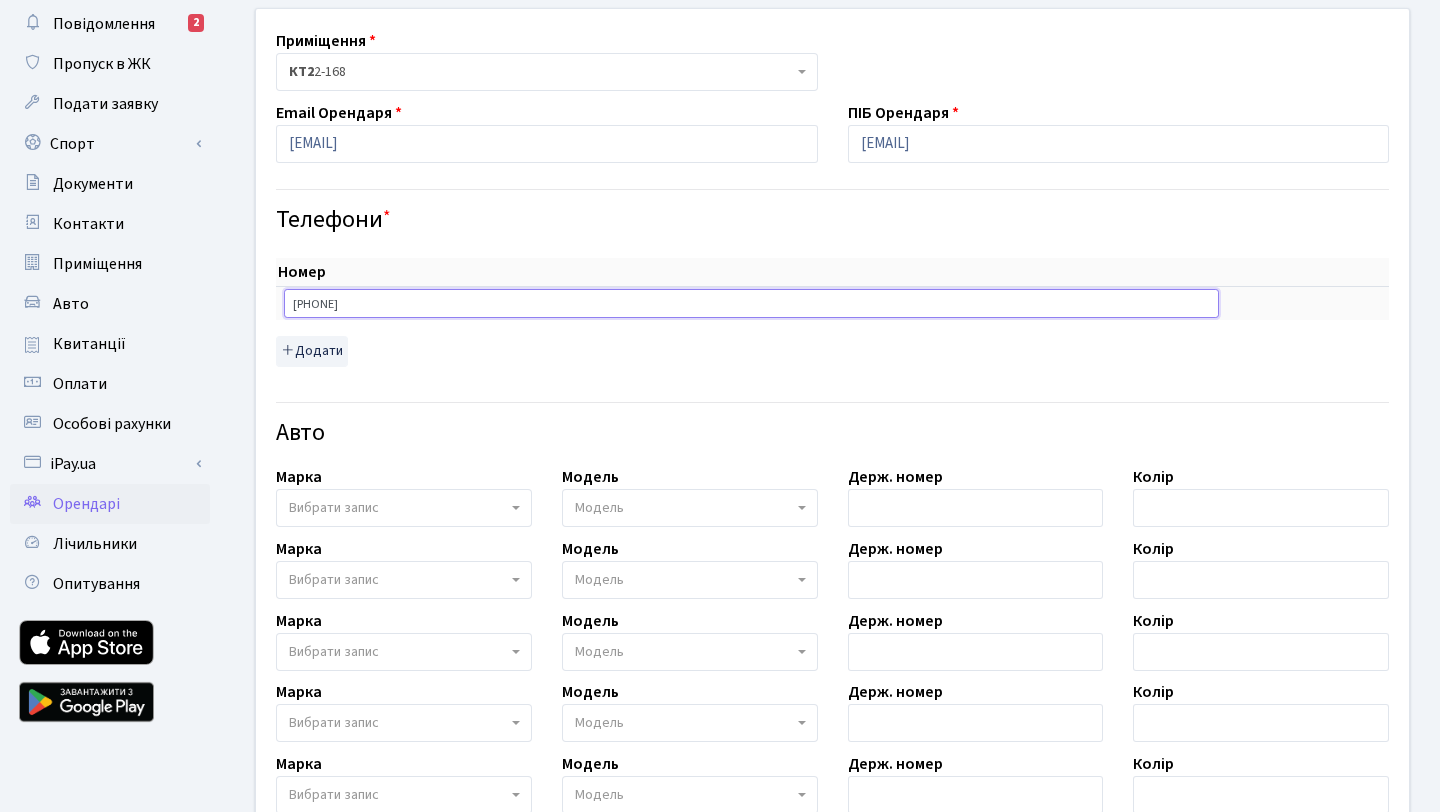 type on "[PHONE]" 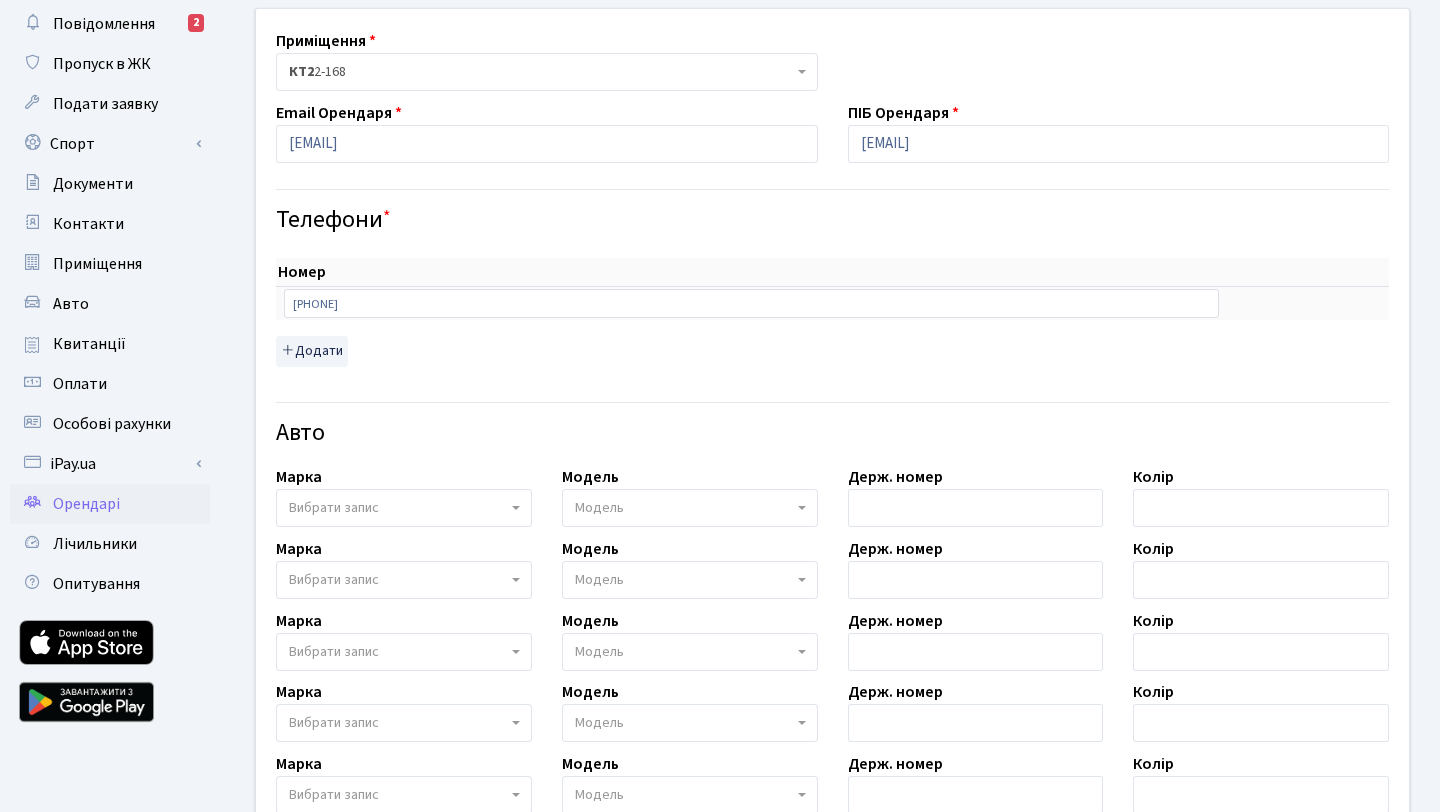 click on "Номер
sort item
delete item
+380661190511
sort item
delete item
Додати" at bounding box center [832, 312] 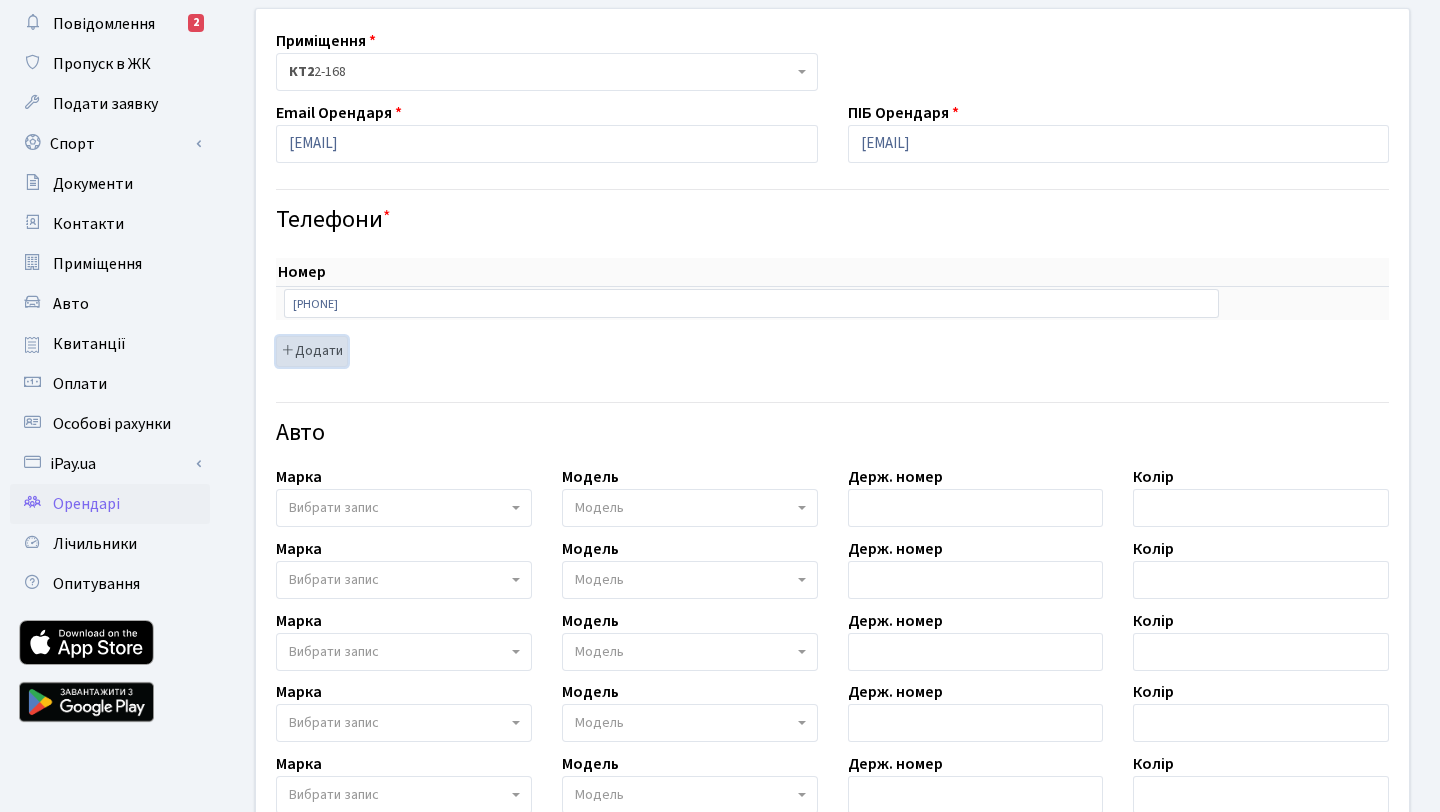 click on "Додати" at bounding box center (312, 351) 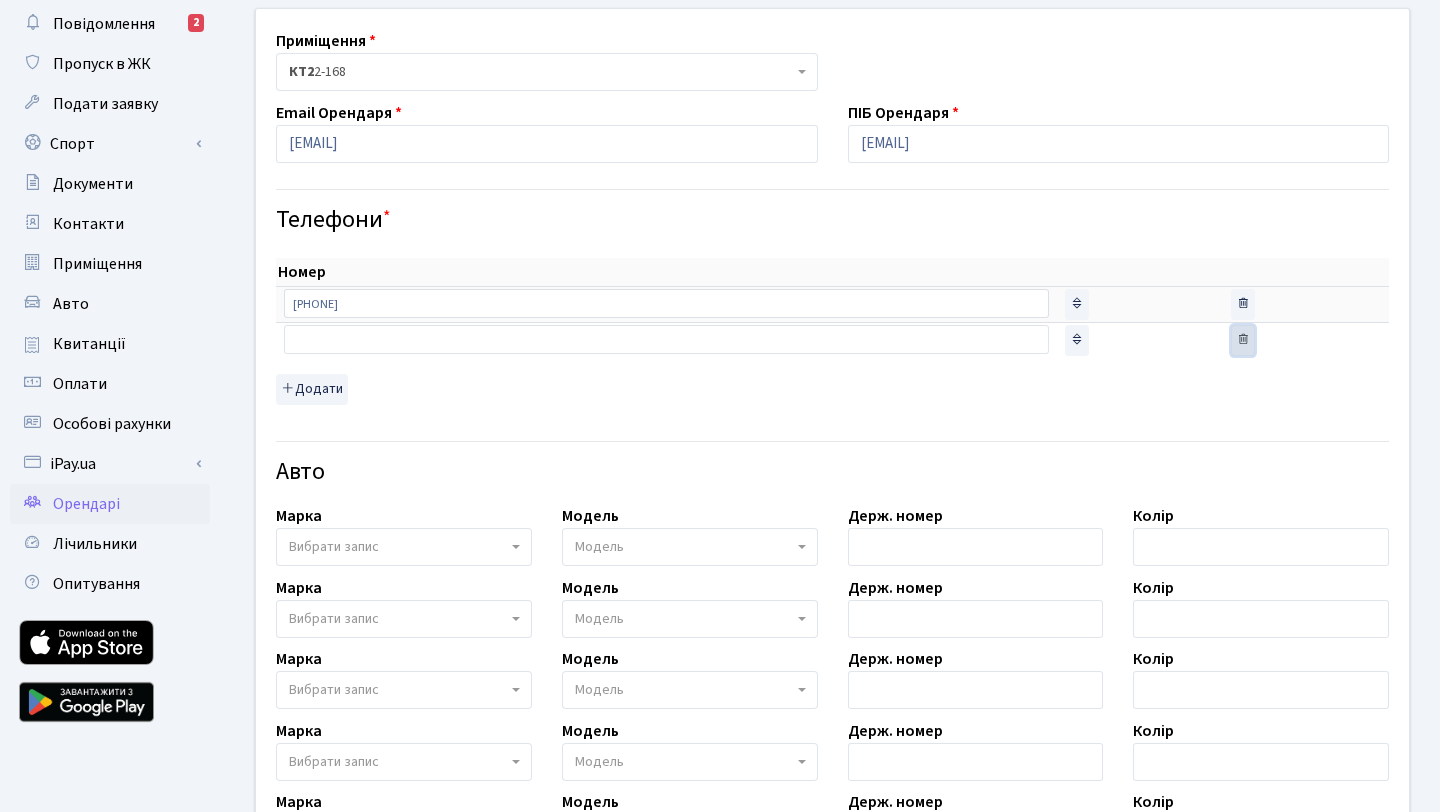 click at bounding box center (1243, 339) 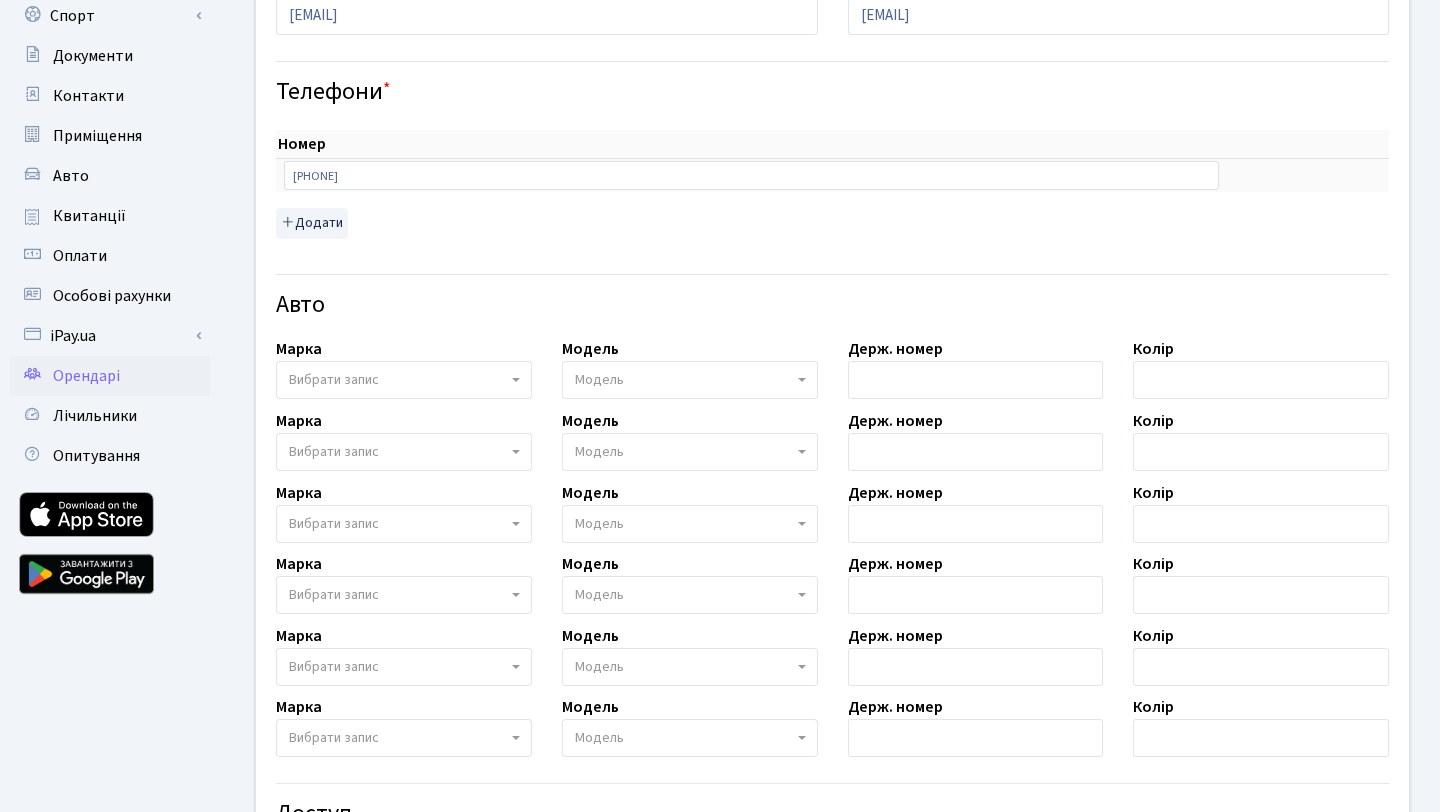 scroll, scrollTop: 230, scrollLeft: 0, axis: vertical 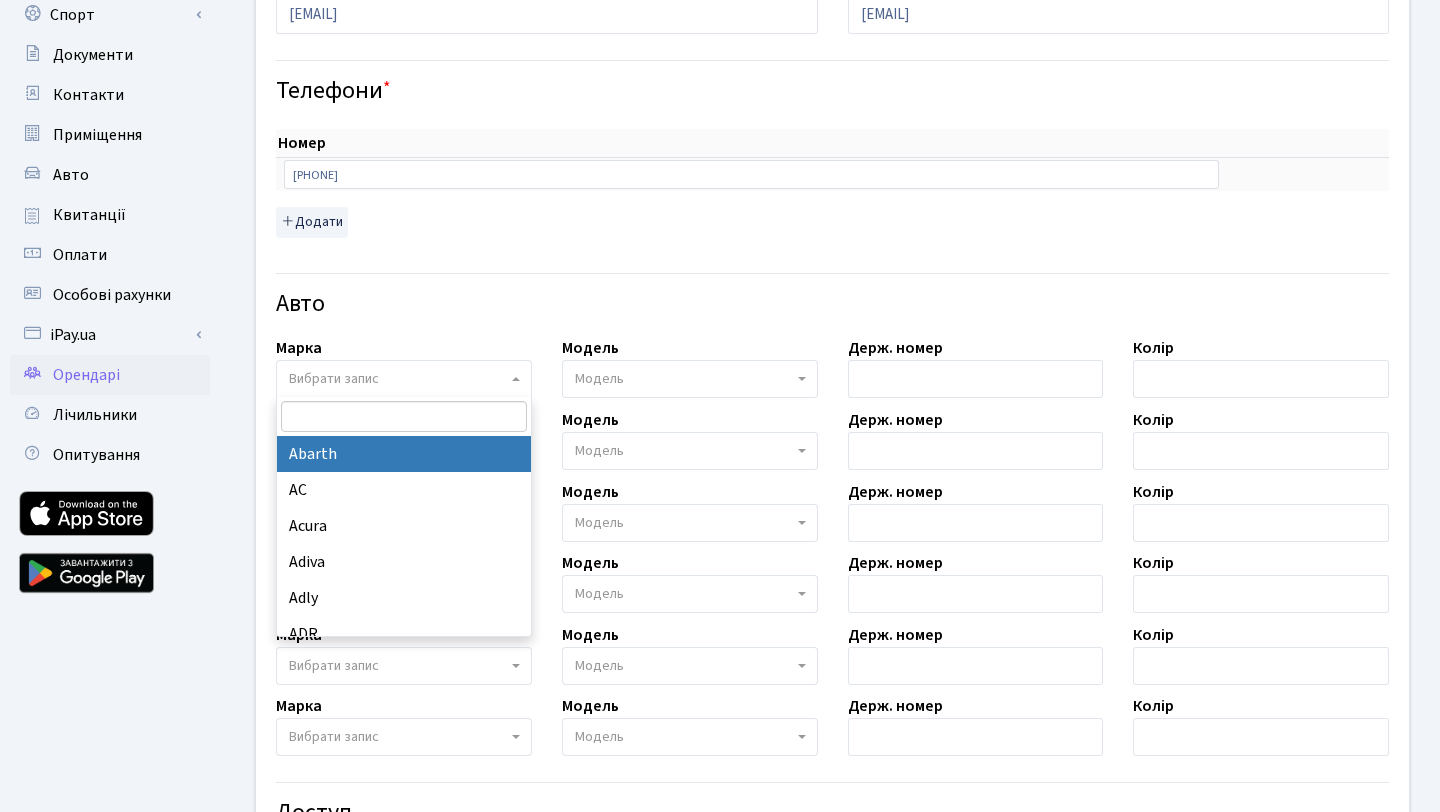 click on "Вибрати запис" at bounding box center [398, 379] 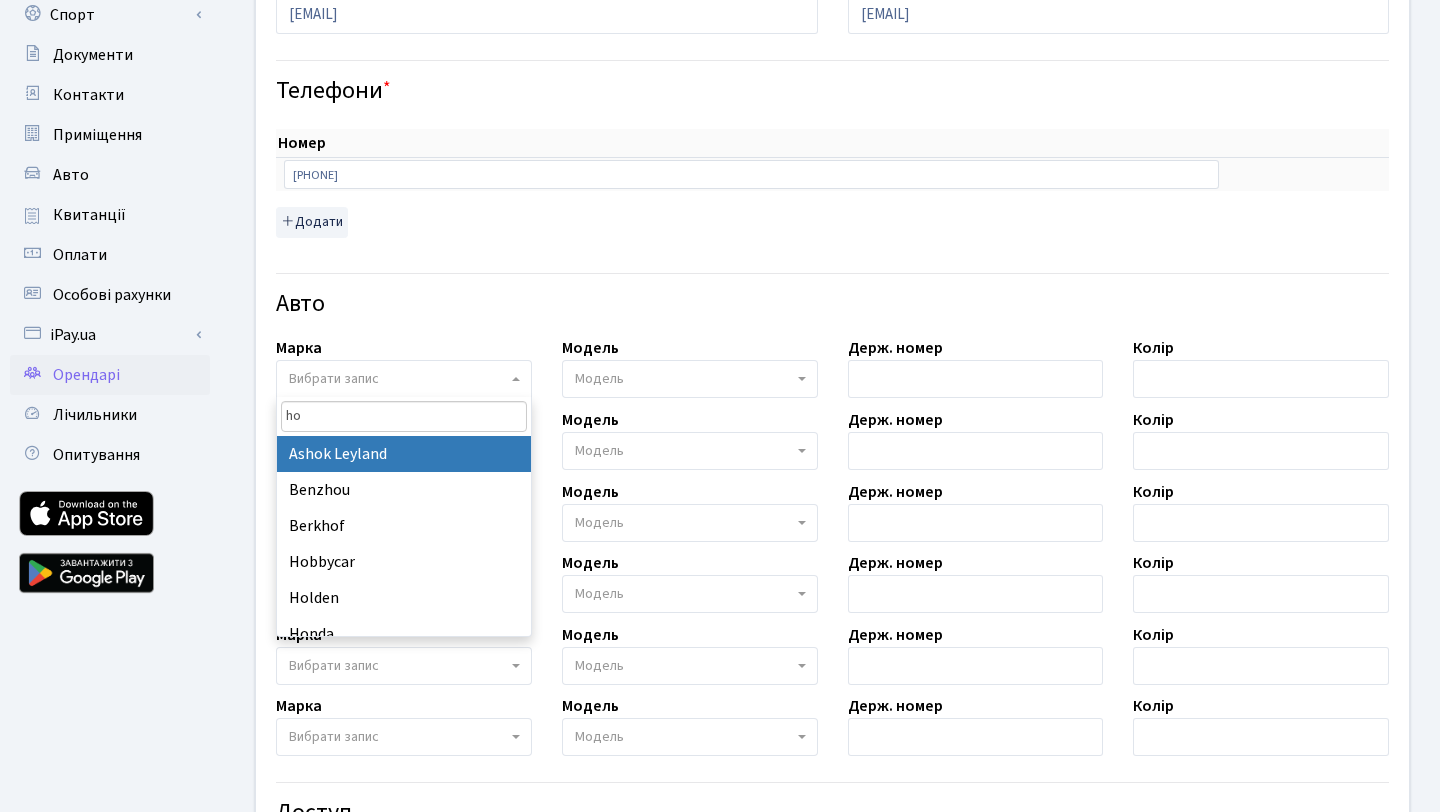 type on "hon" 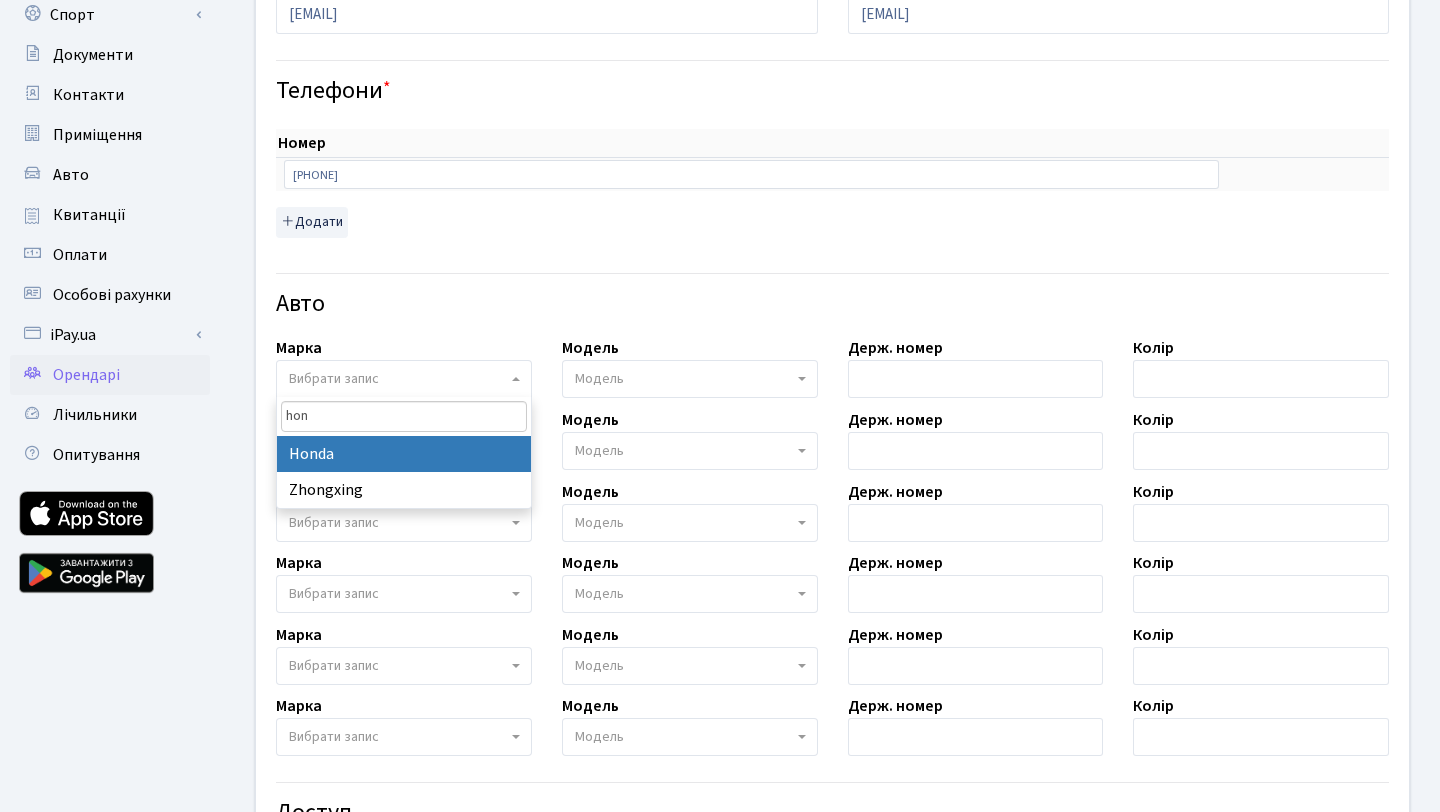 select on "57" 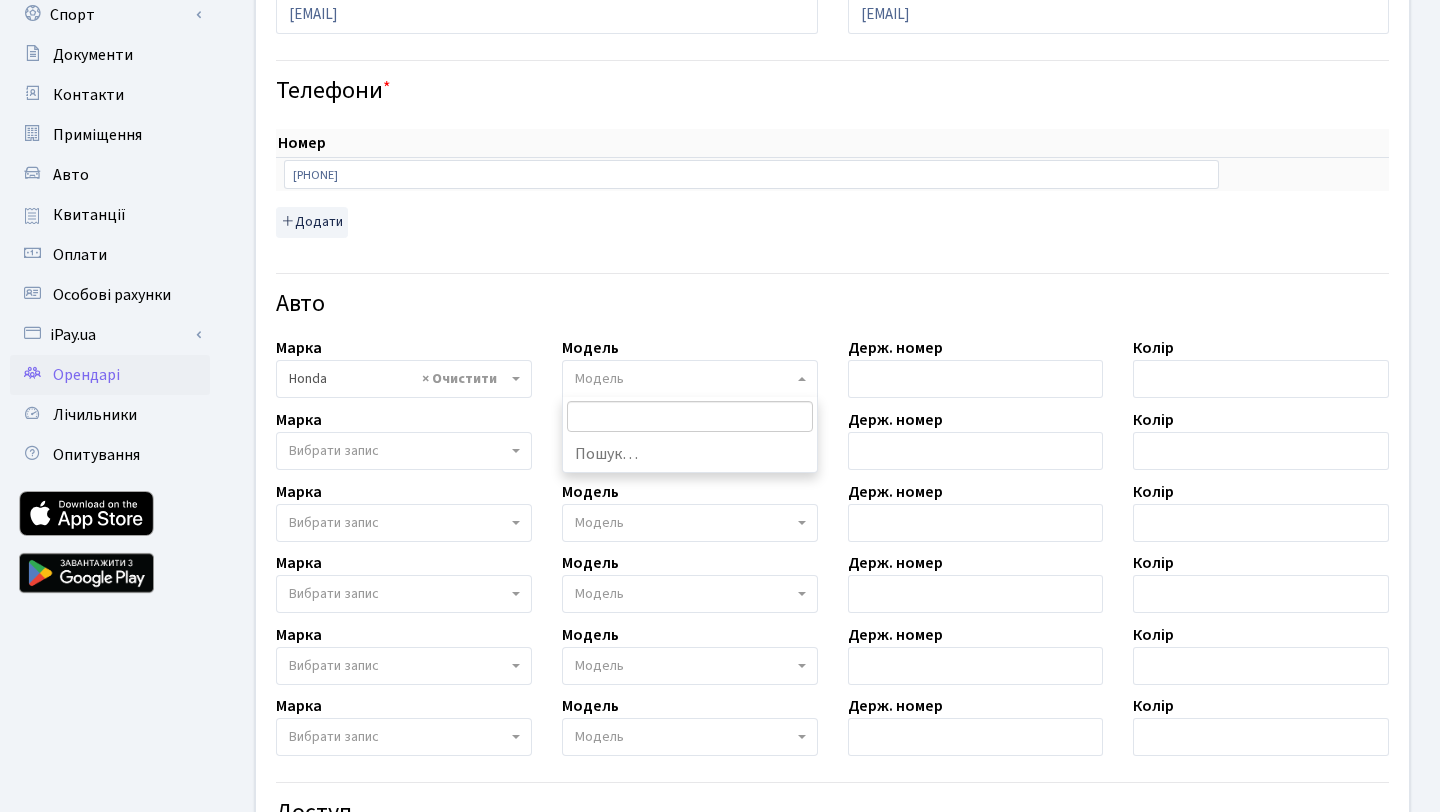 click on "Модель" at bounding box center (684, 379) 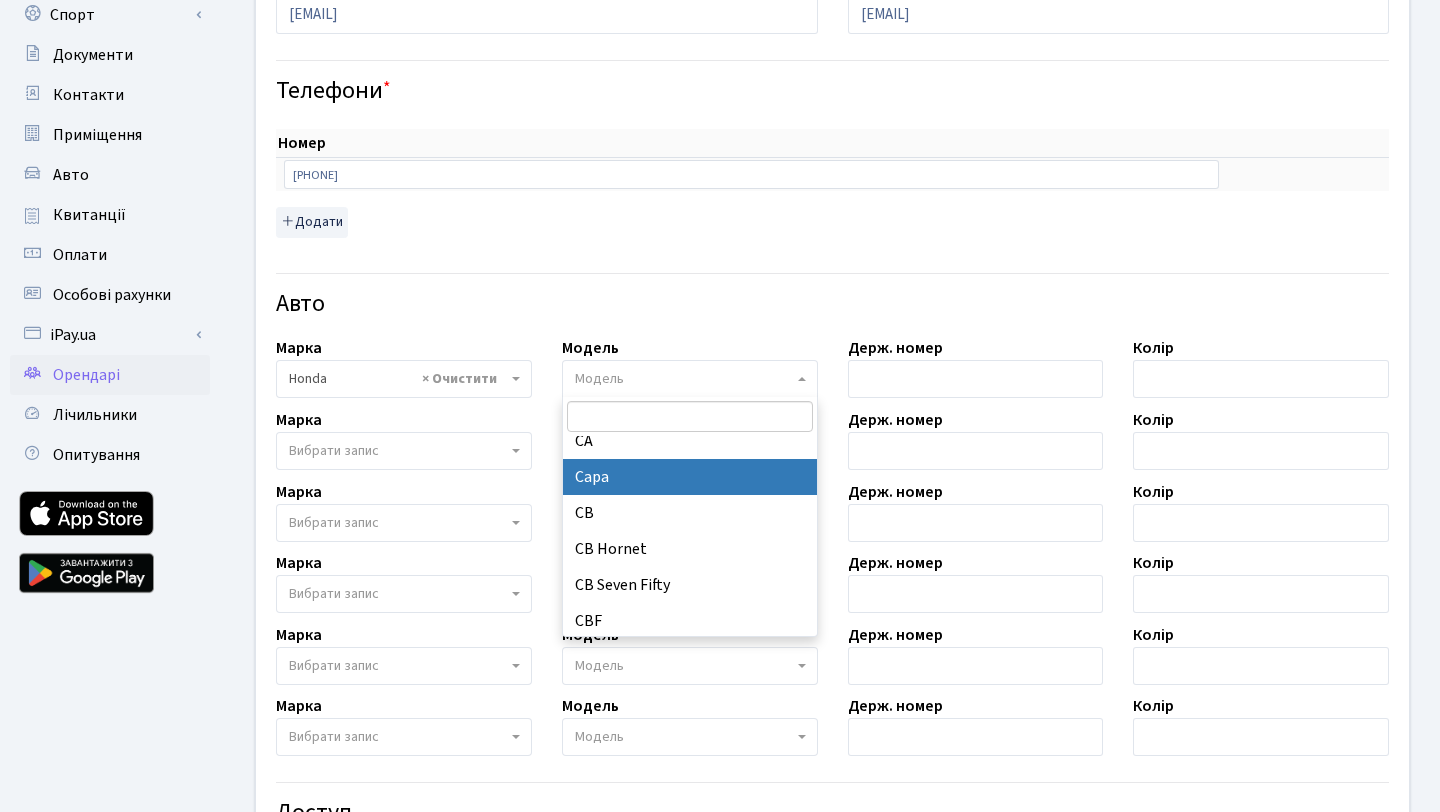 scroll, scrollTop: 375, scrollLeft: 0, axis: vertical 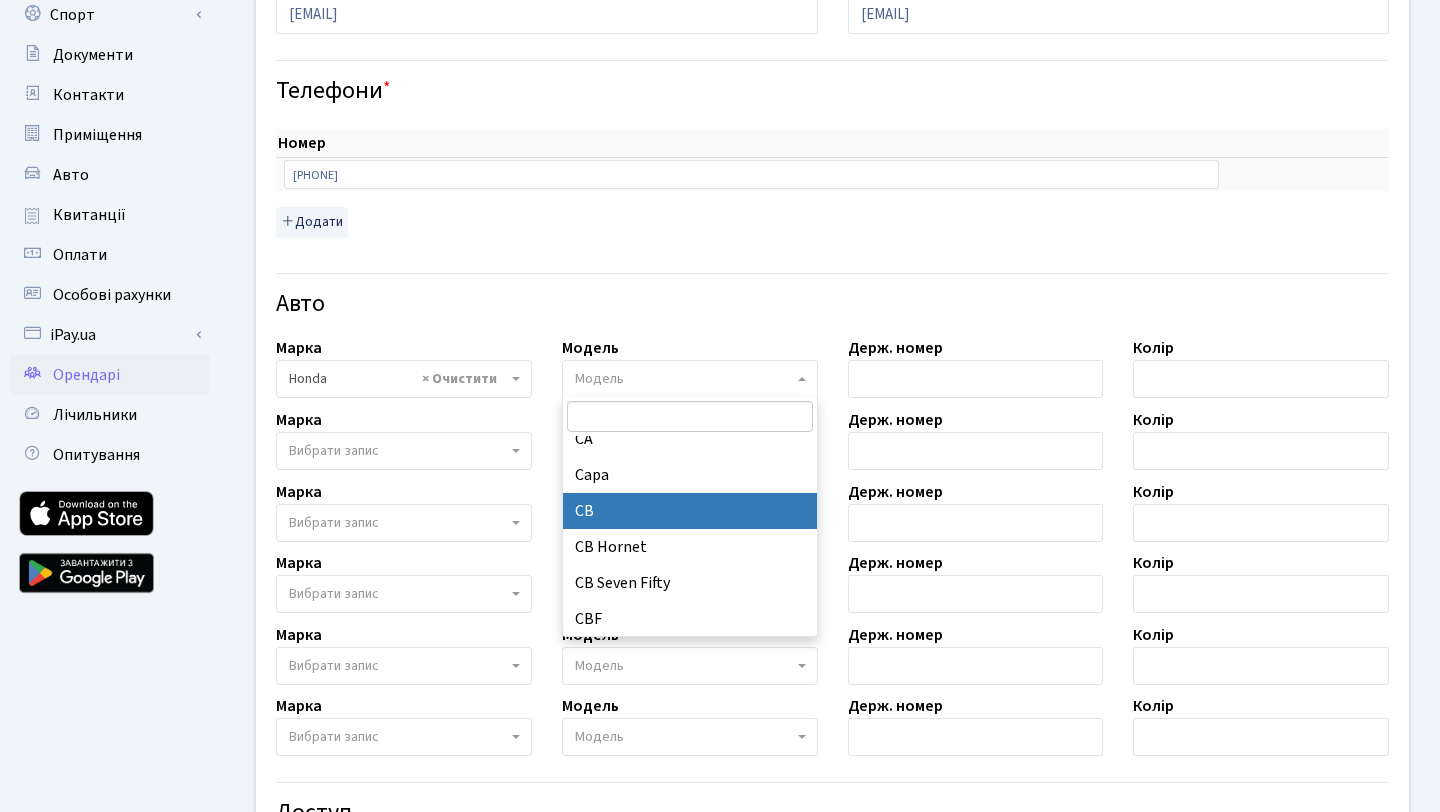 select on "892" 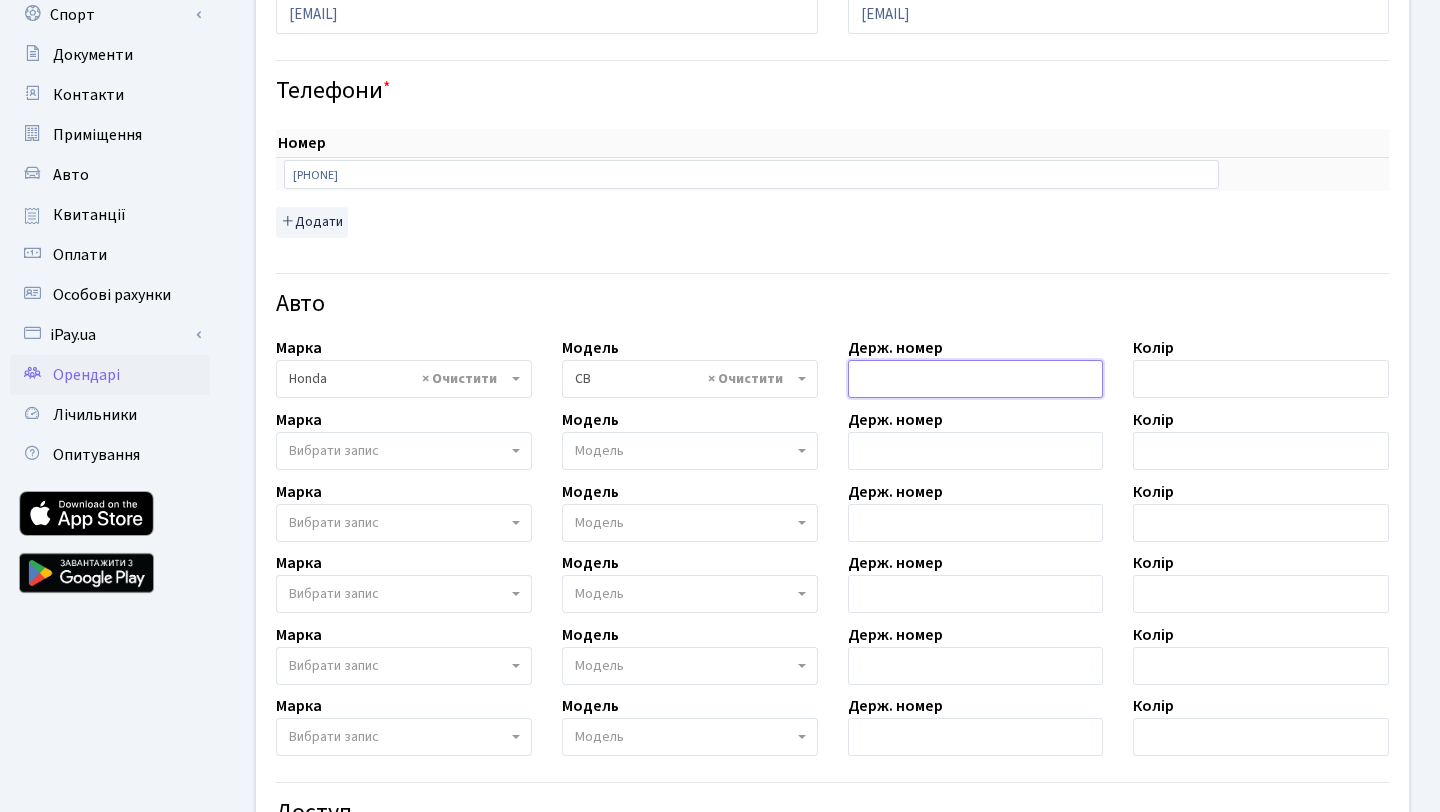 click at bounding box center [976, 379] 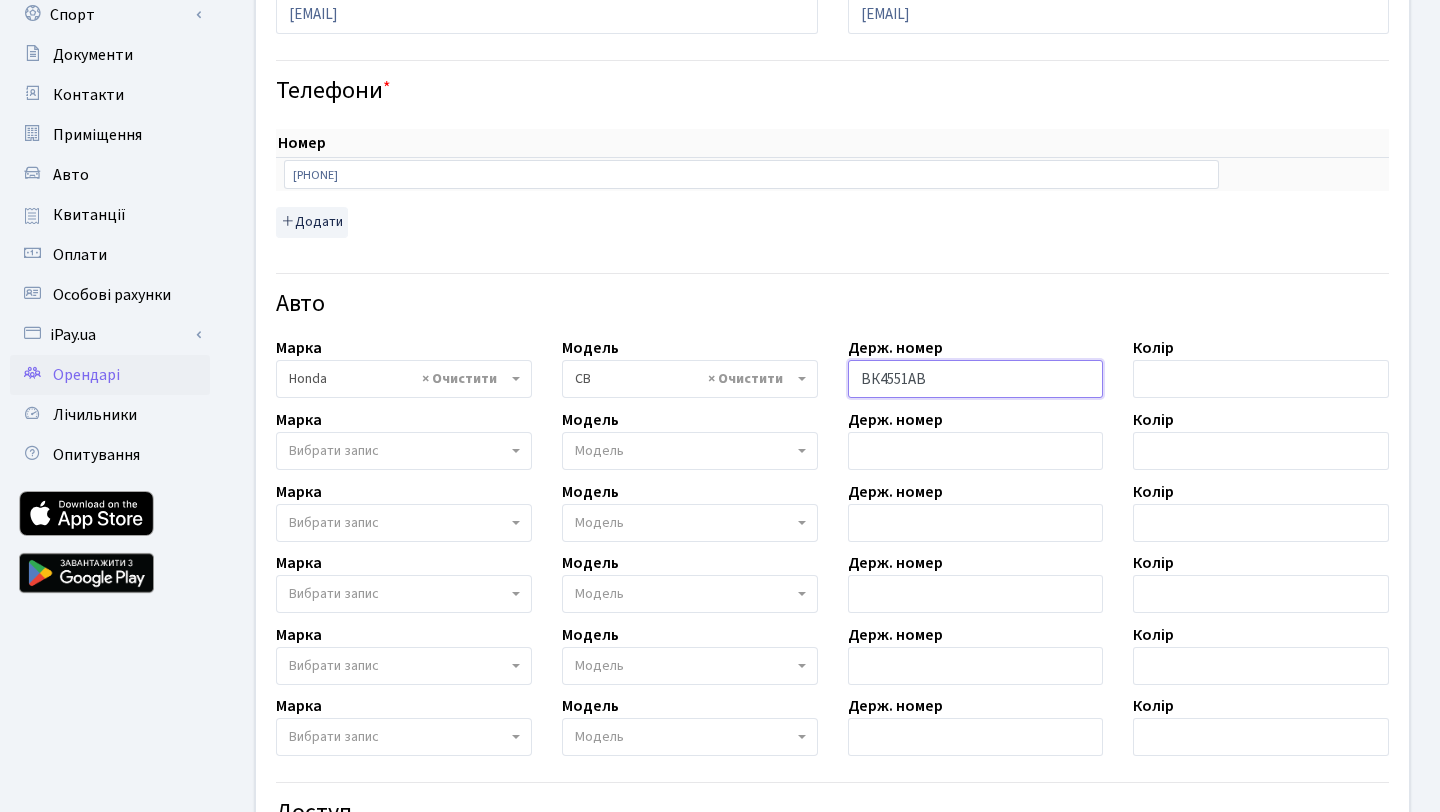 type on "ВК4551АВ" 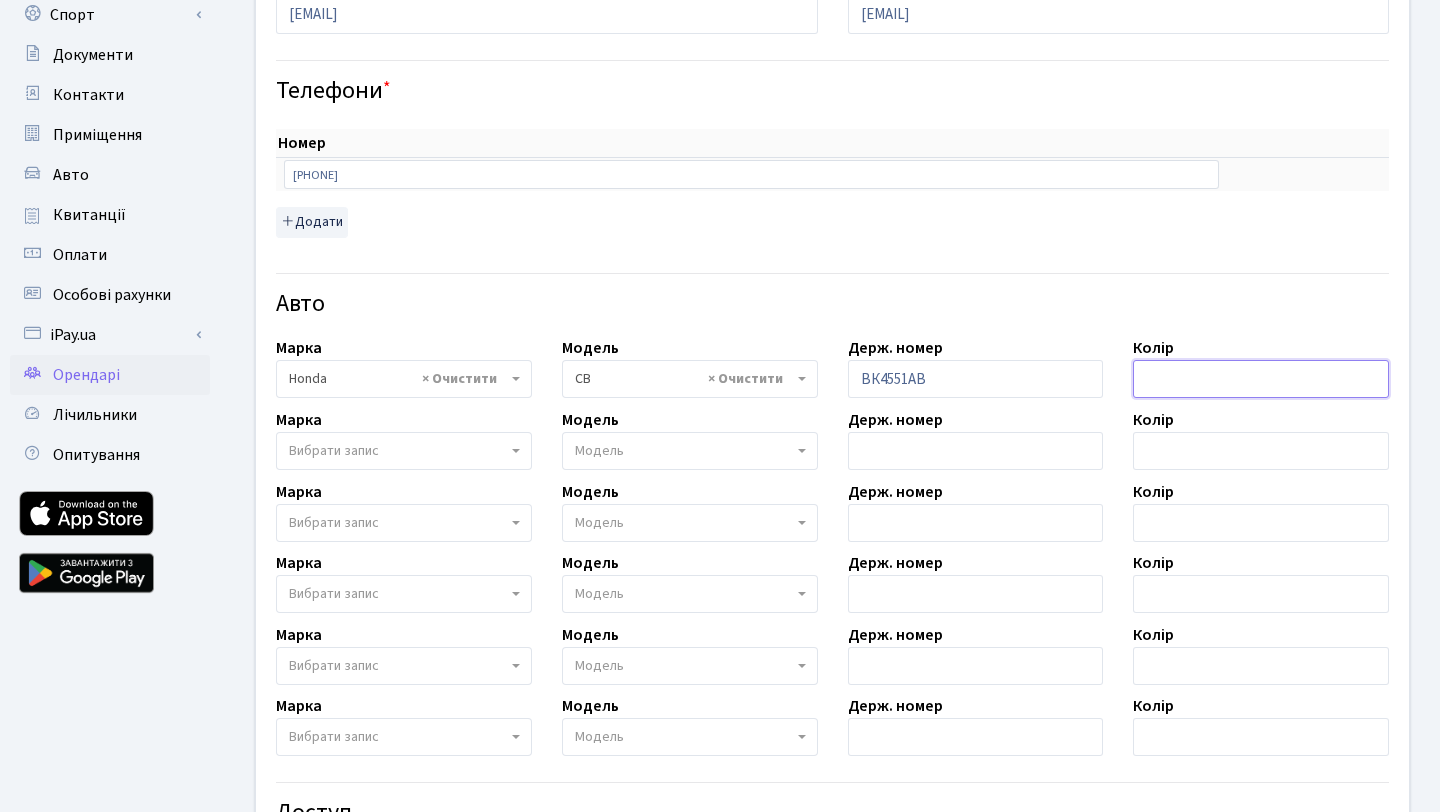 click at bounding box center (1261, 379) 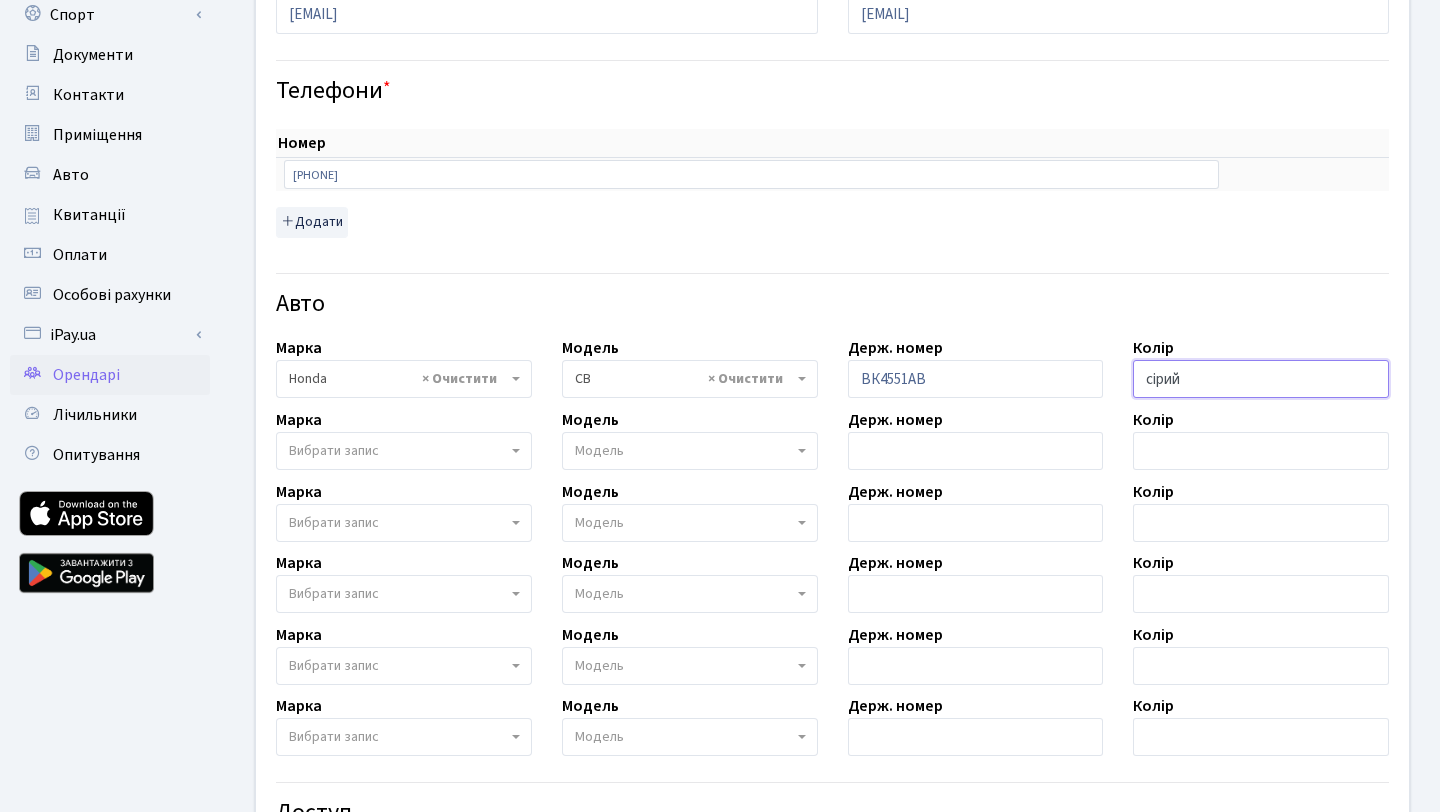 type on "сірий" 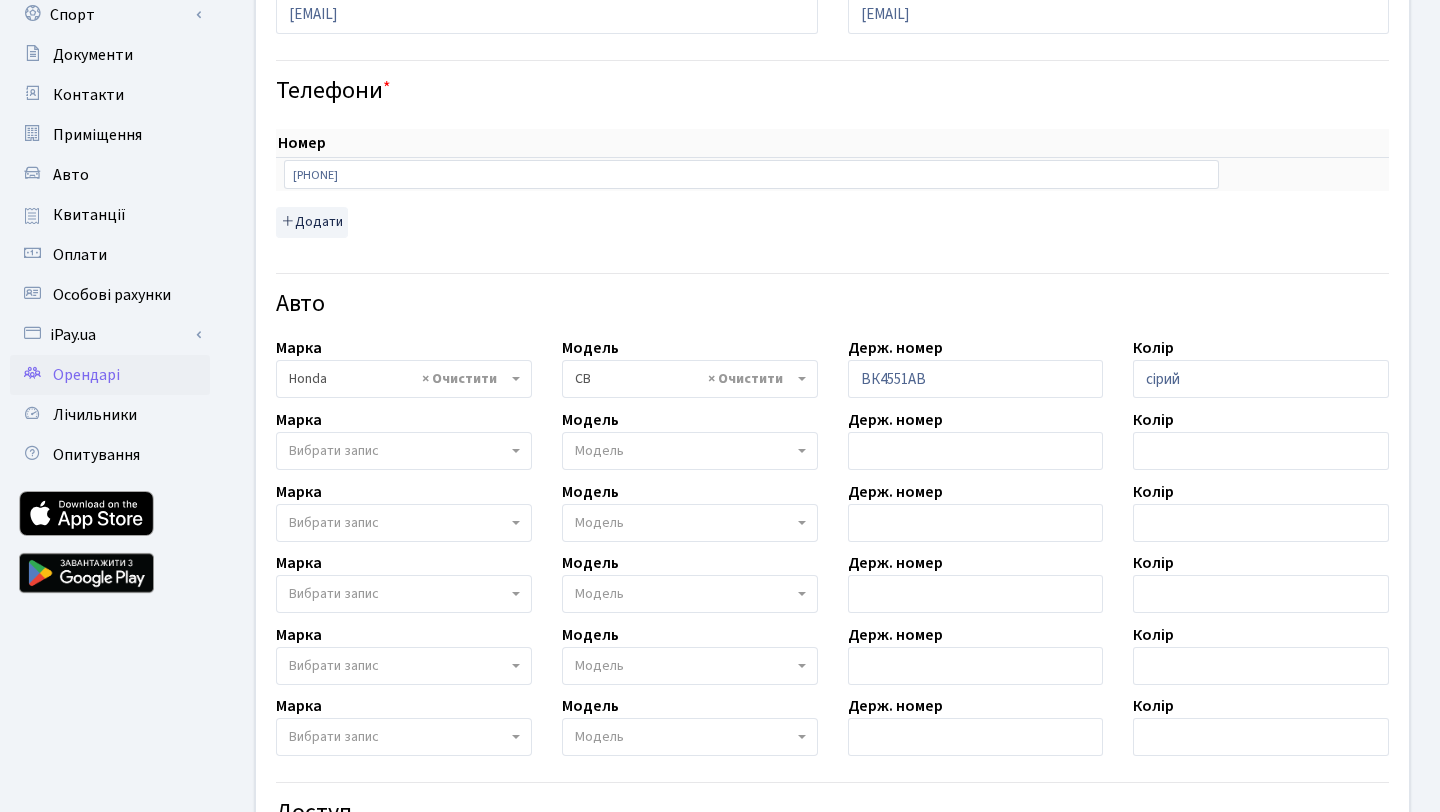 click on "Авто" at bounding box center [832, 304] 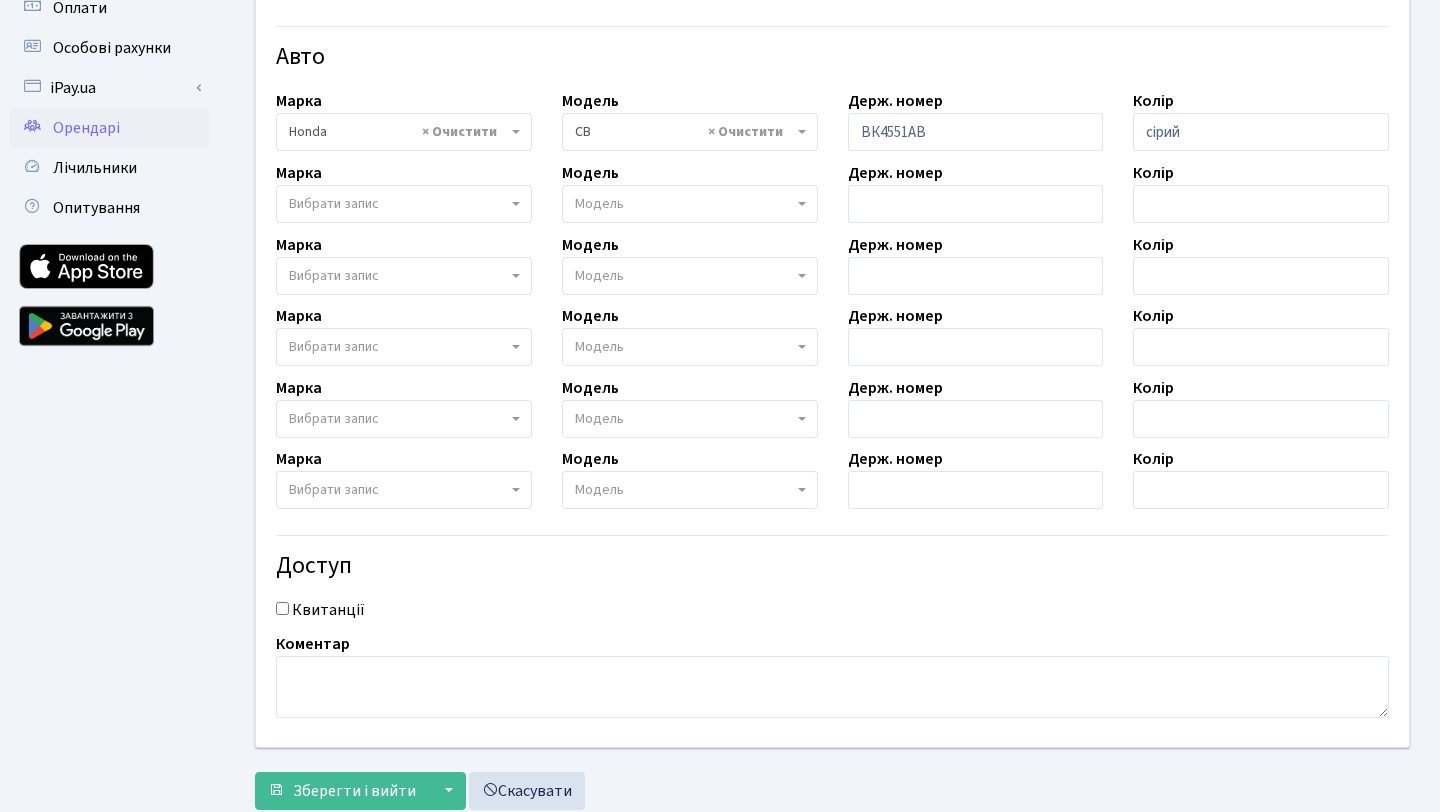 scroll, scrollTop: 535, scrollLeft: 0, axis: vertical 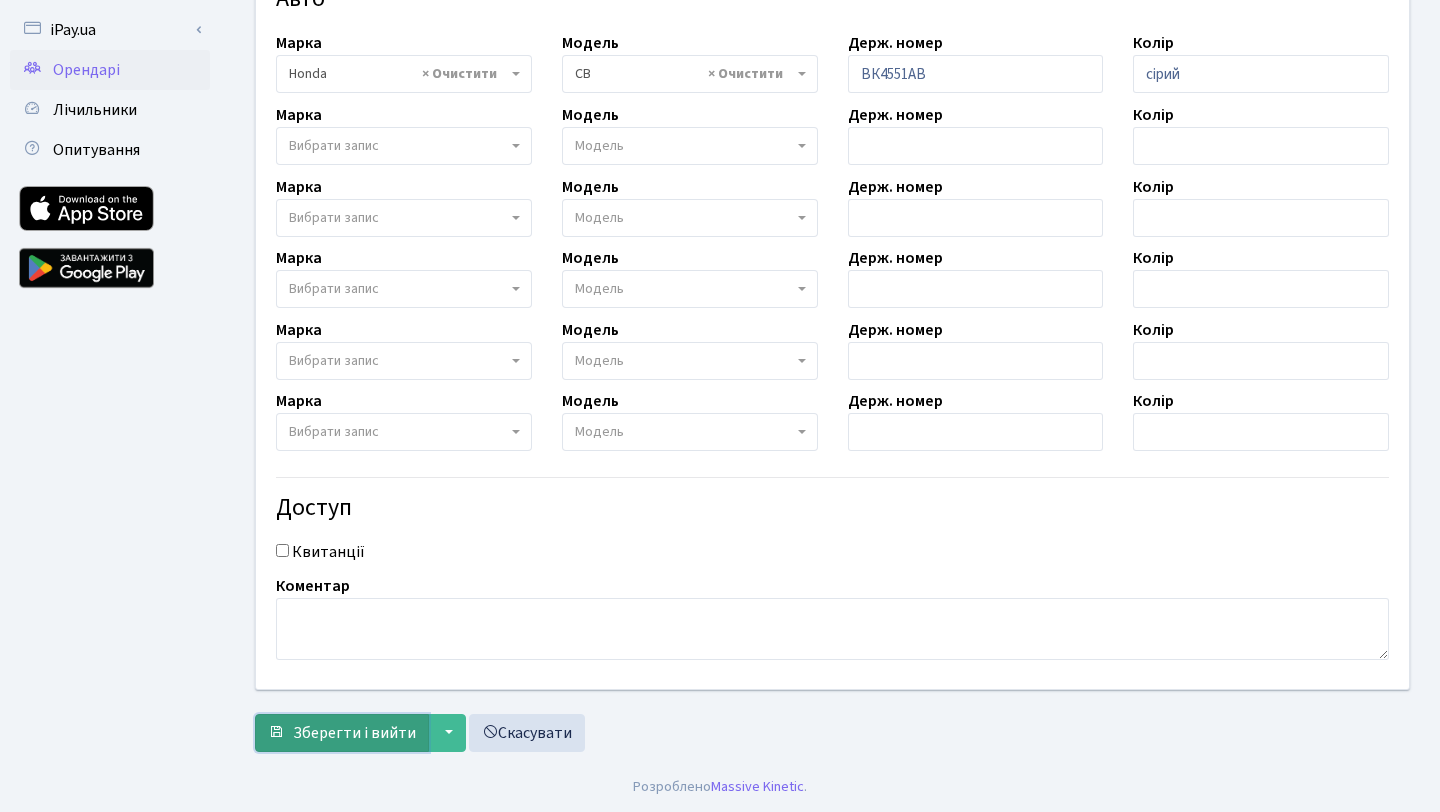 click on "Зберегти і вийти" at bounding box center (354, 733) 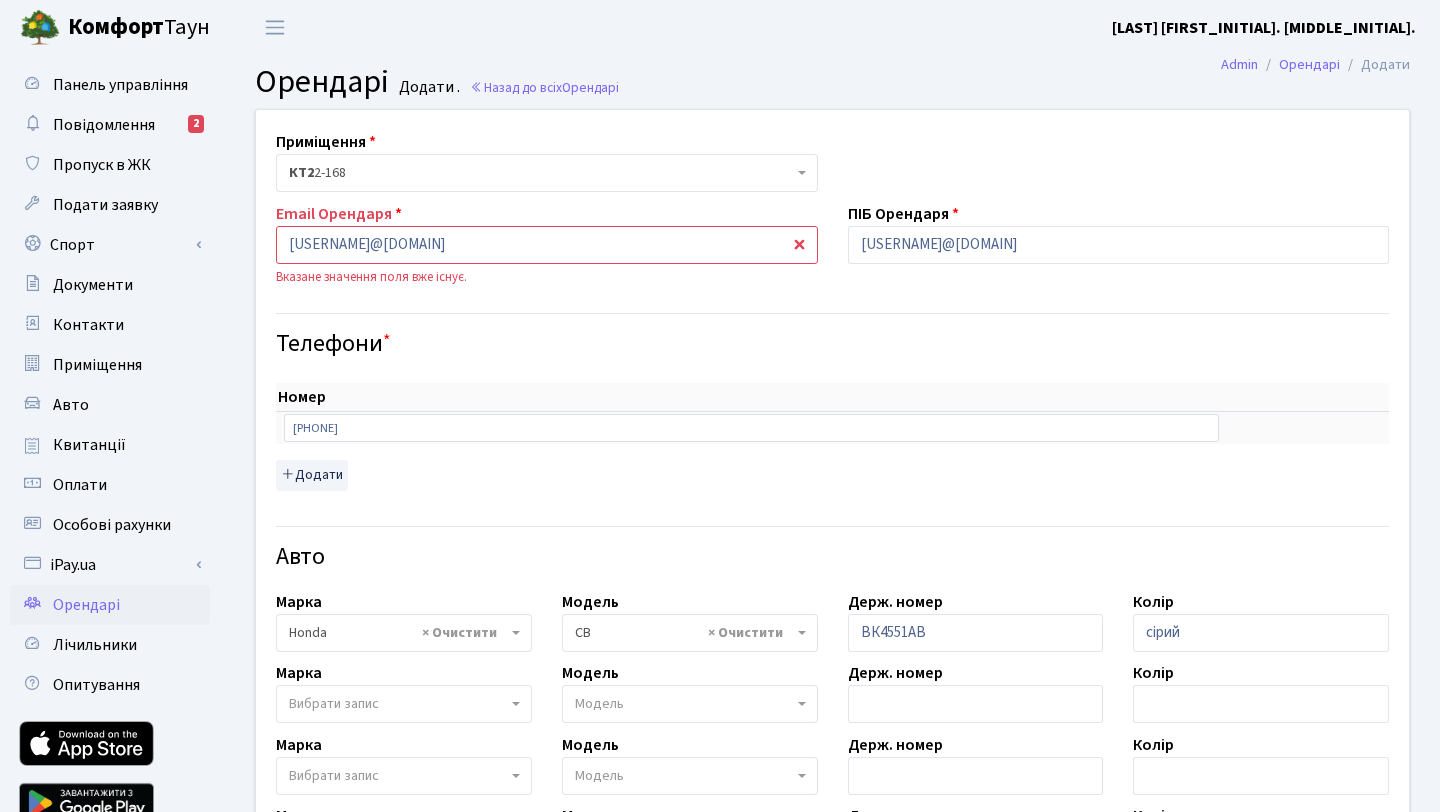 select on "892" 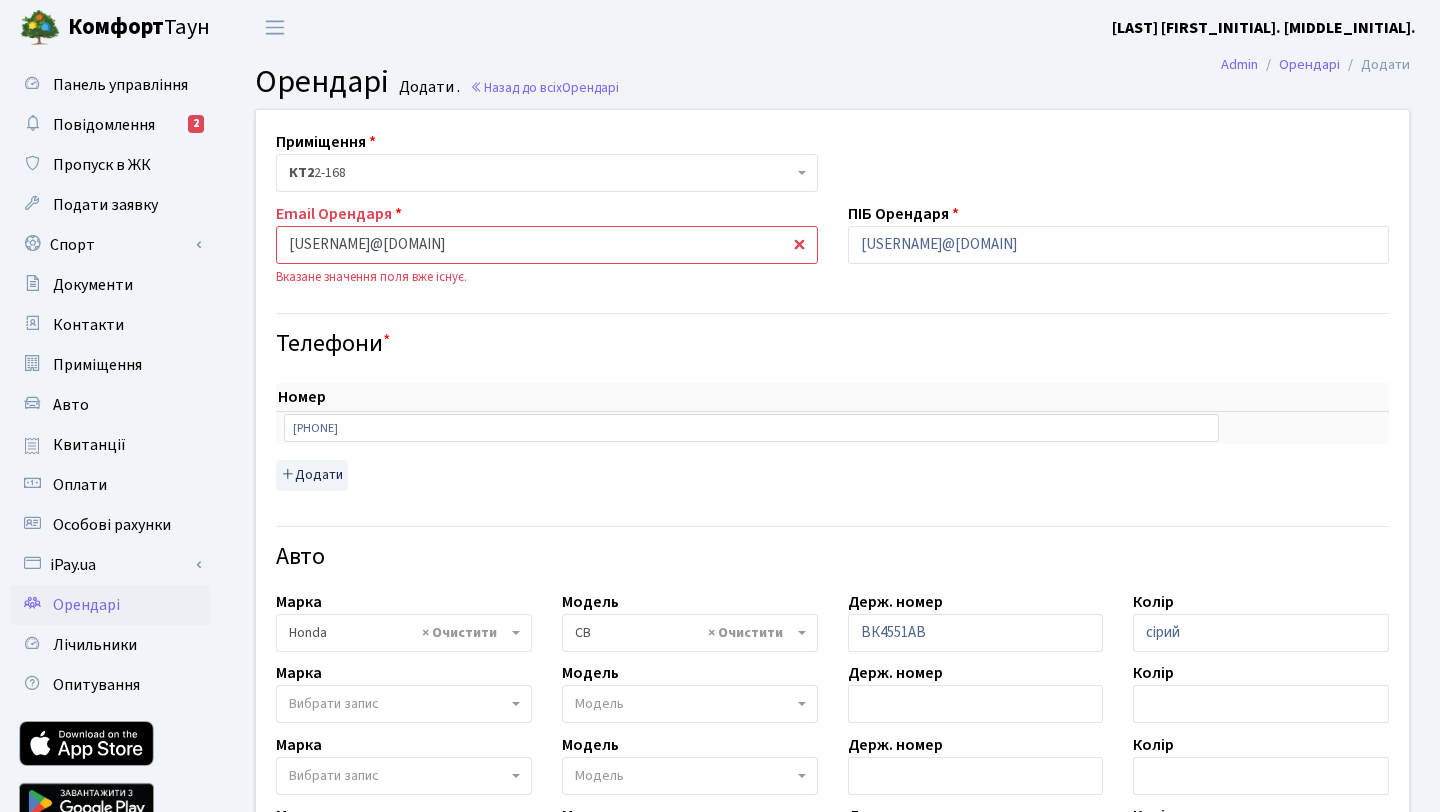 click on "[EMAIL]" at bounding box center [547, 245] 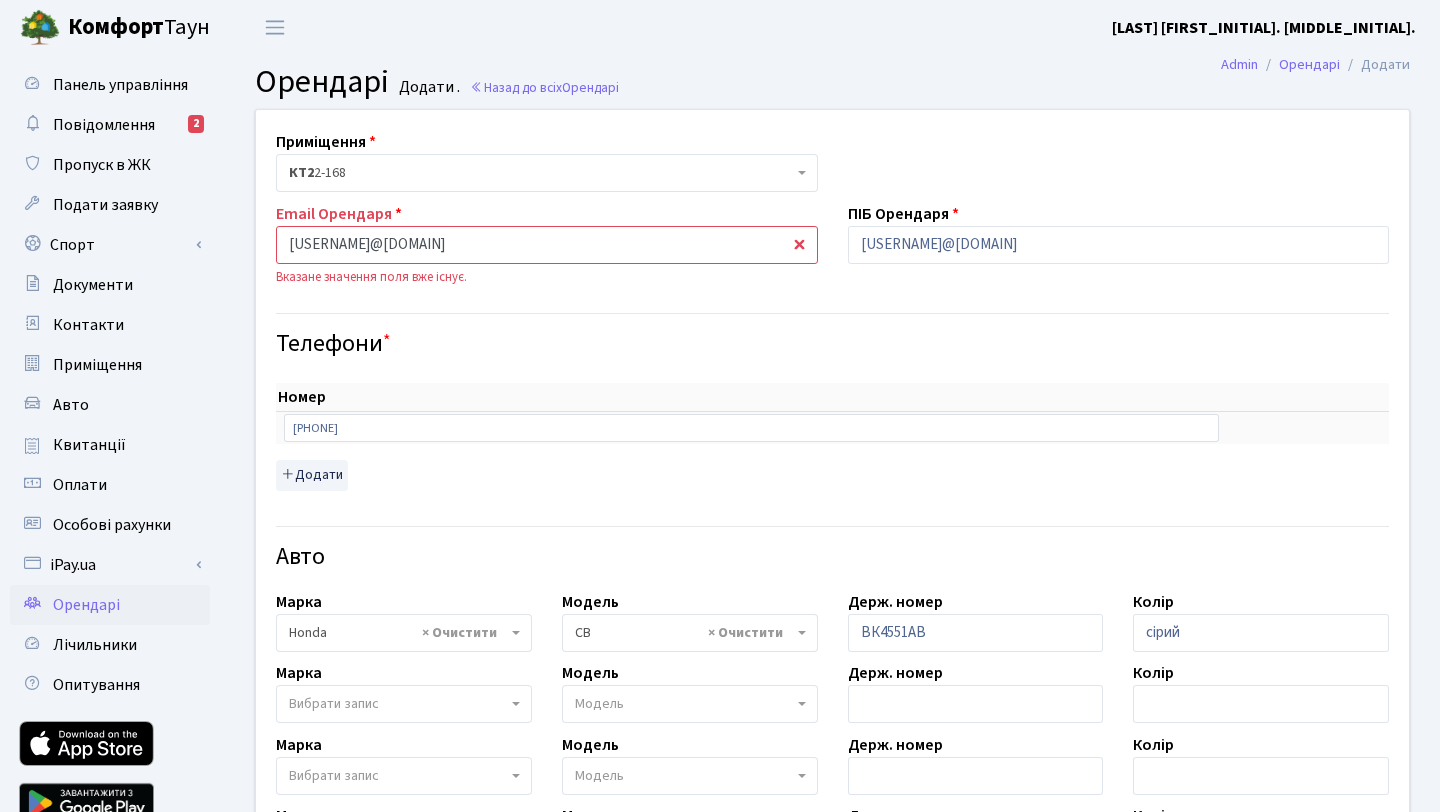click on "[EMAIL]" at bounding box center [547, 245] 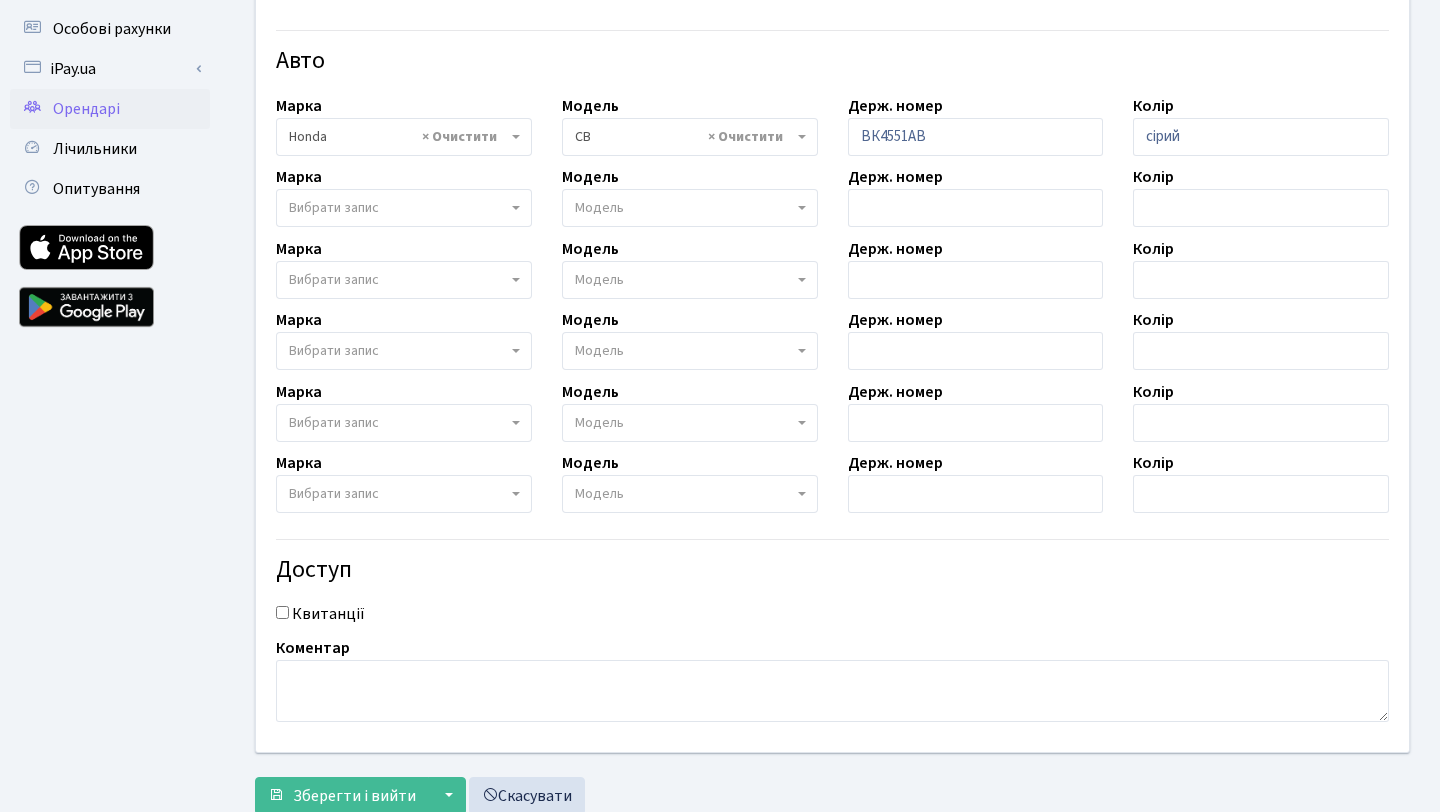 scroll, scrollTop: 558, scrollLeft: 0, axis: vertical 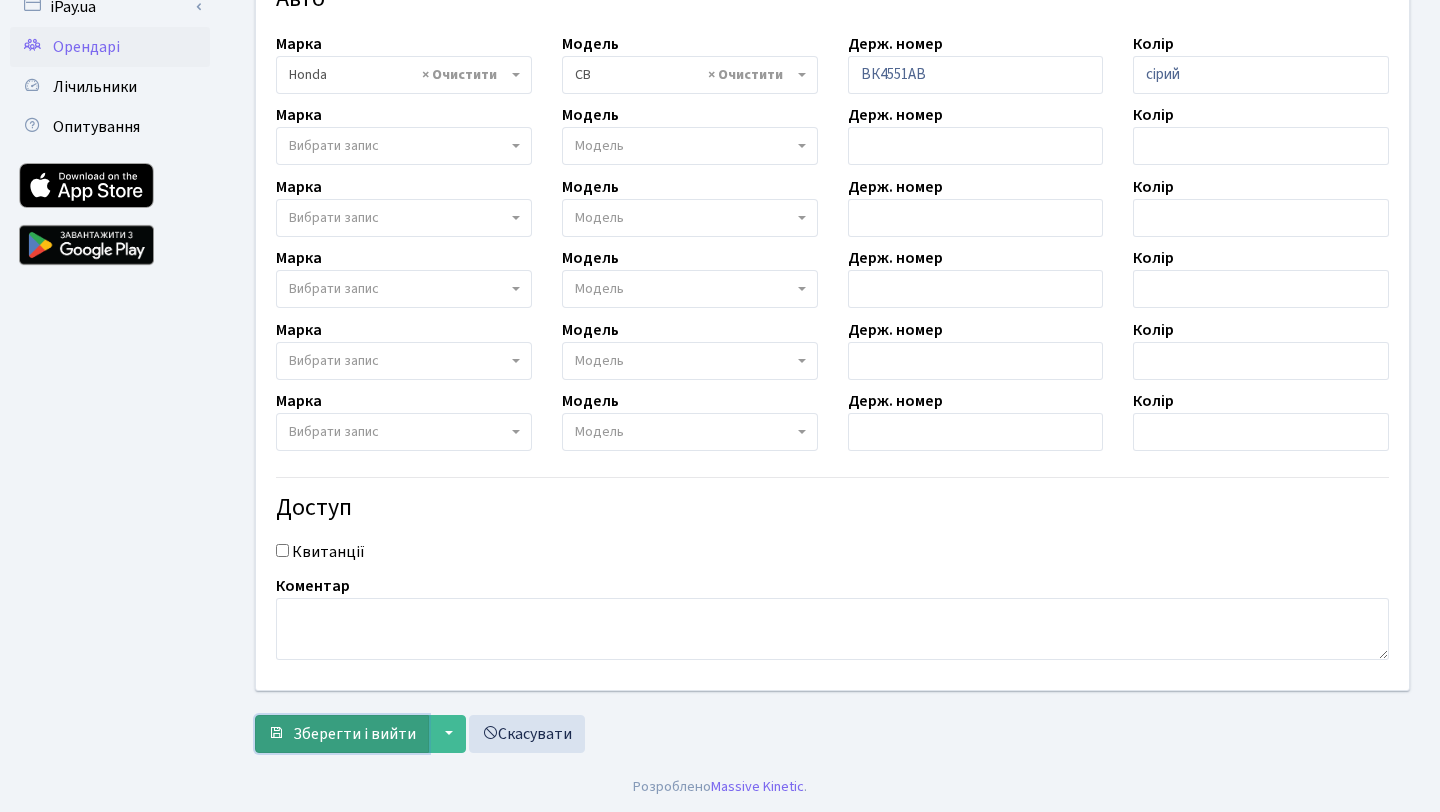 click on "Зберегти і вийти" at bounding box center [354, 734] 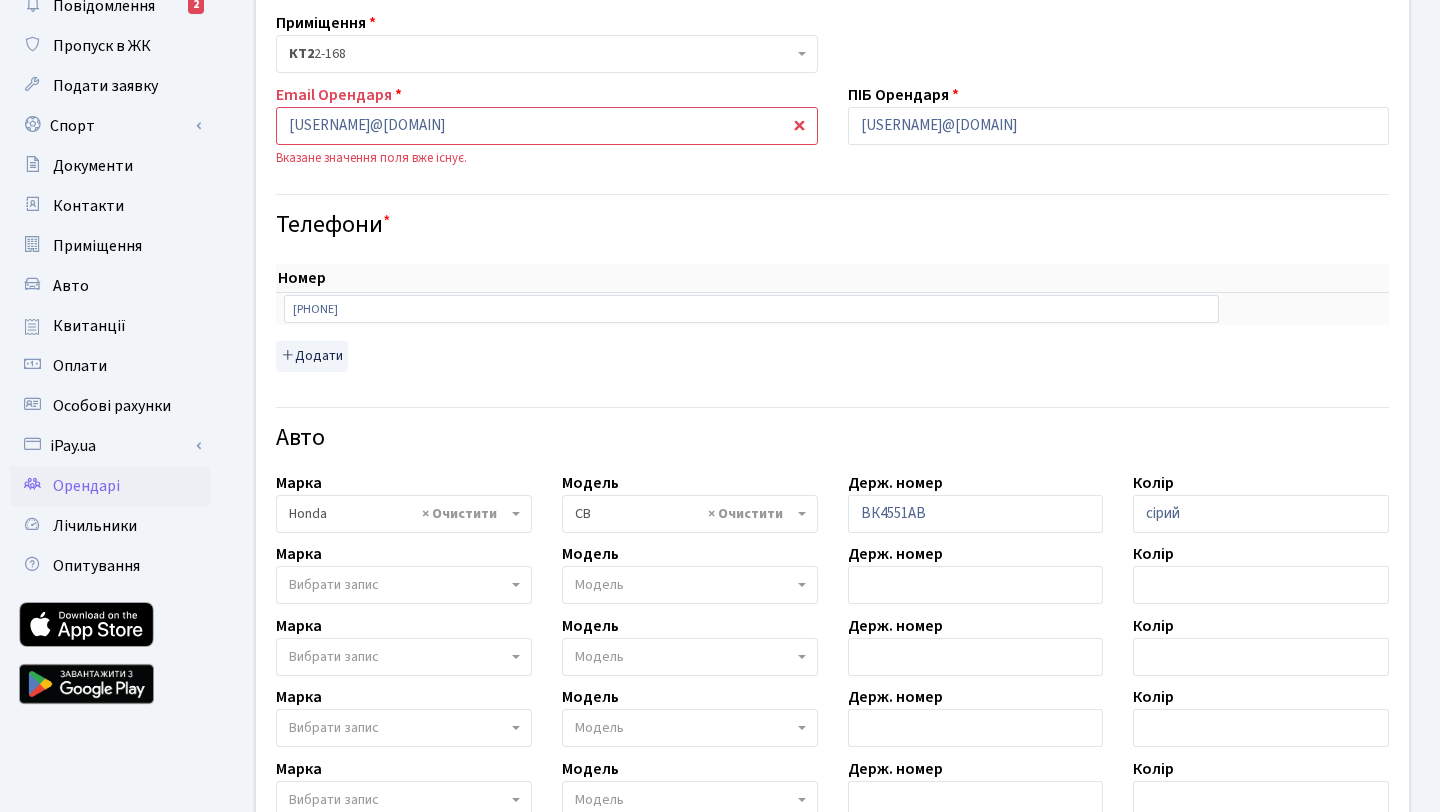 scroll, scrollTop: 0, scrollLeft: 0, axis: both 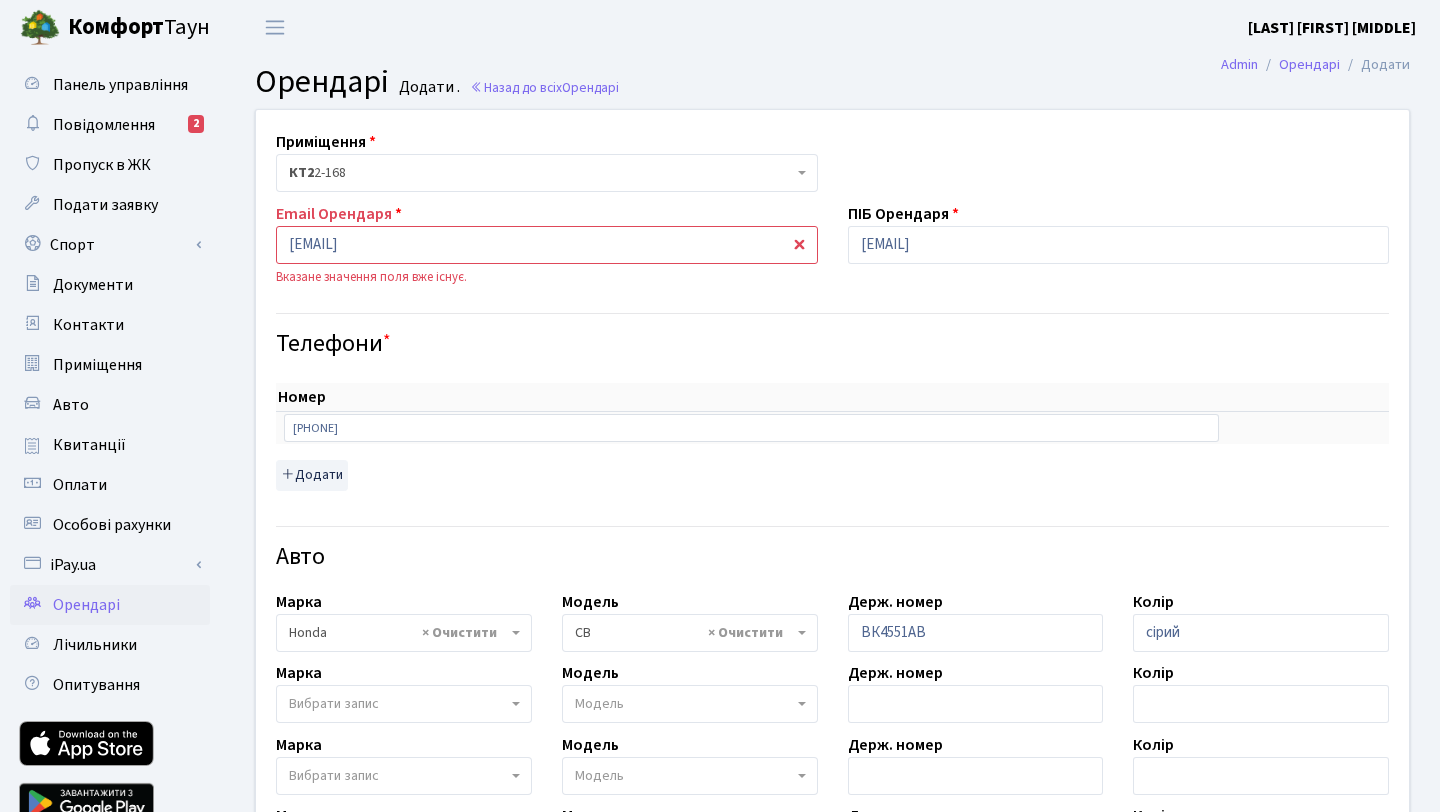 select on "892" 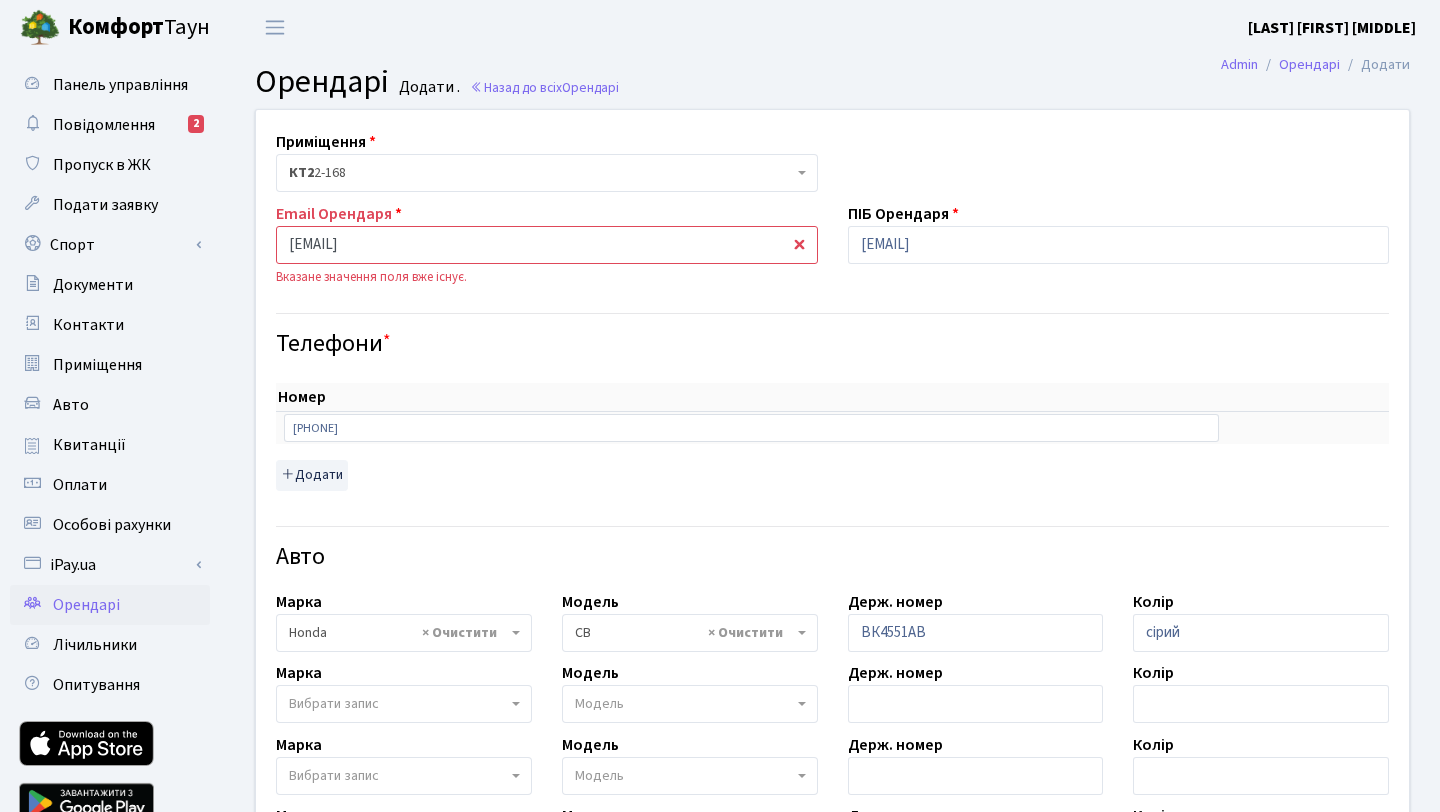 click on "[EMAIL]" at bounding box center [547, 245] 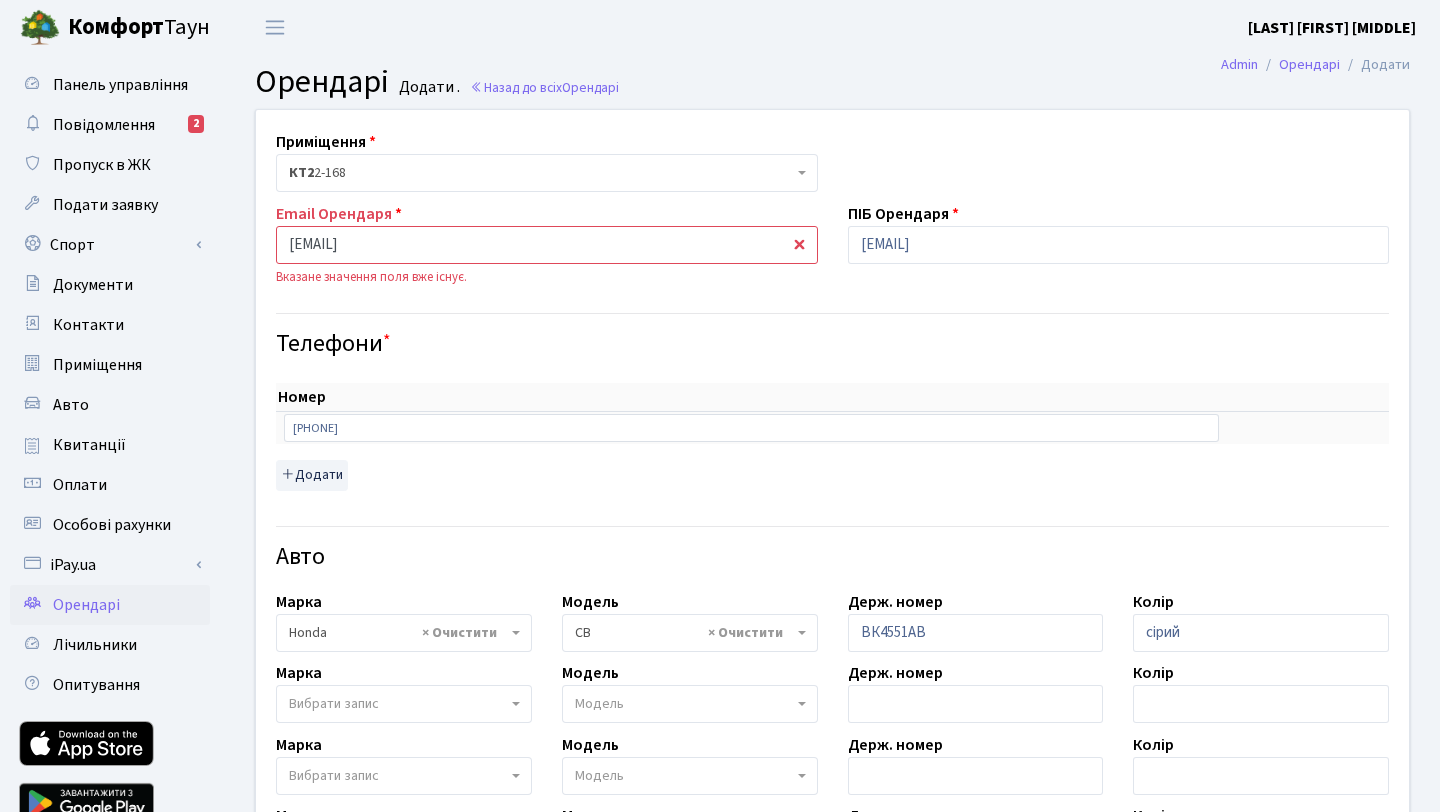click on "[EMAIL]" at bounding box center [547, 245] 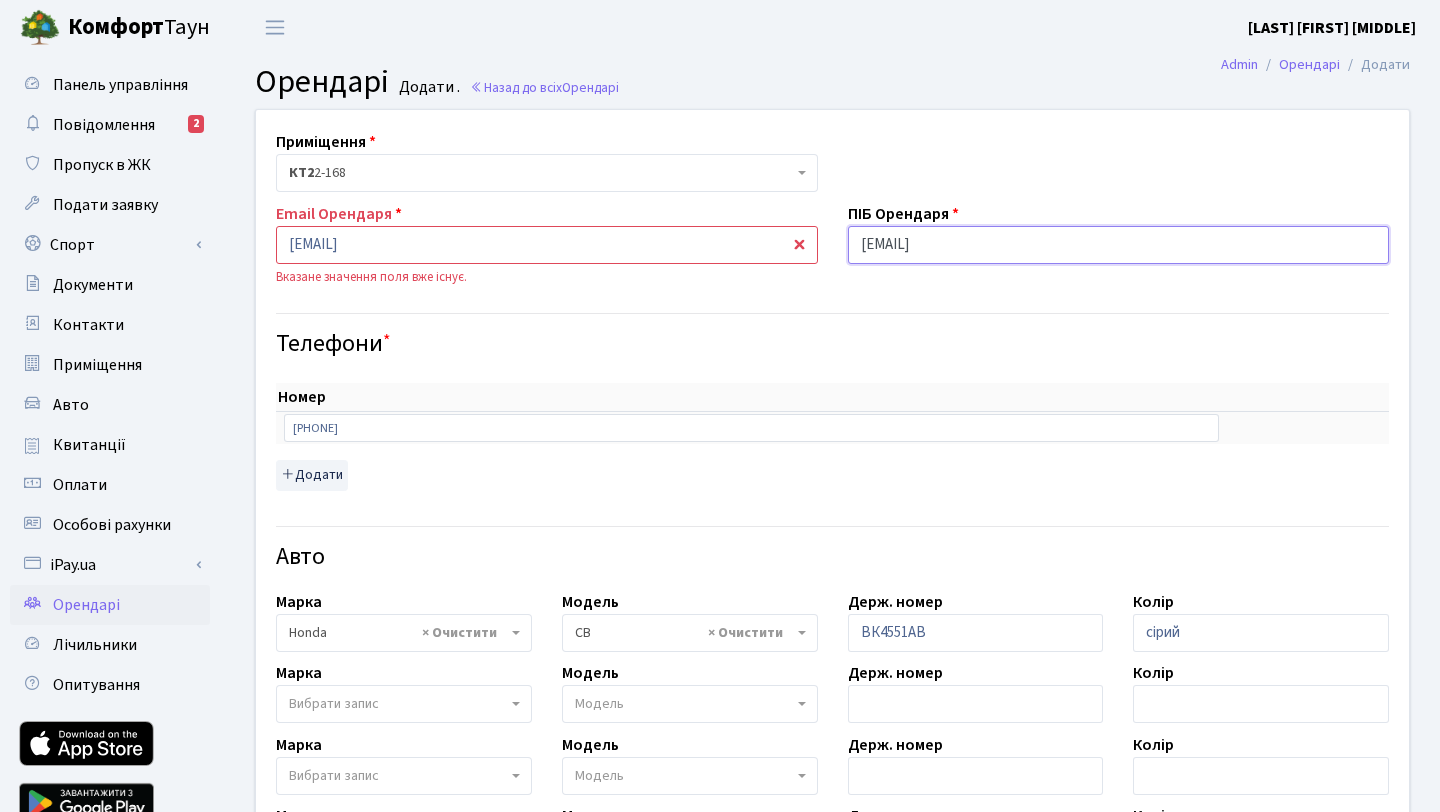 click on "[EMAIL]" at bounding box center (1119, 245) 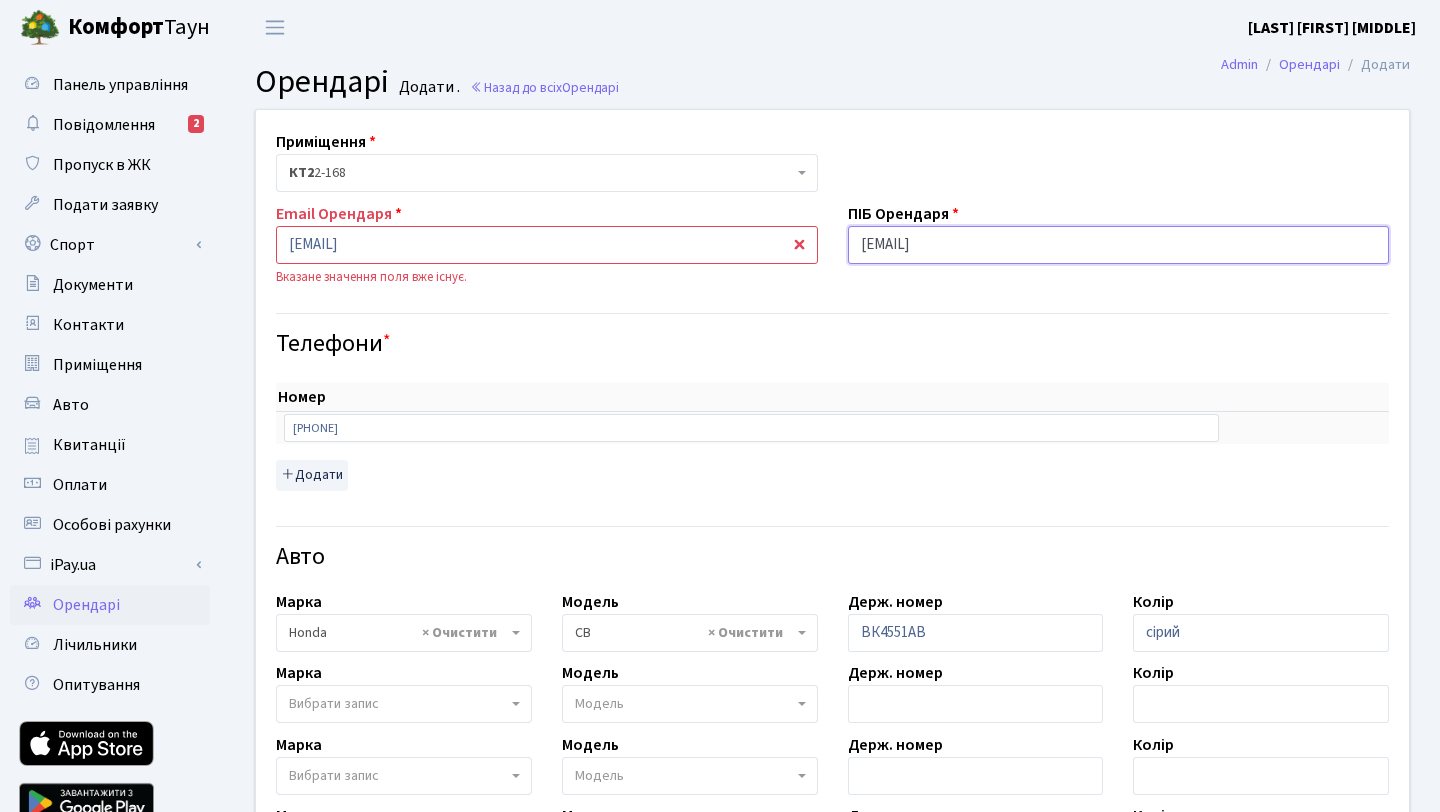 type on "[USERNAME]@example.com" 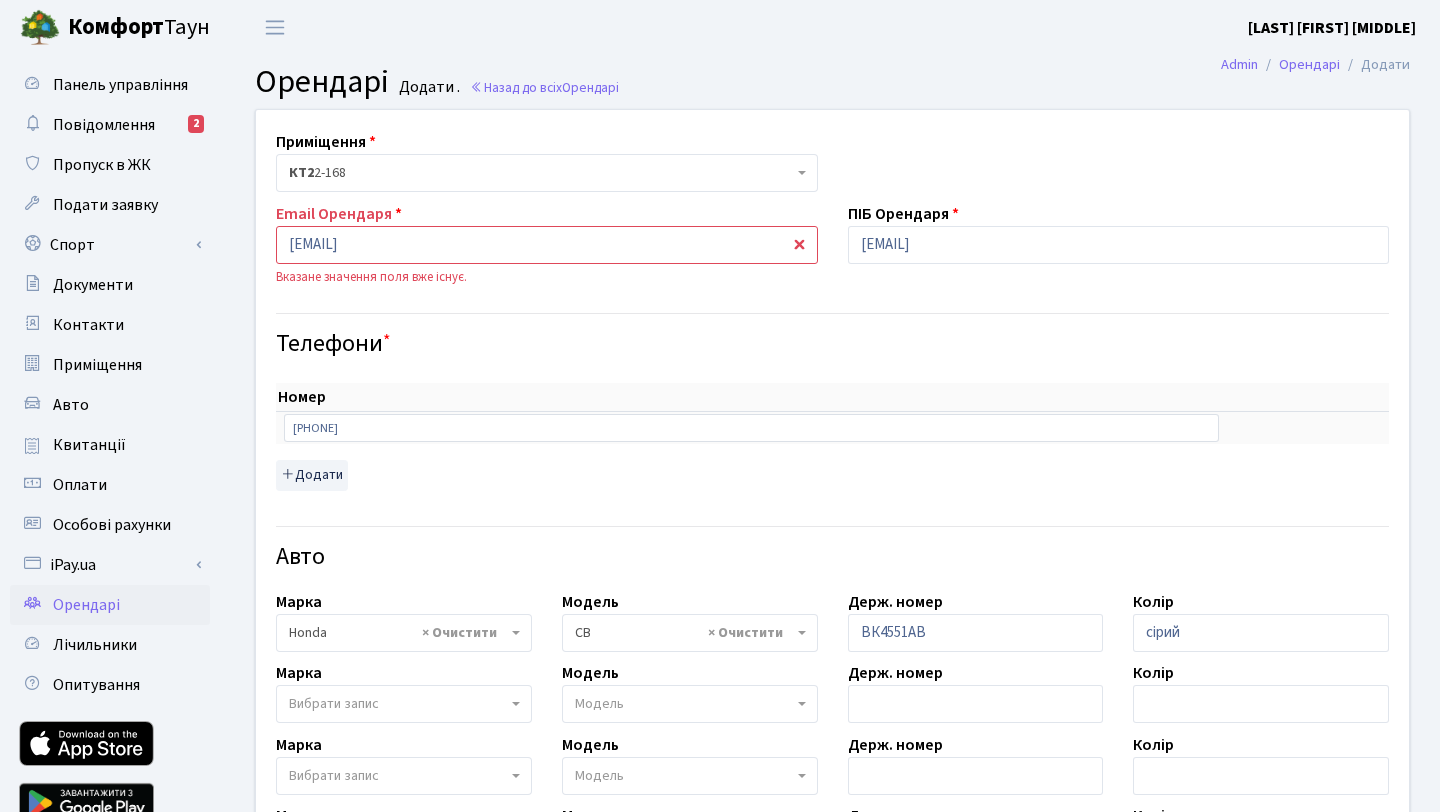 click on "Телефони  *" at bounding box center [832, 344] 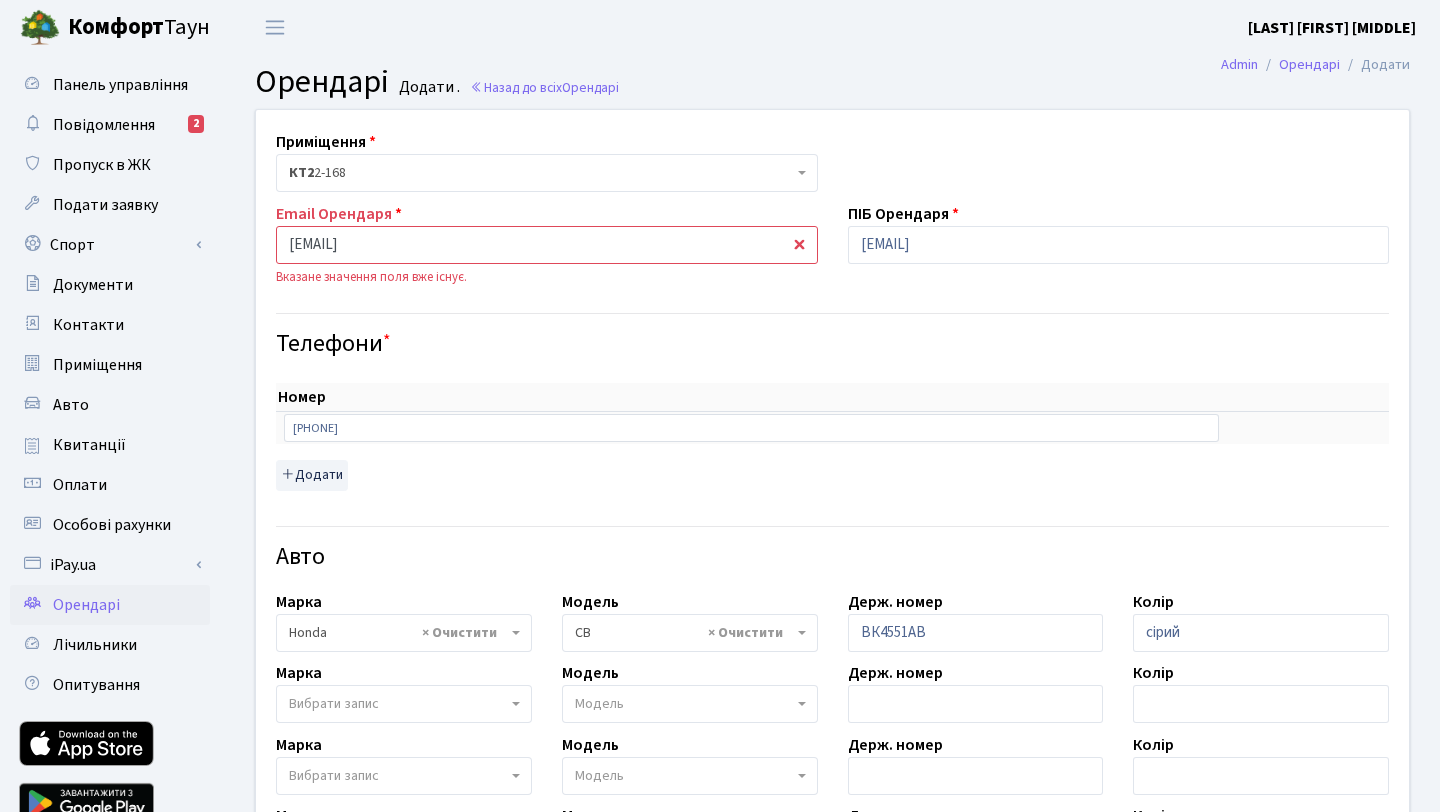 click on "[USERNAME]@example.com" at bounding box center [547, 245] 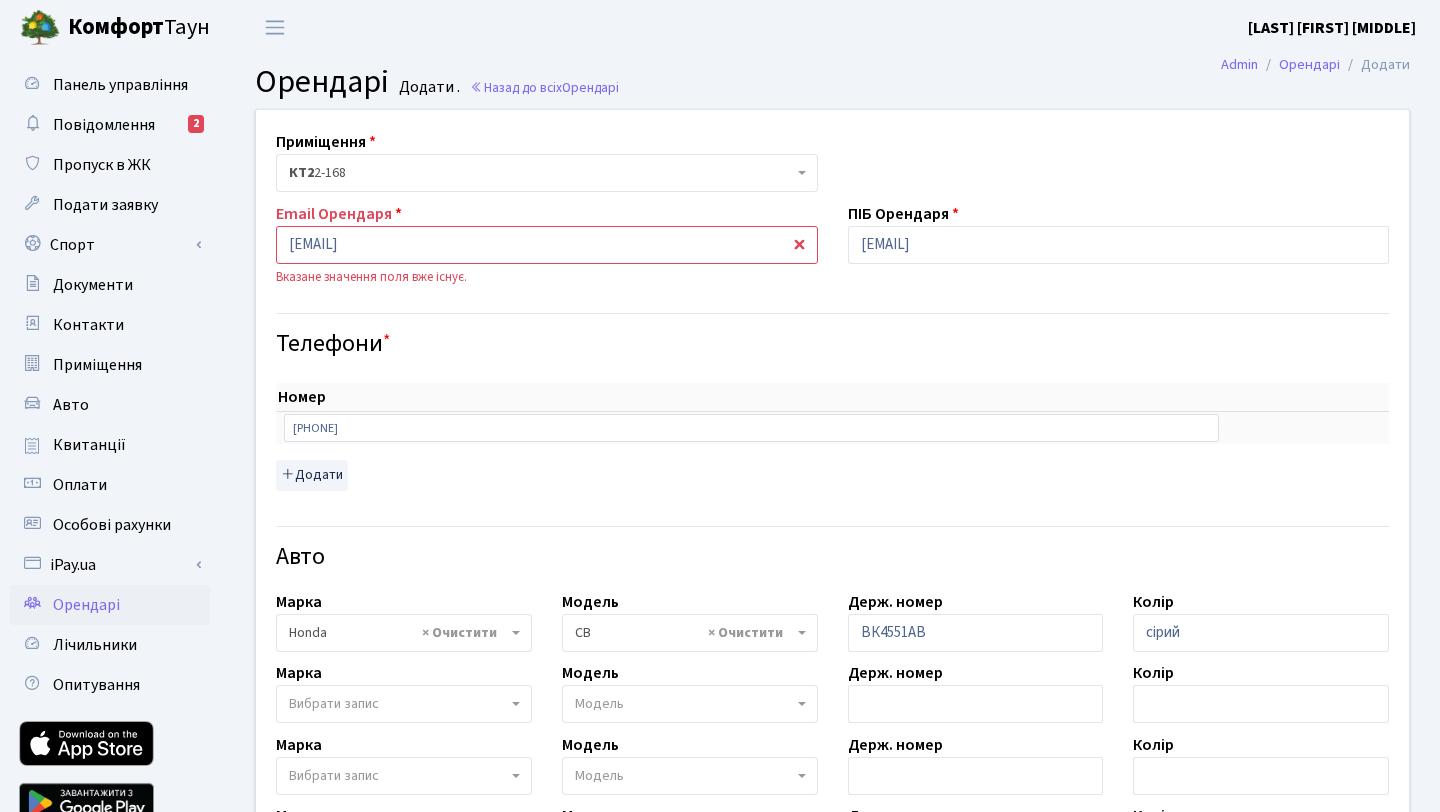 click on "Приміщення
<b>КТ2</b>&nbsp;&nbsp;&nbsp;2-168
КТ2    2-168
Email Орендаря
masisumaru@yahoo.com
Вказане значення поля вже існує.
ПІБ Орендаря
masisumaru@yahoo.com
Телефони  *
Номер
sort item
delete item sort item" at bounding box center [832, 678] 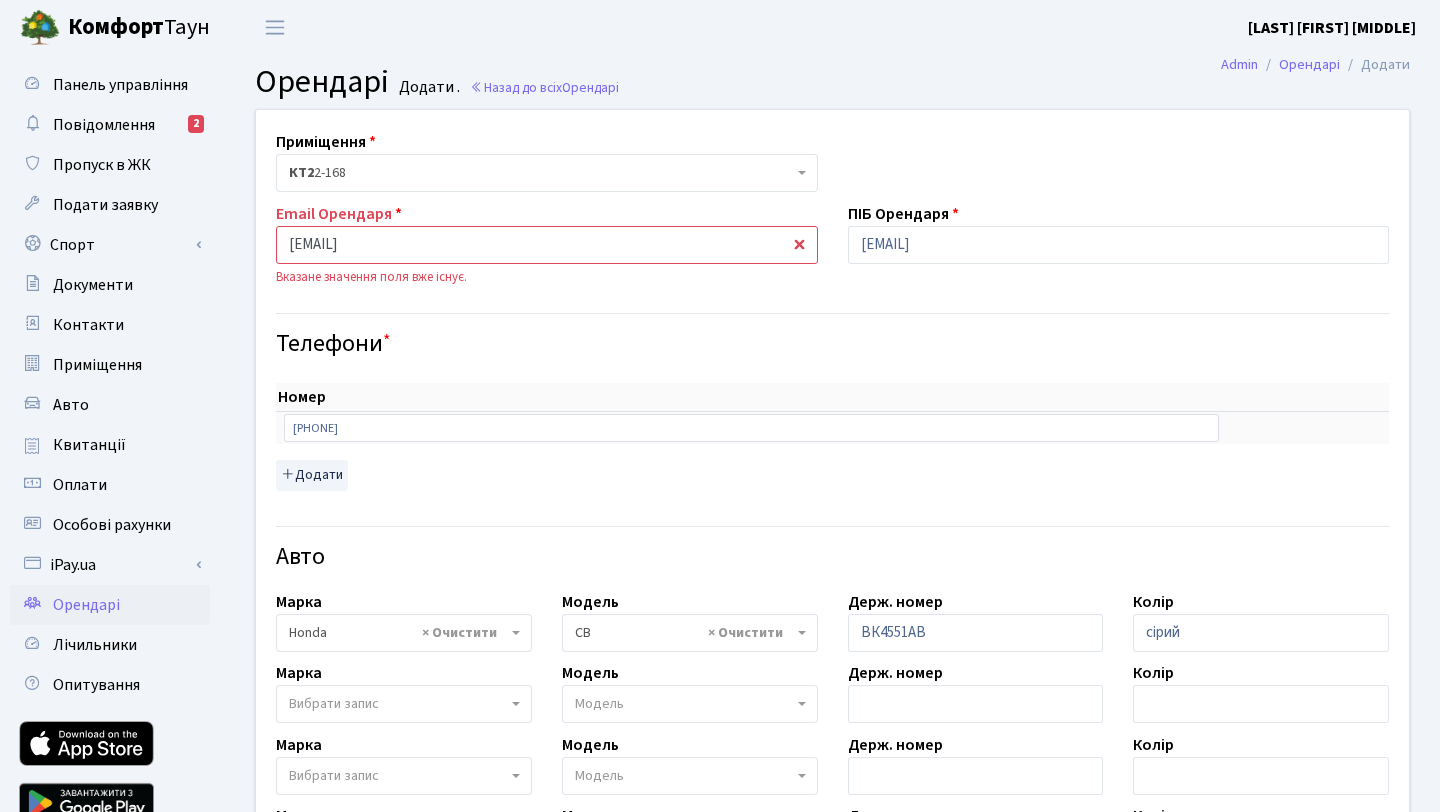 click on "masisumaru@yahoo.com" at bounding box center [547, 245] 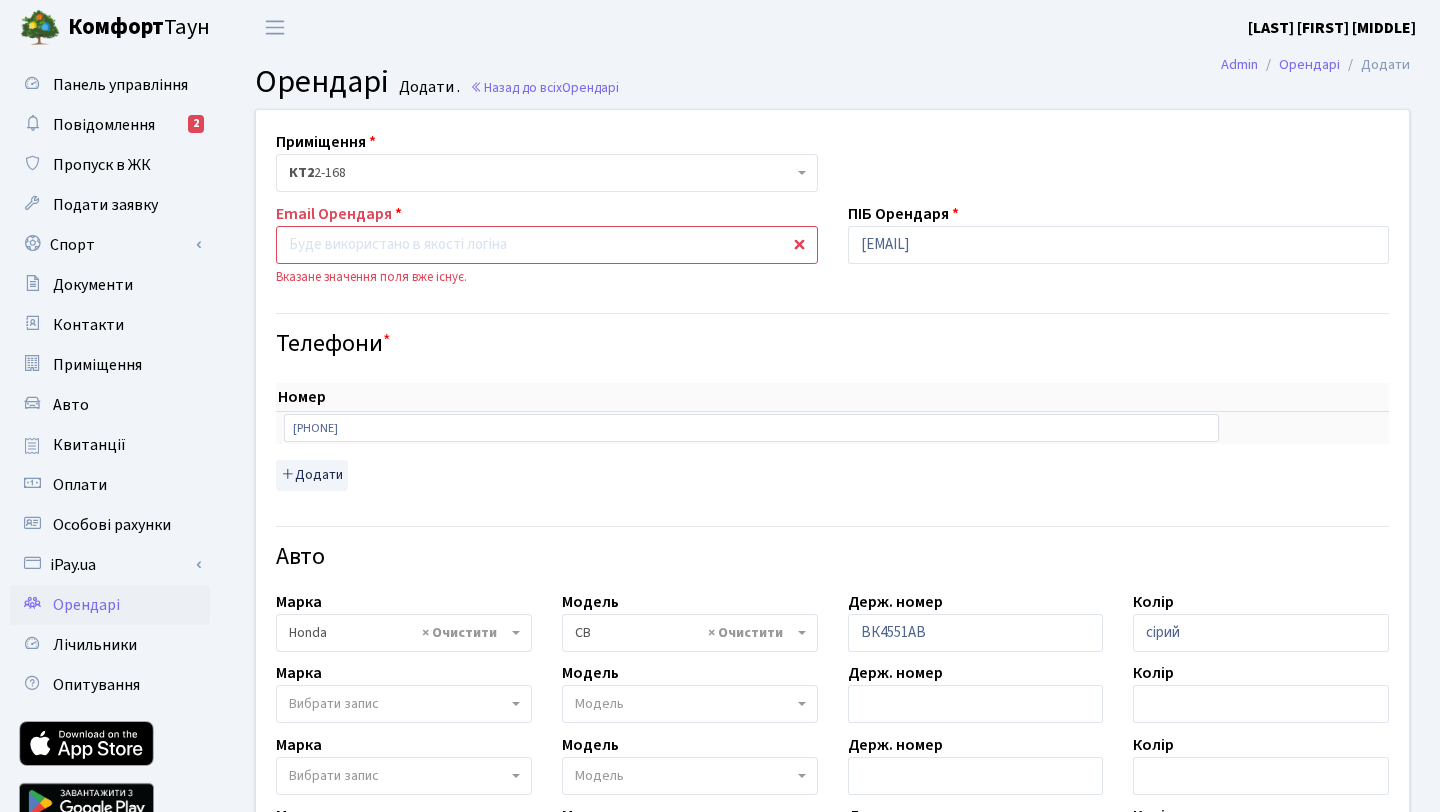 type 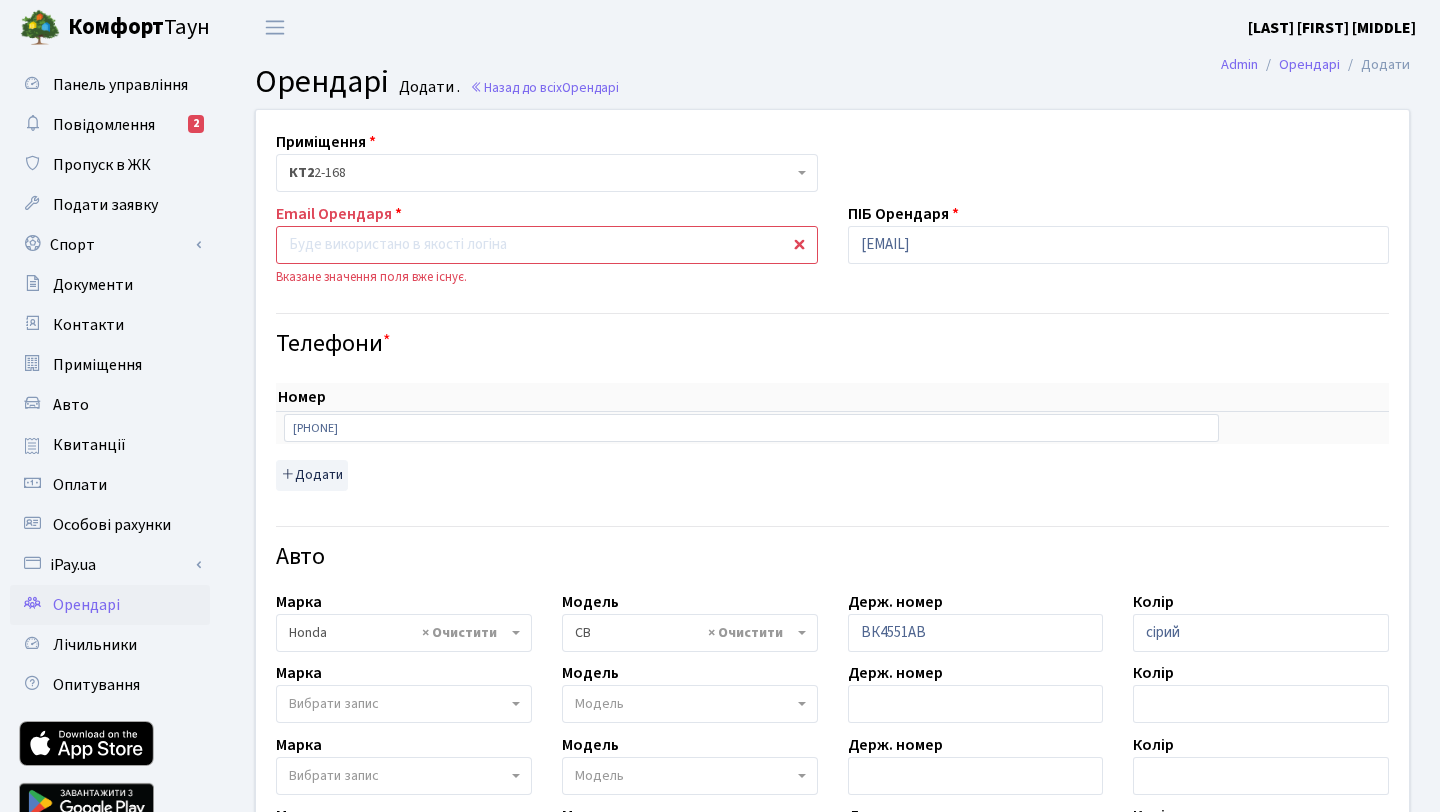 click on "Телефони  *" at bounding box center [832, 344] 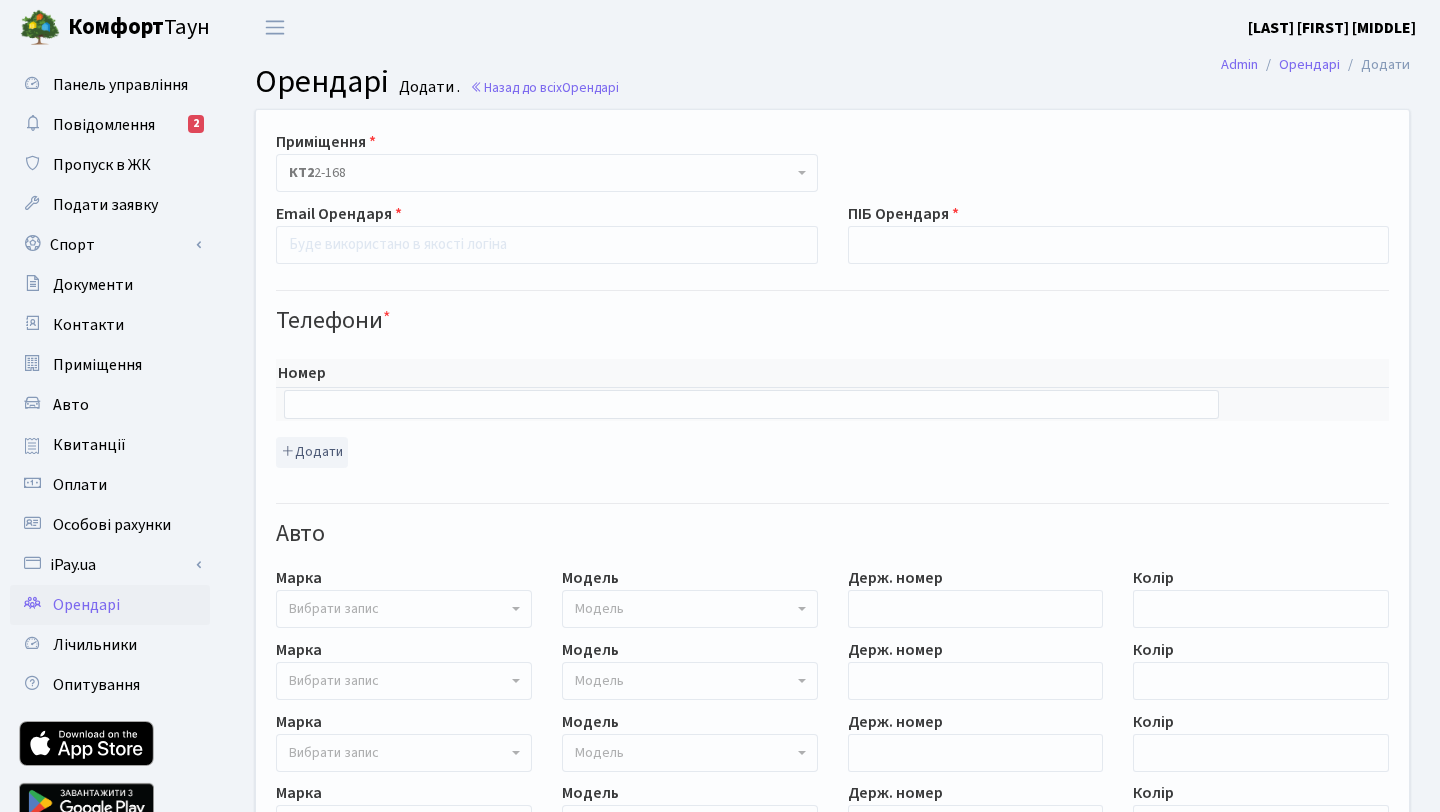 scroll, scrollTop: 0, scrollLeft: 0, axis: both 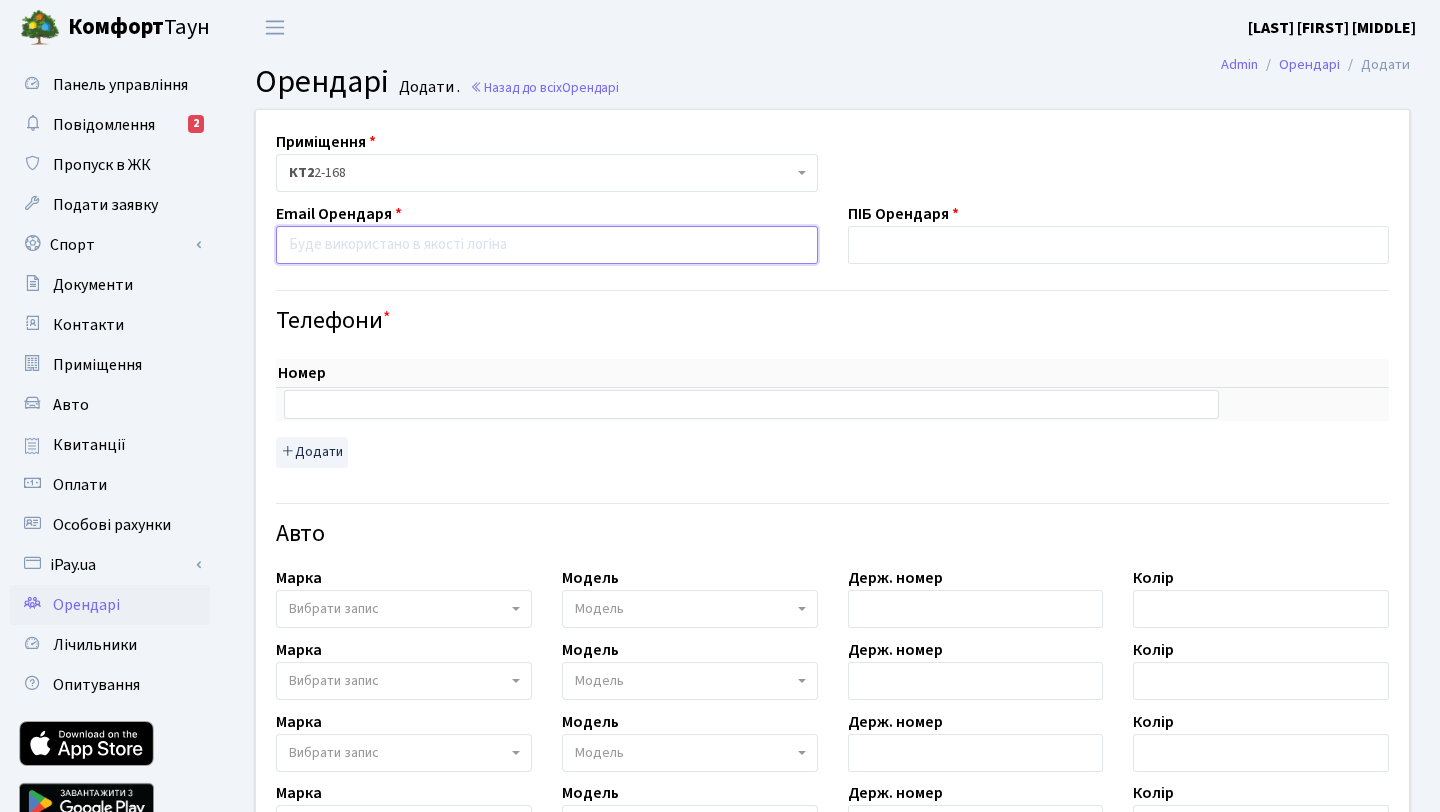 click at bounding box center (547, 245) 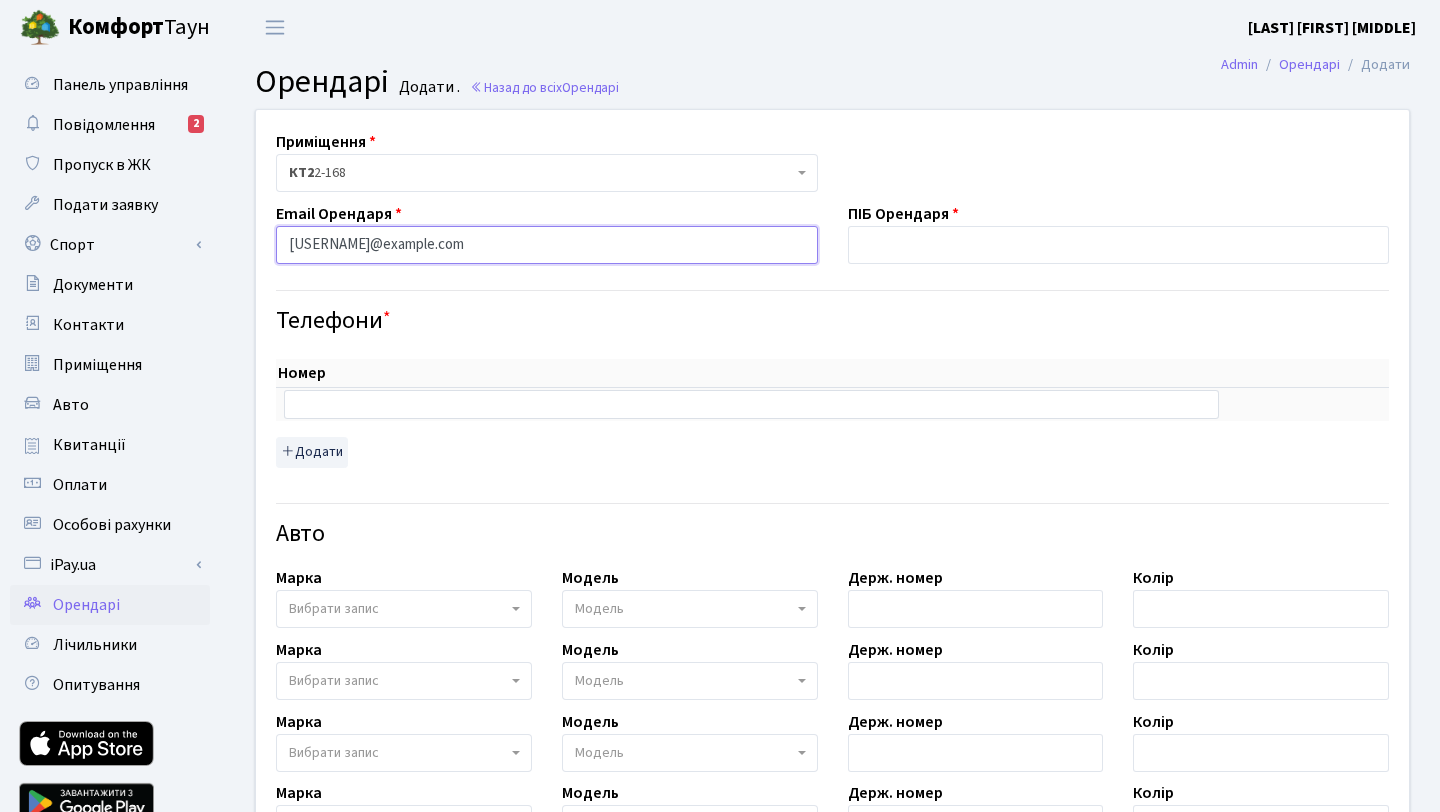 type on "[USERNAME]@example.com" 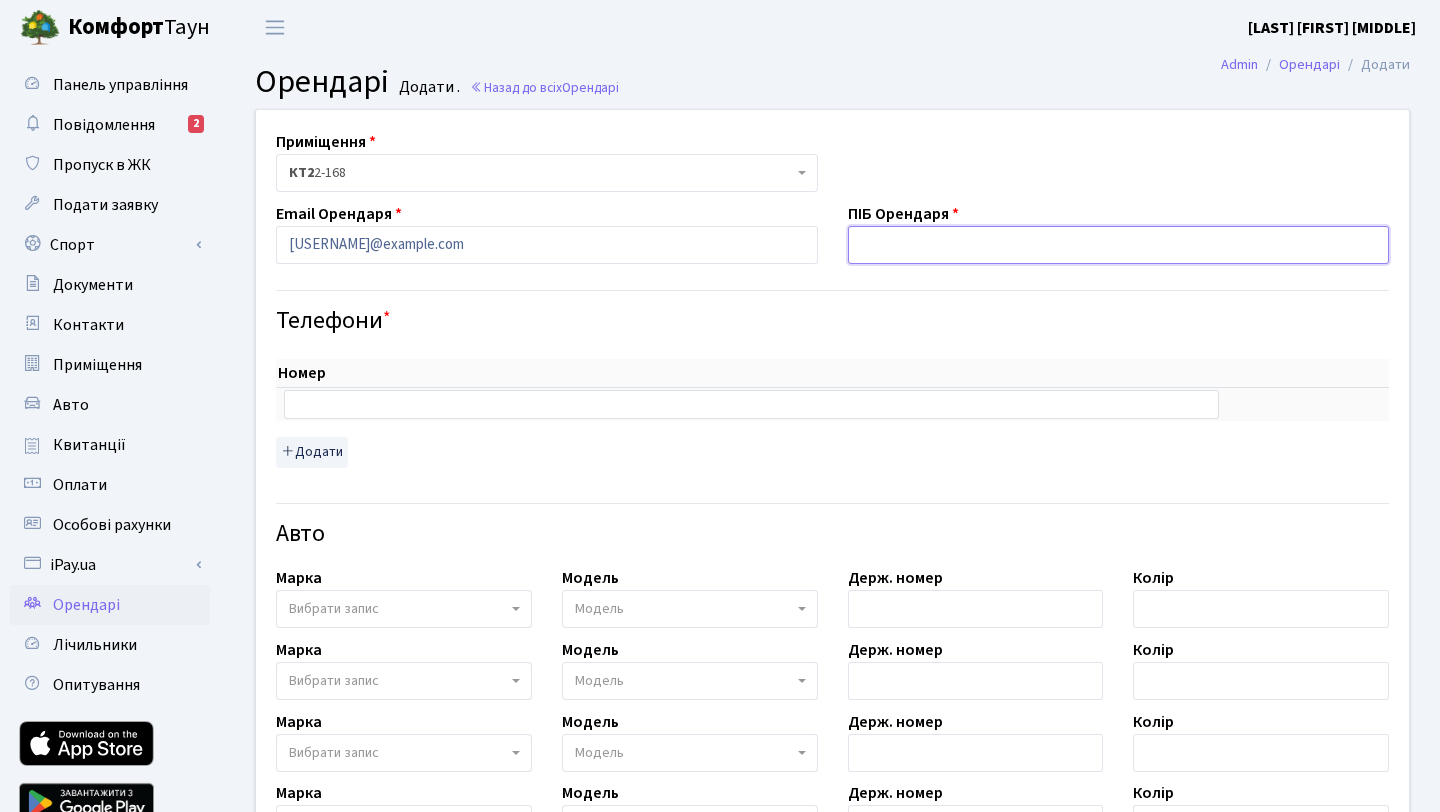 click at bounding box center (1119, 245) 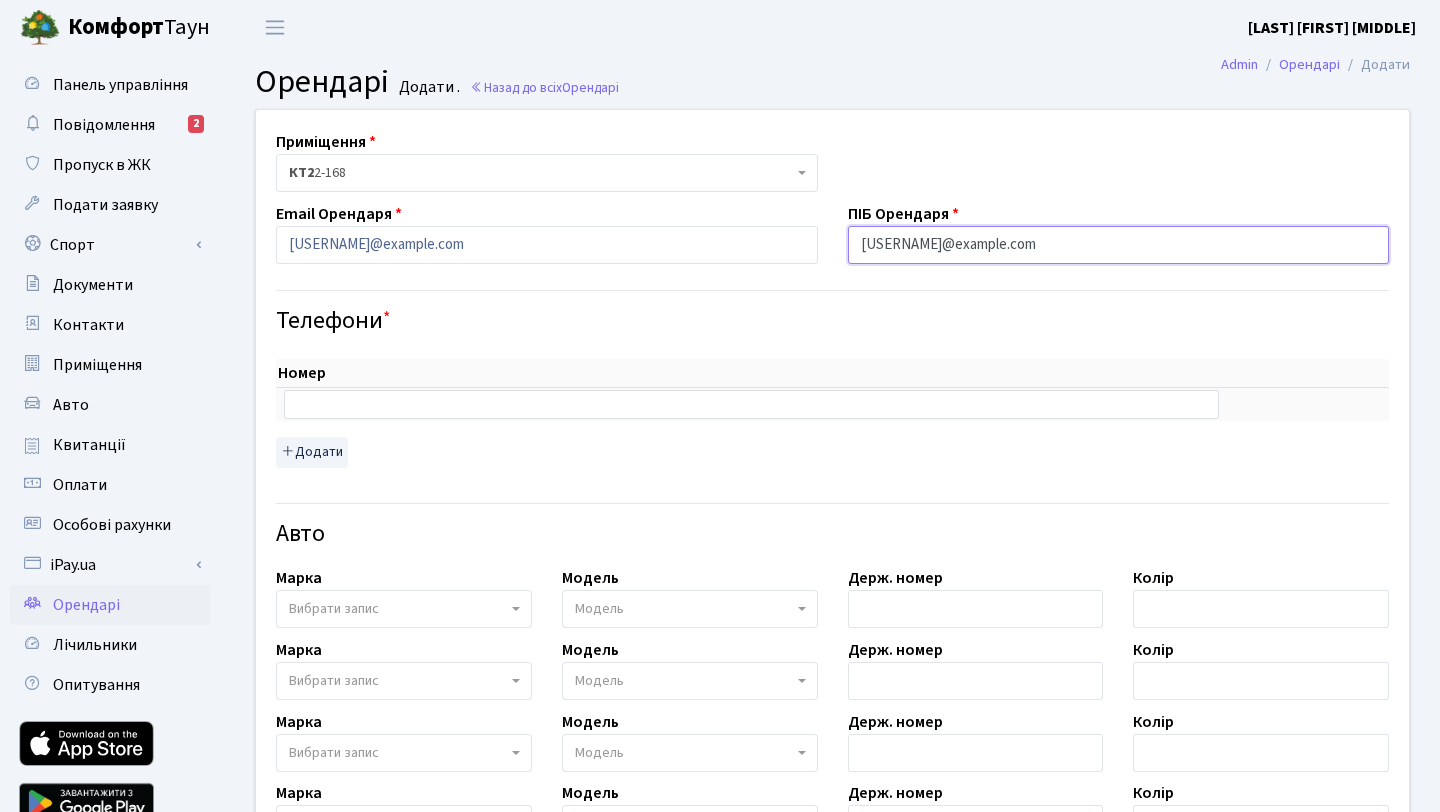 type on "[USERNAME]@example.com" 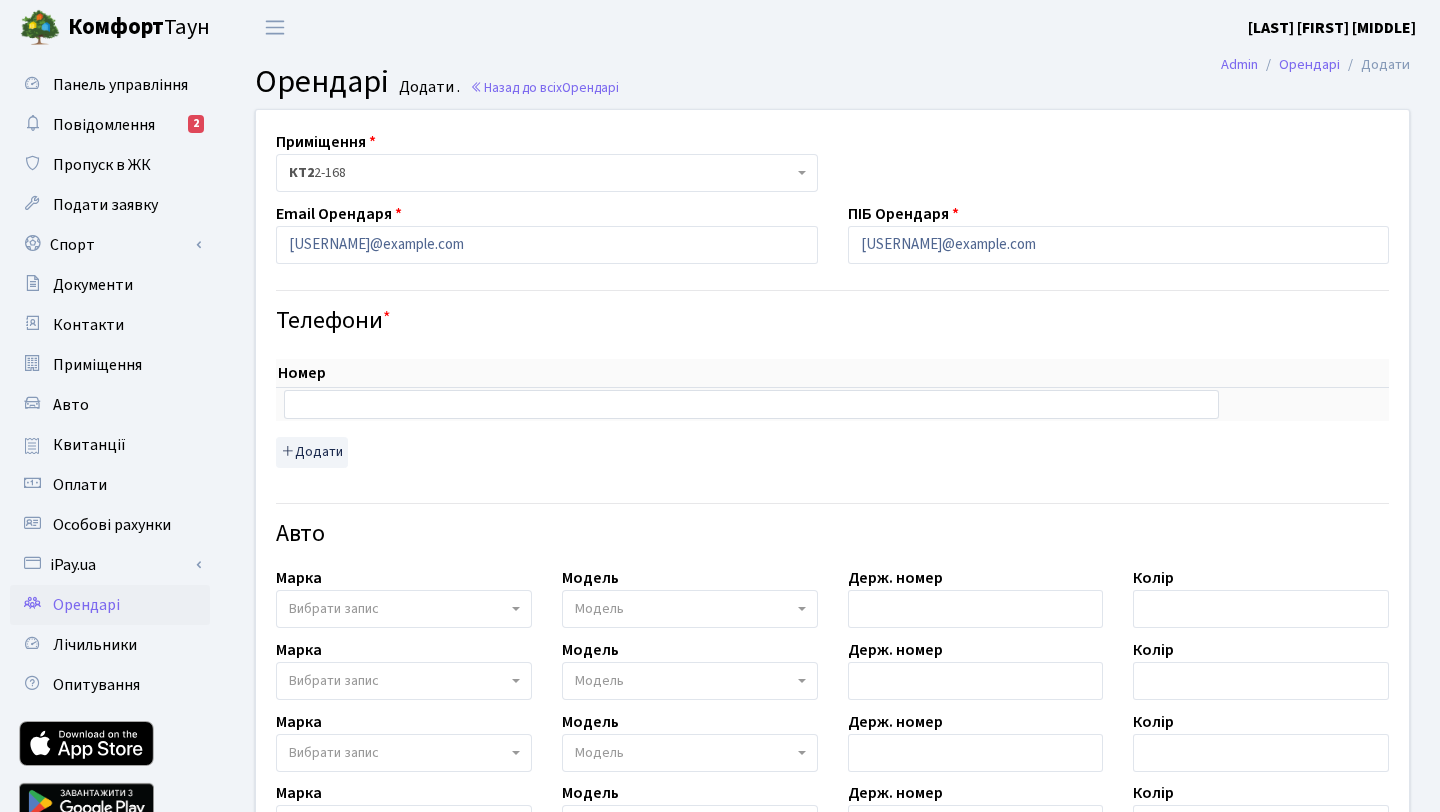 click on "Телефони  *" at bounding box center (832, 321) 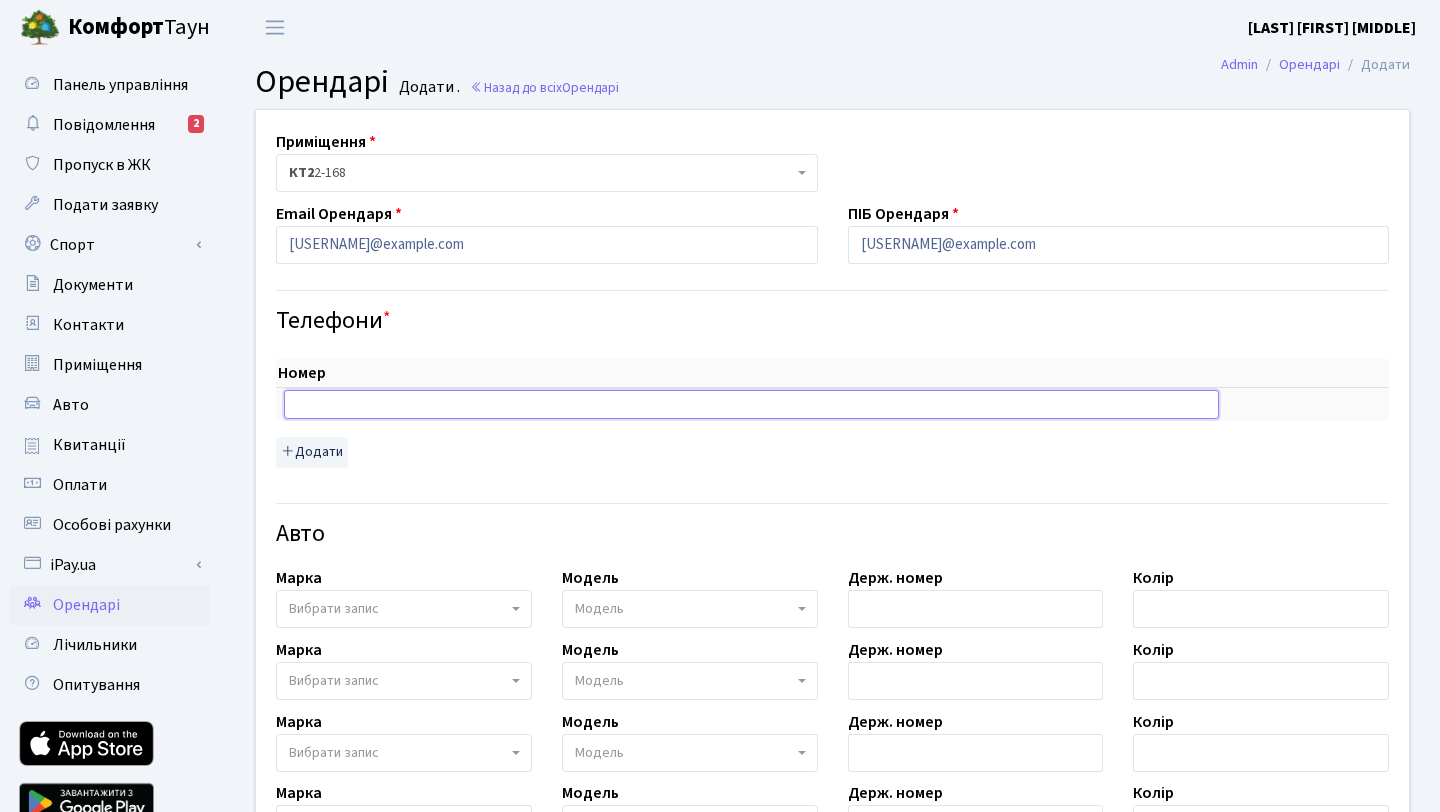 click at bounding box center (751, 404) 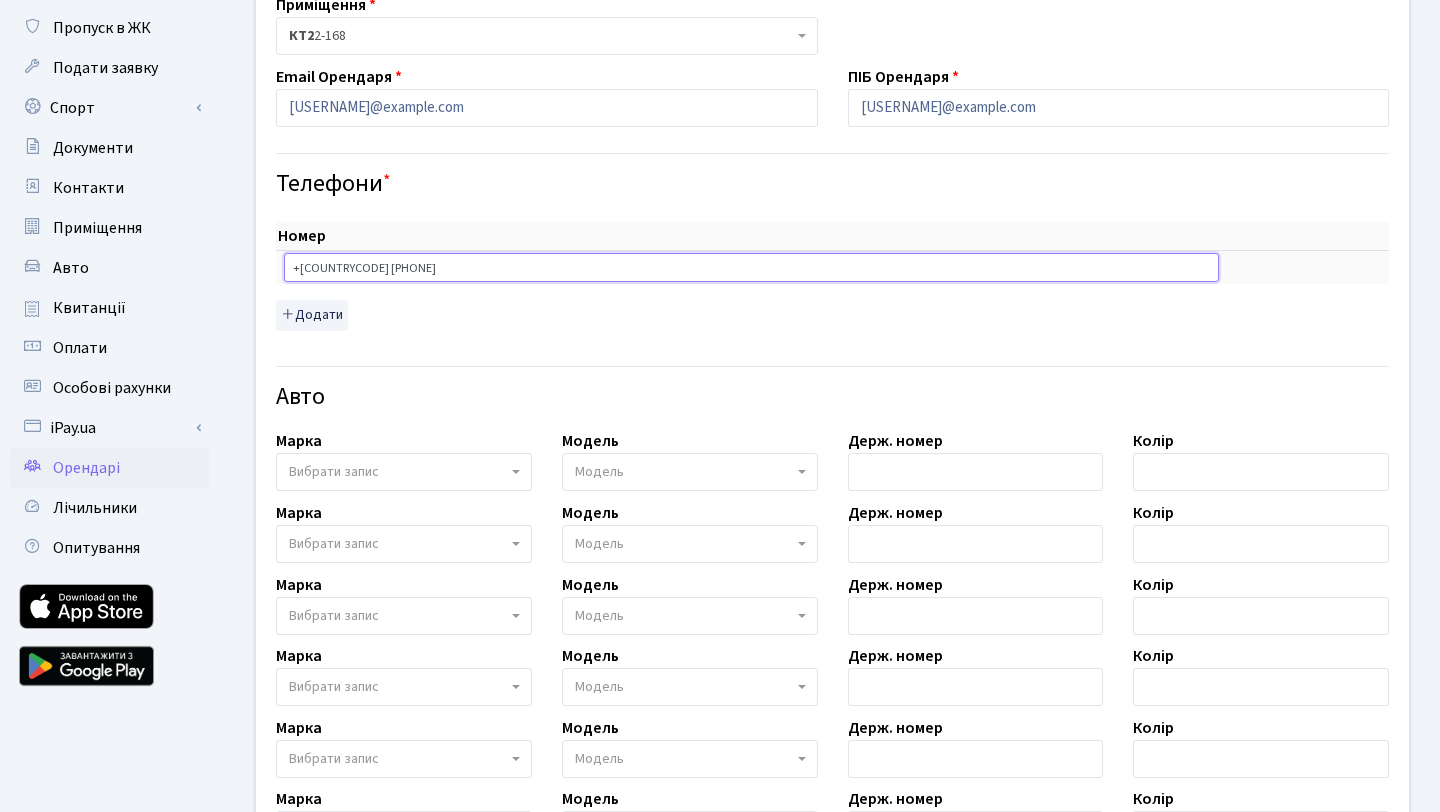 scroll, scrollTop: 162, scrollLeft: 0, axis: vertical 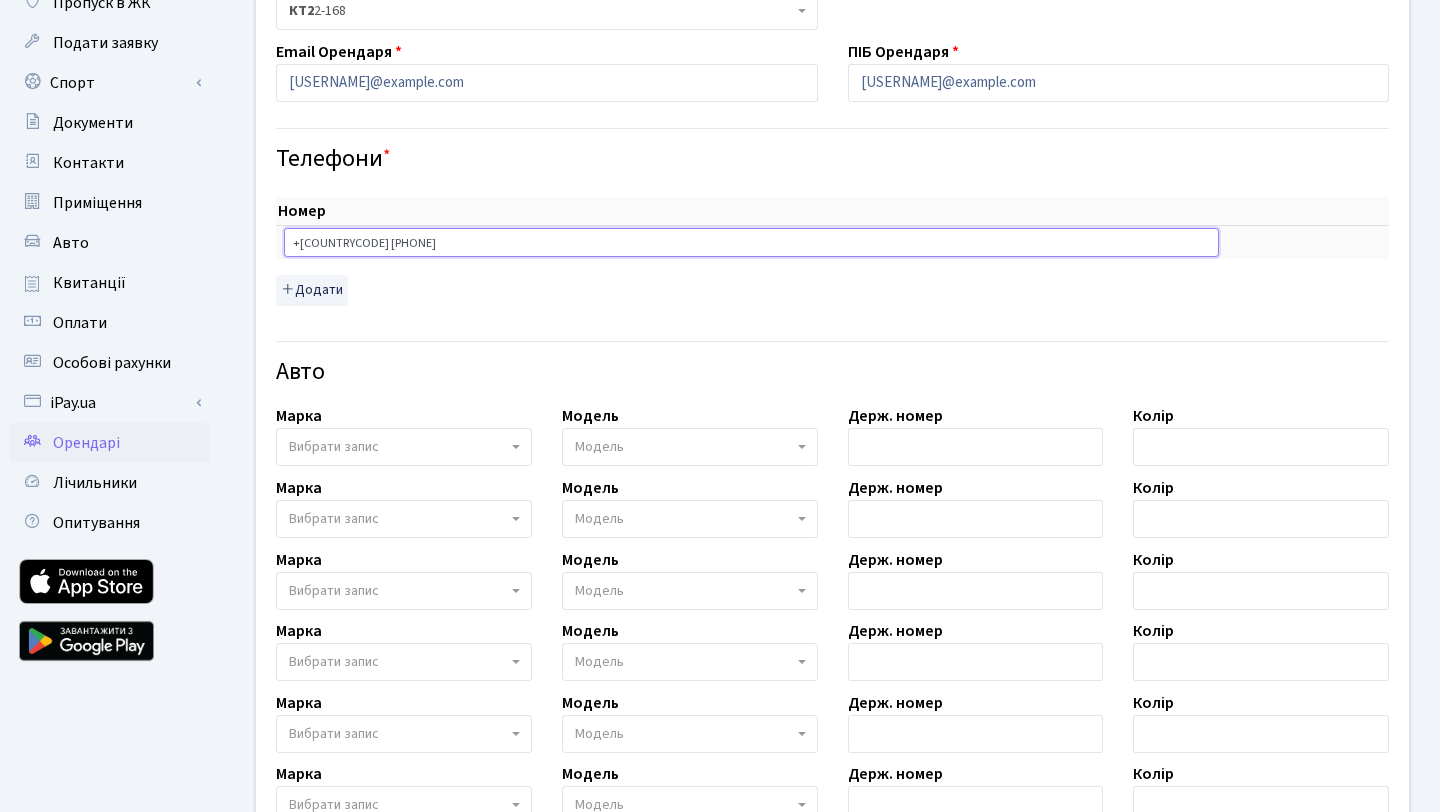 type on "+380 66 119 05 11" 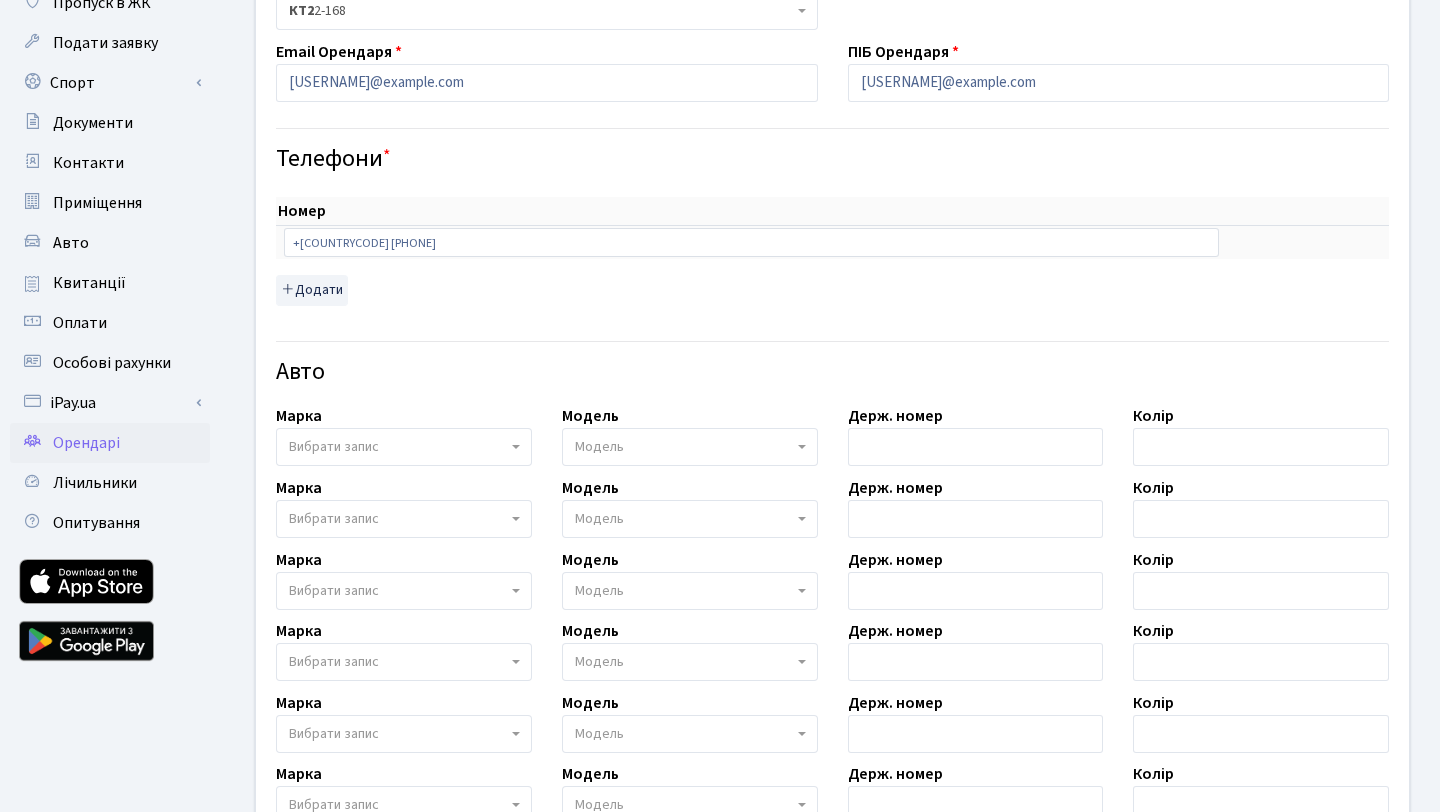 click on "Вибрати запис" at bounding box center (398, 447) 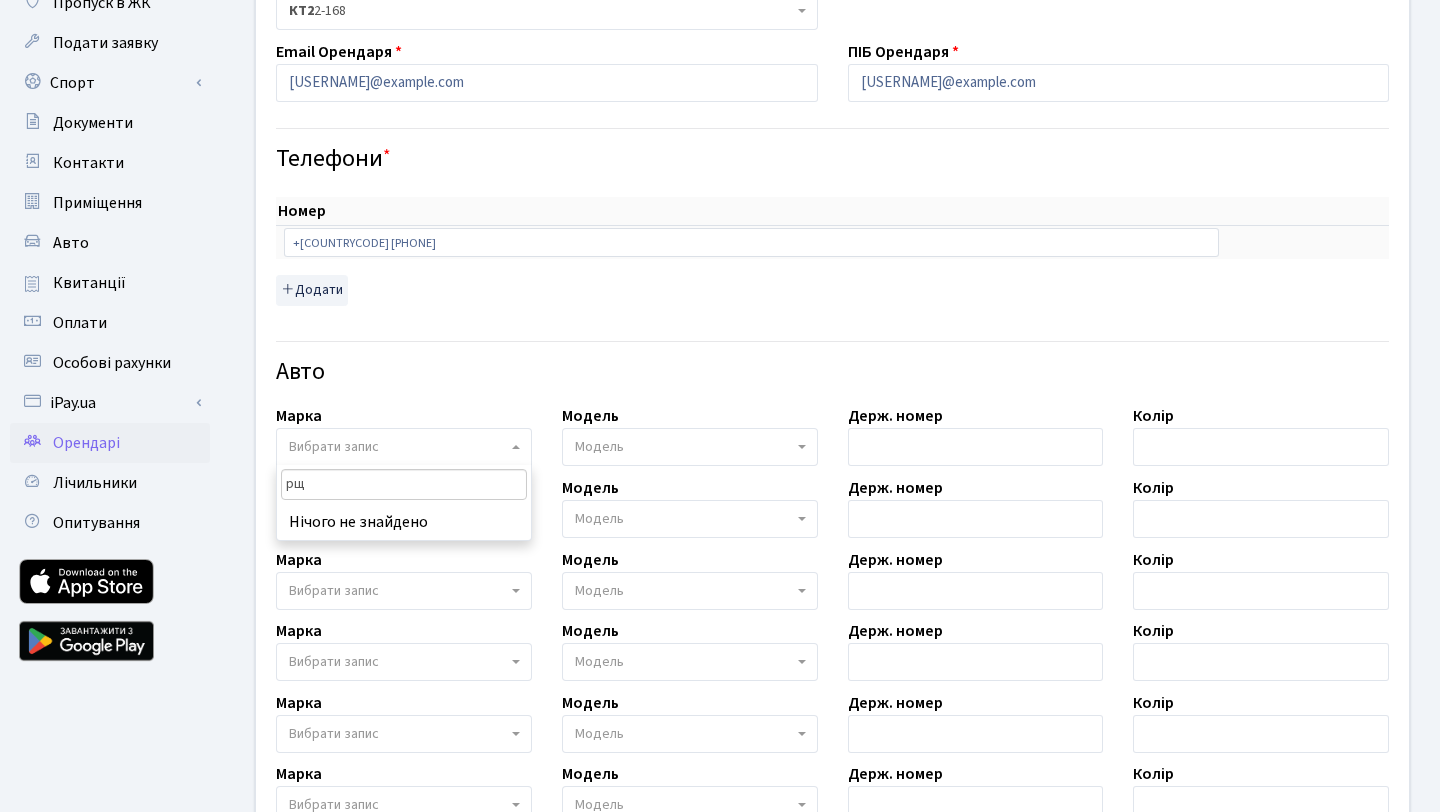 type on "р" 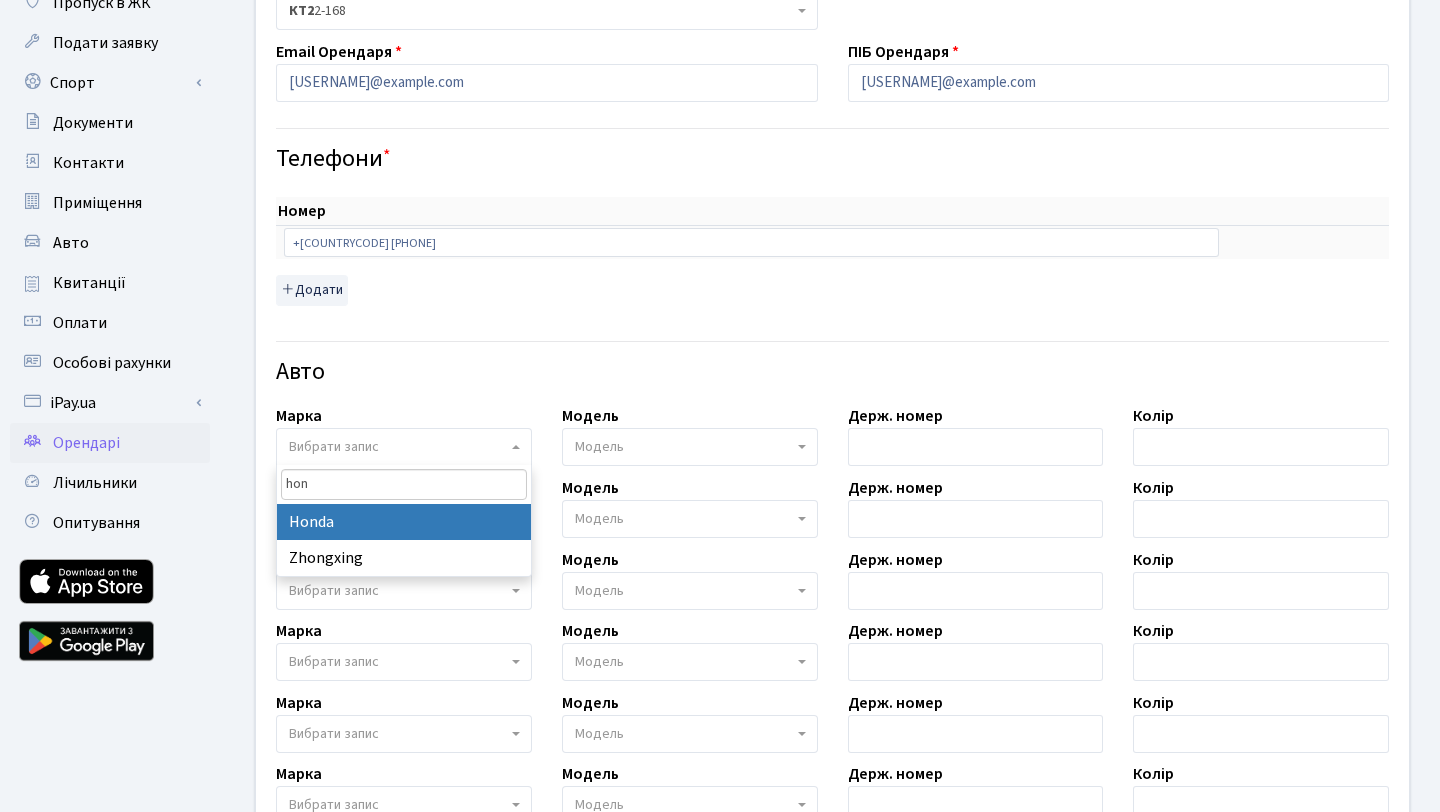 type on "hond" 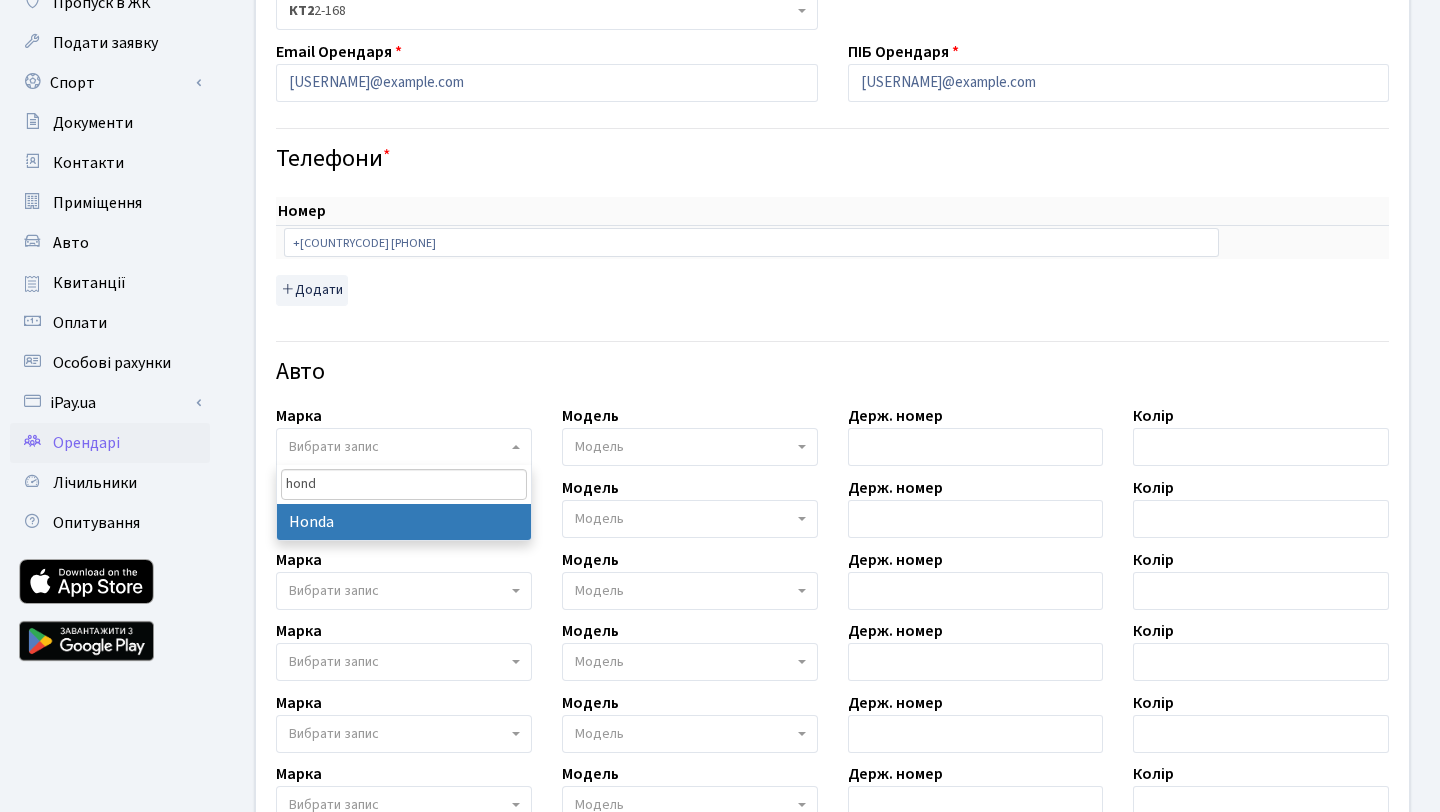 select on "57" 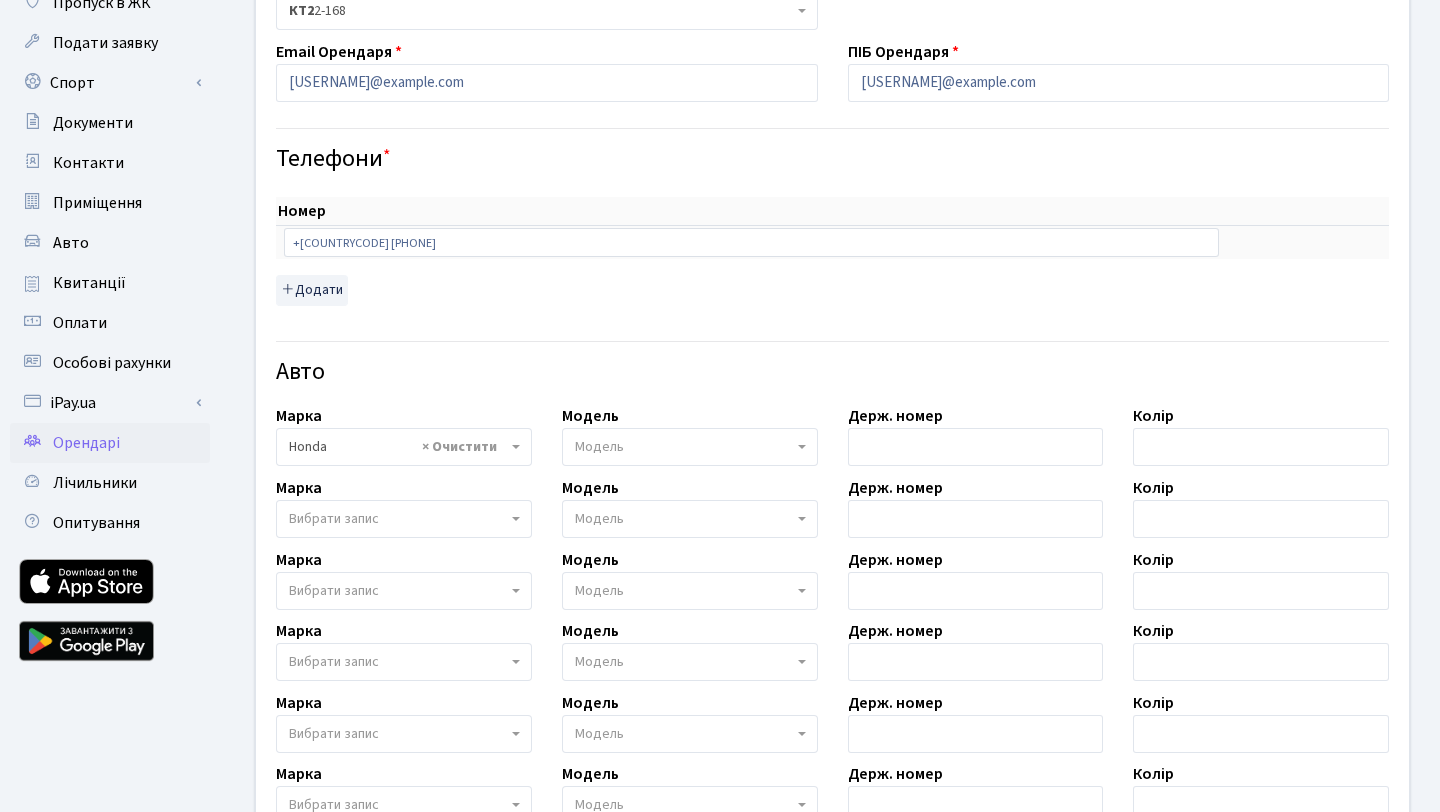 click on "Модель" at bounding box center [684, 447] 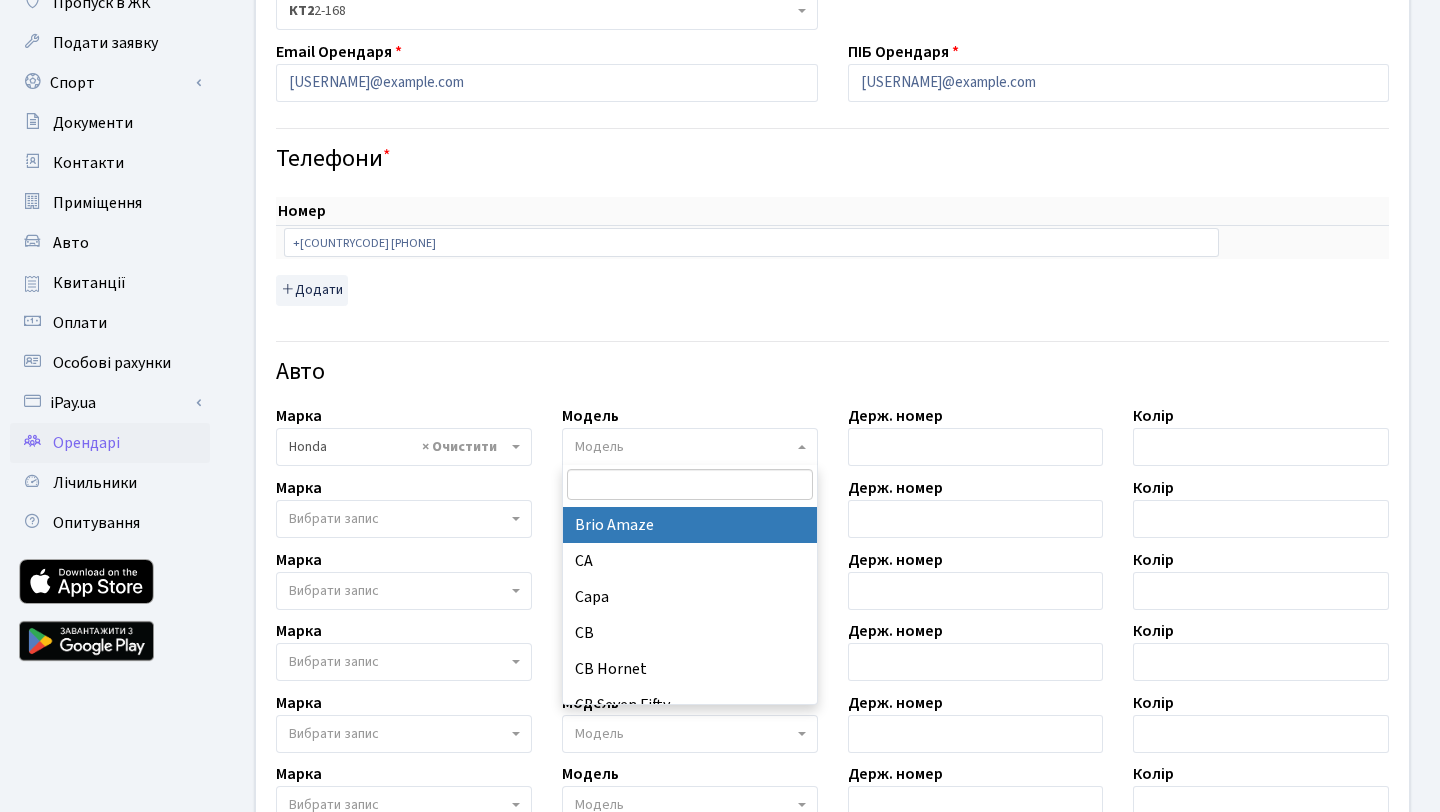 scroll, scrollTop: 329, scrollLeft: 0, axis: vertical 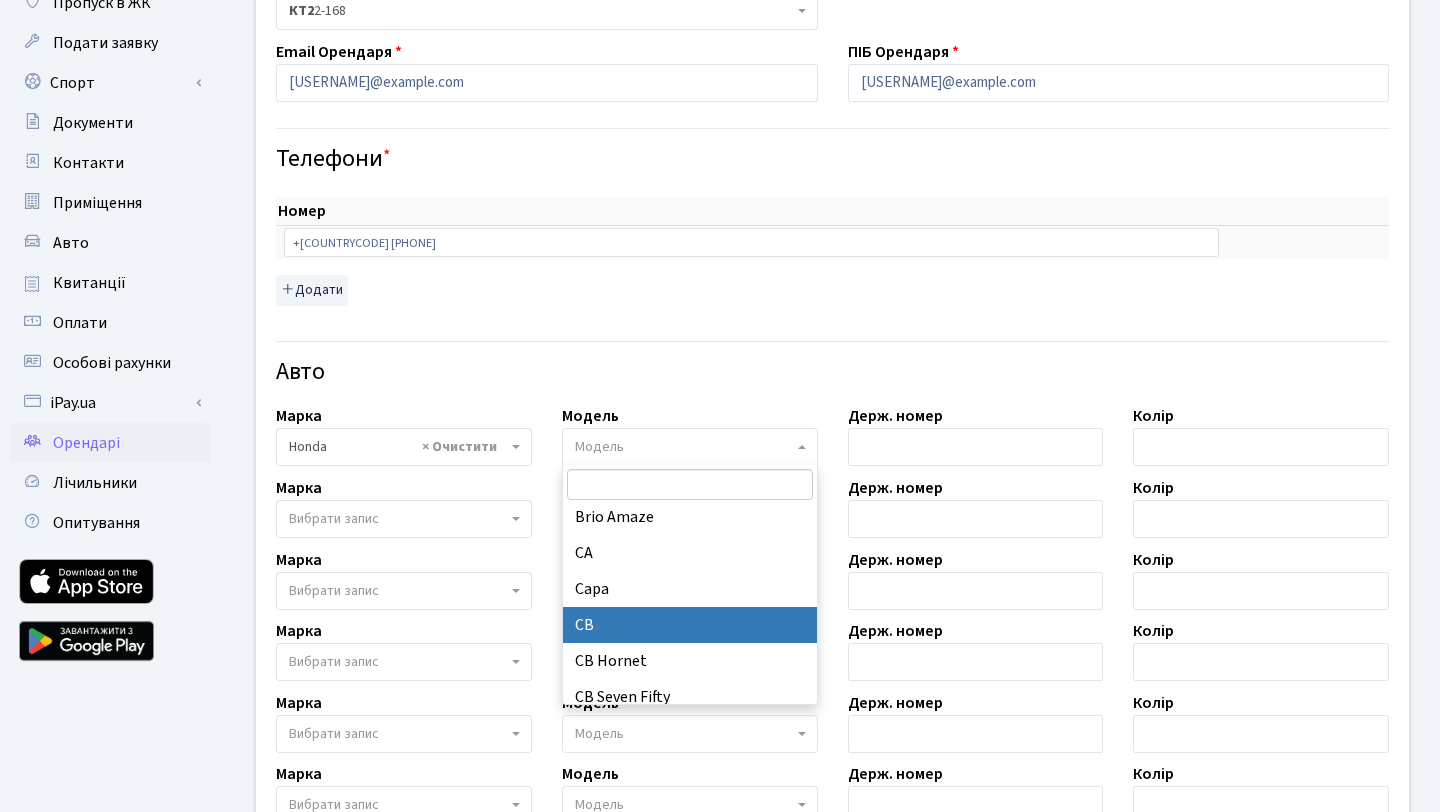 select on "892" 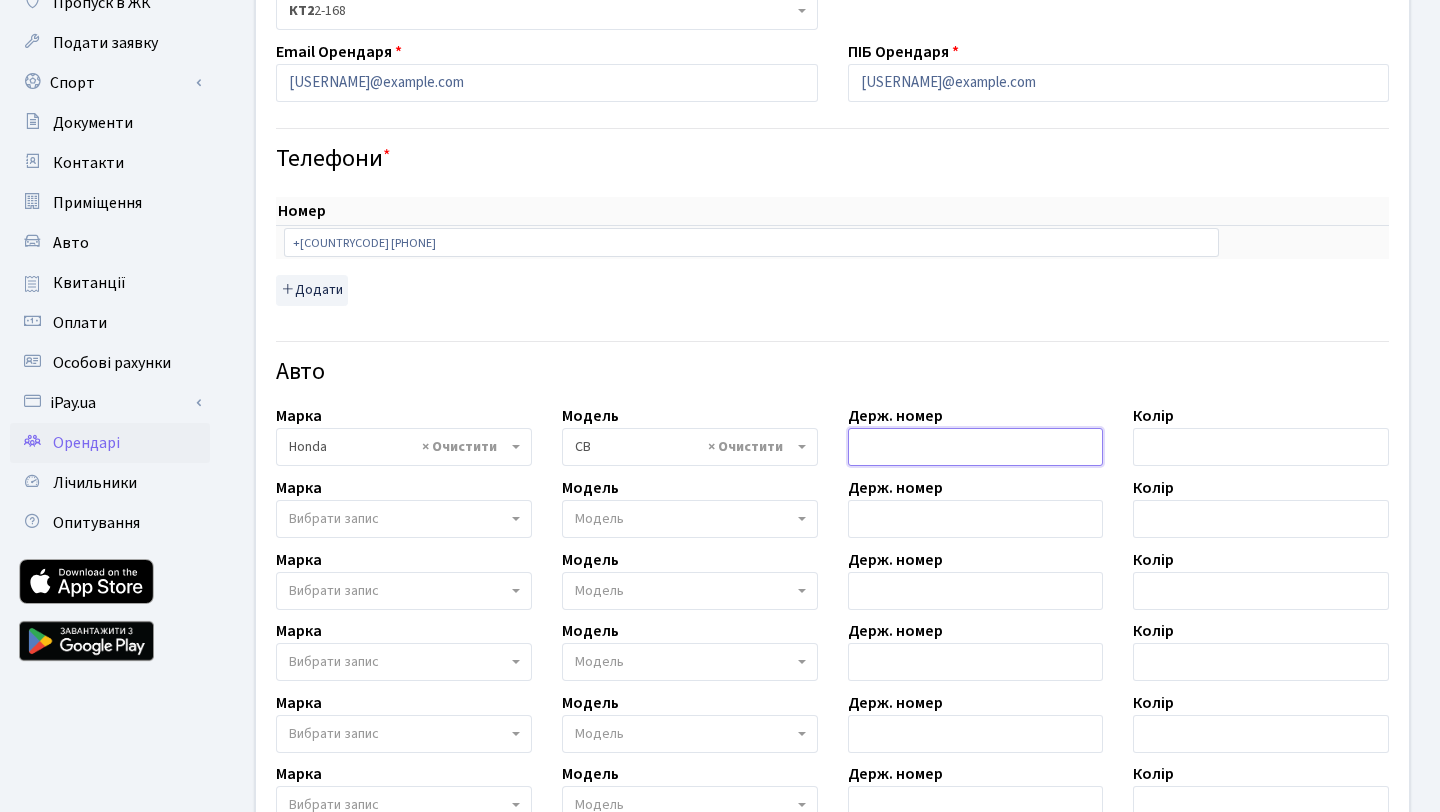 click at bounding box center (976, 447) 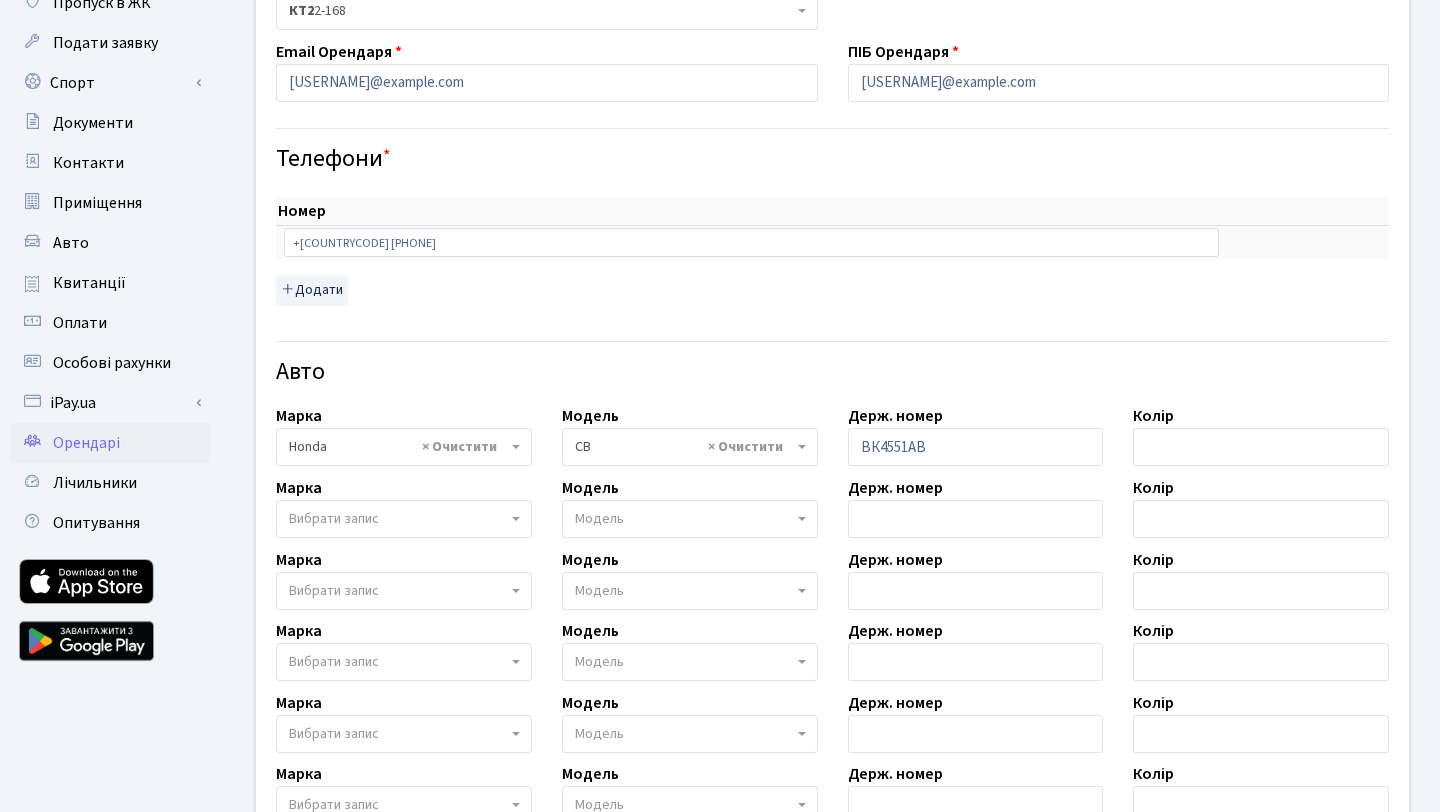 click on "Авто" at bounding box center [832, 372] 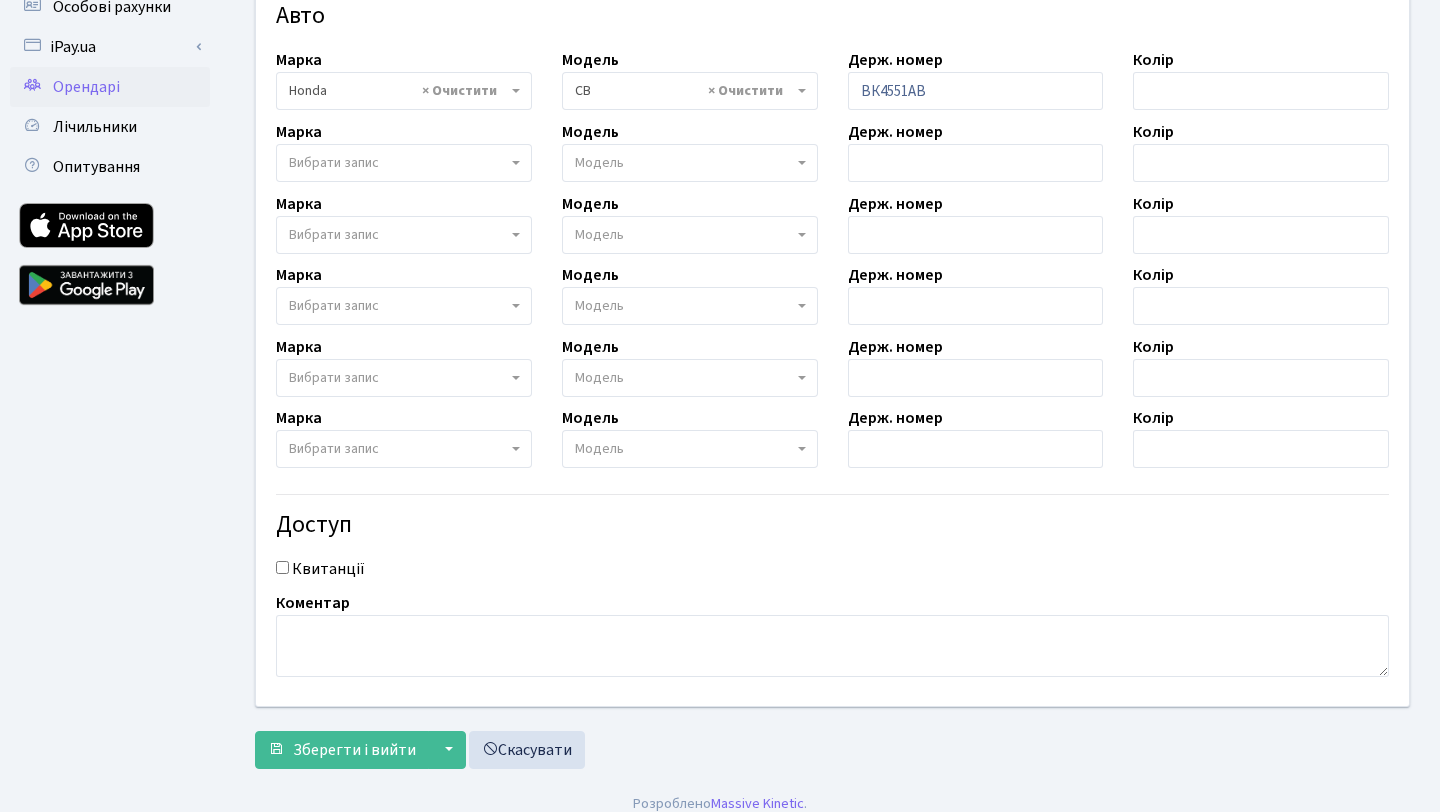 scroll, scrollTop: 535, scrollLeft: 0, axis: vertical 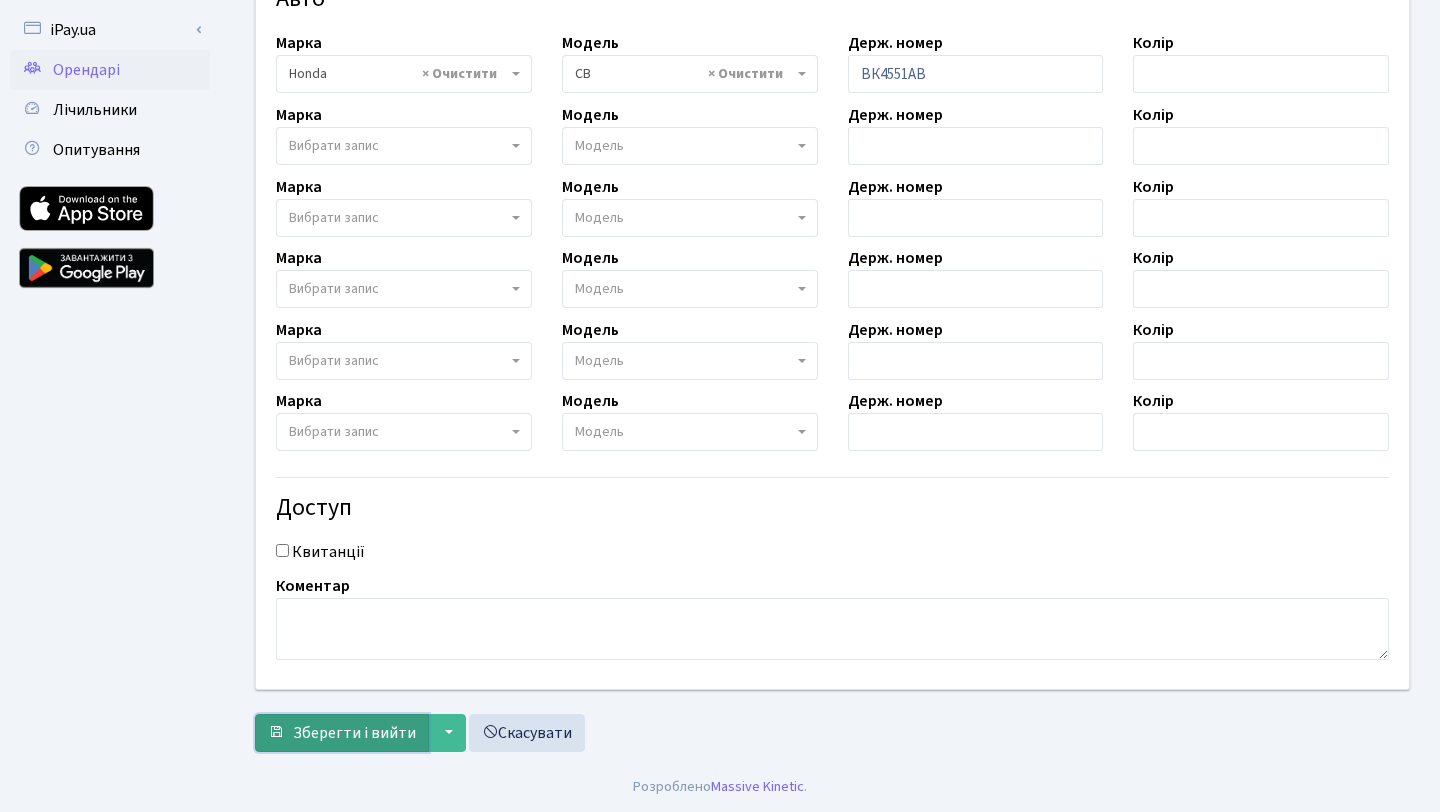 click on "Зберегти і вийти" at bounding box center (354, 733) 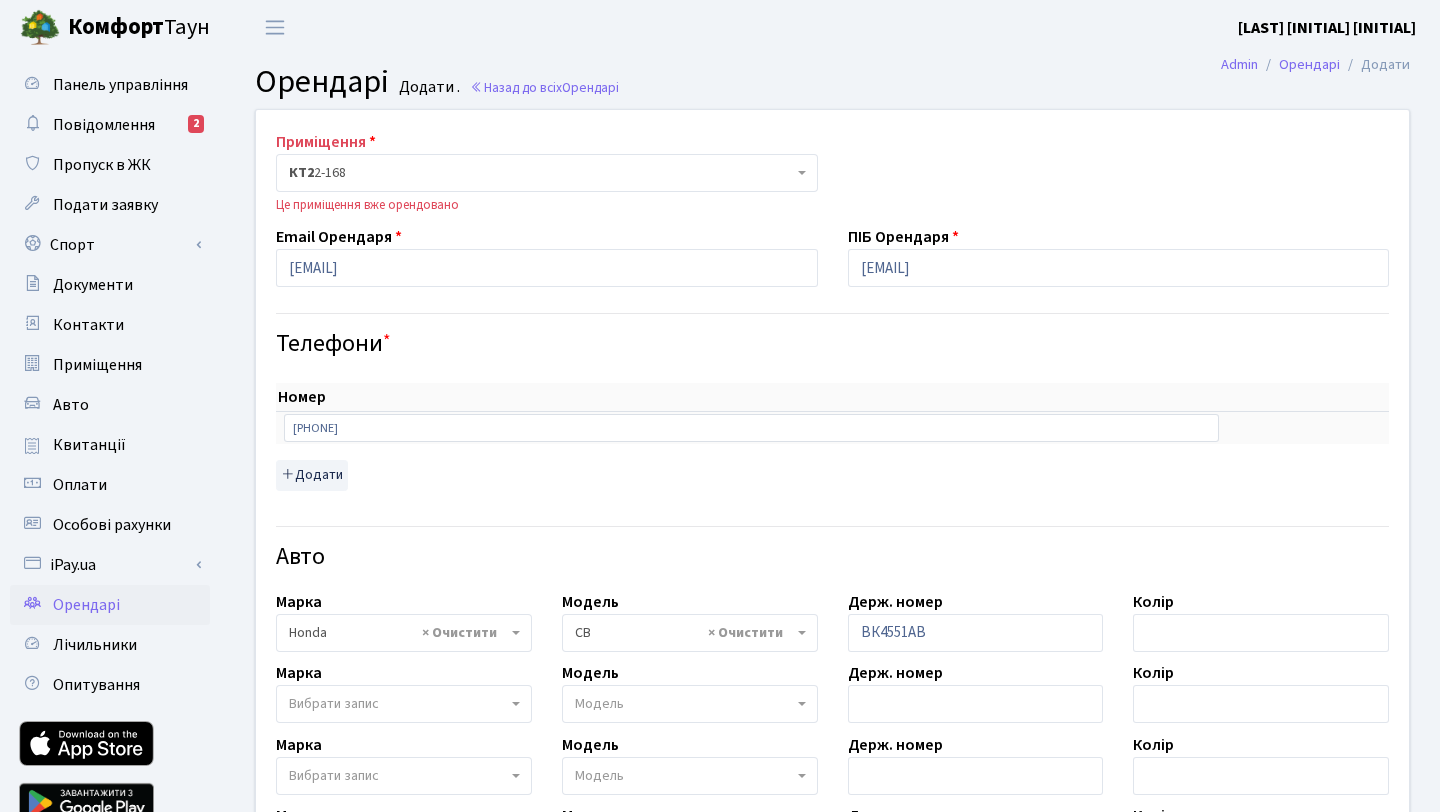 select on "892" 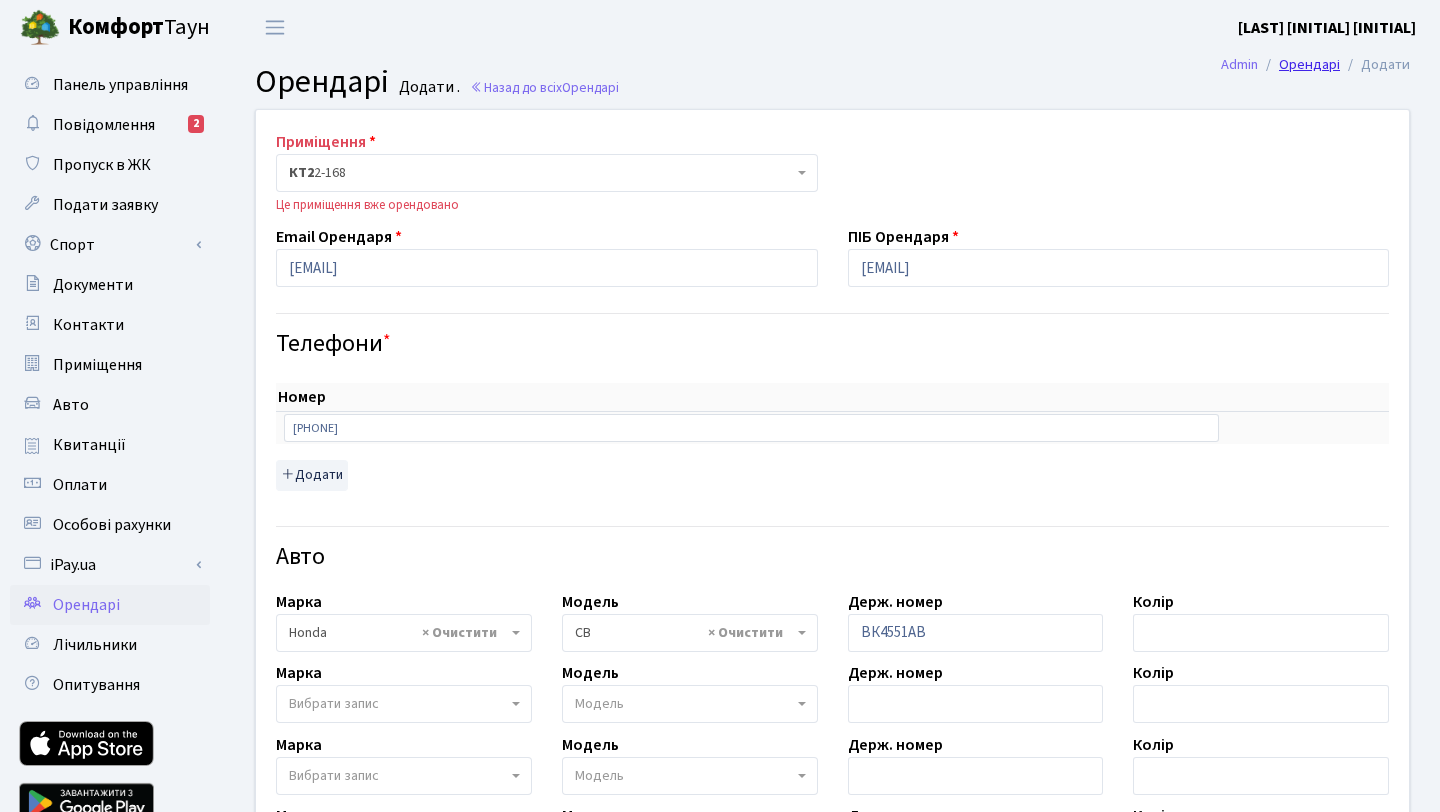 click on "Орендарі" at bounding box center [1309, 64] 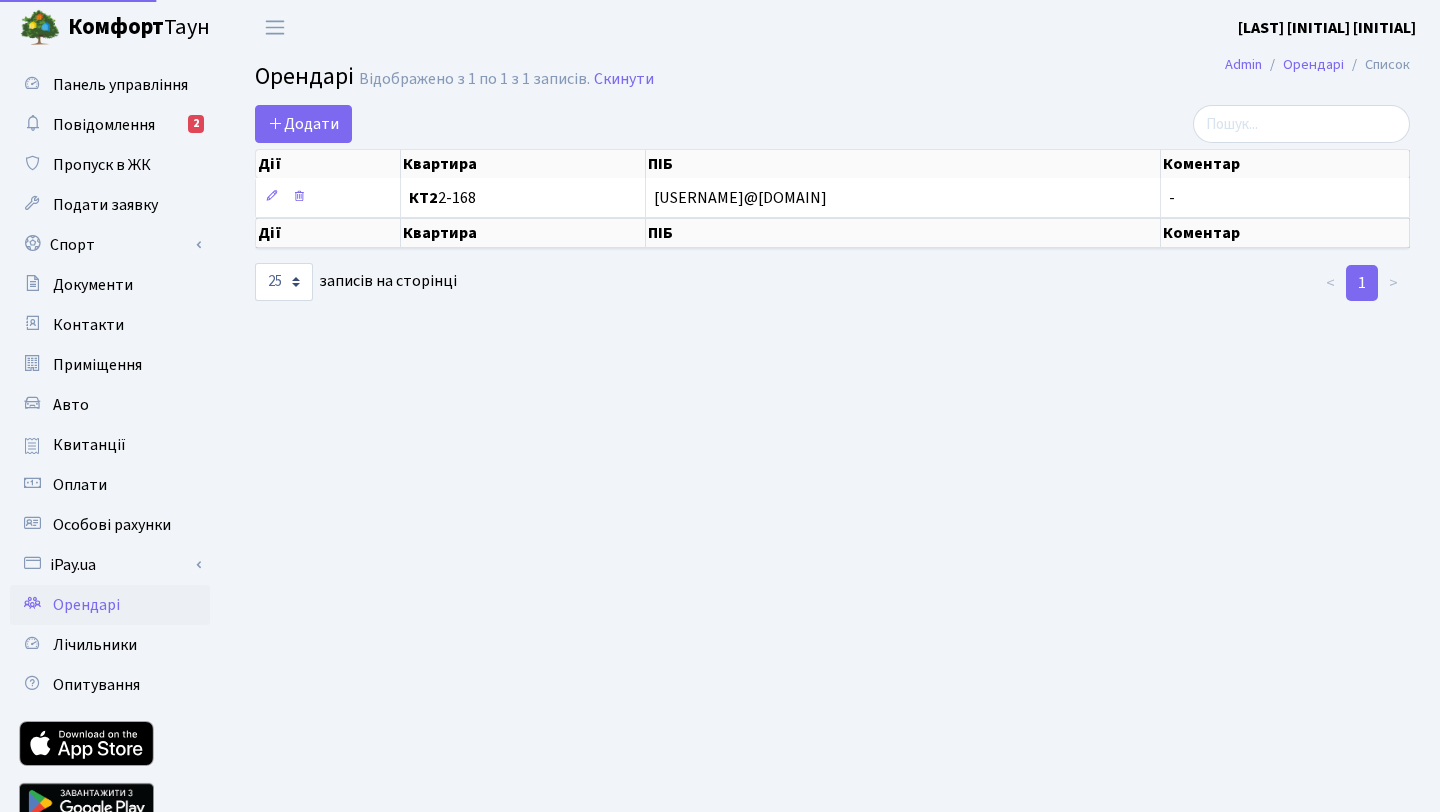 select on "25" 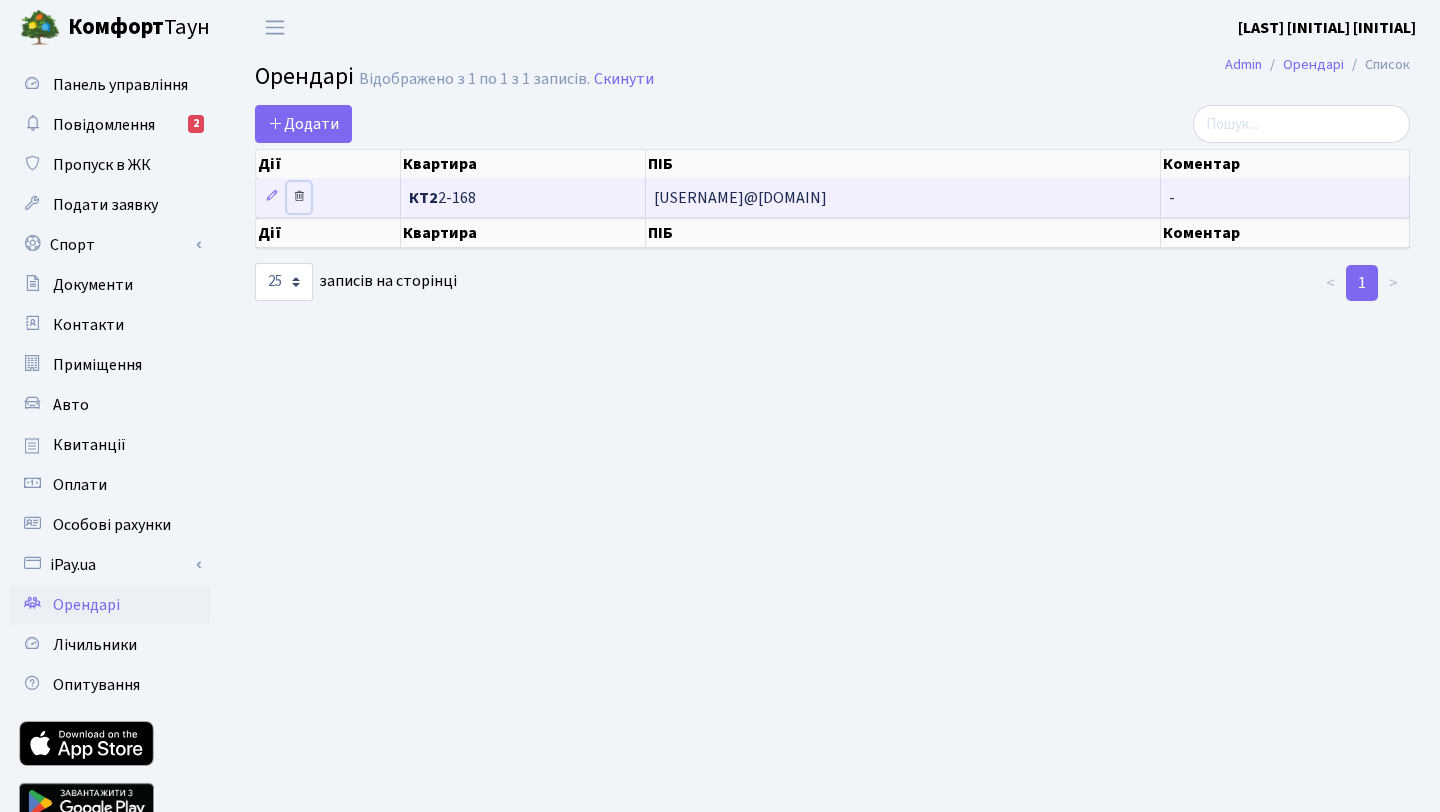 click at bounding box center (299, 196) 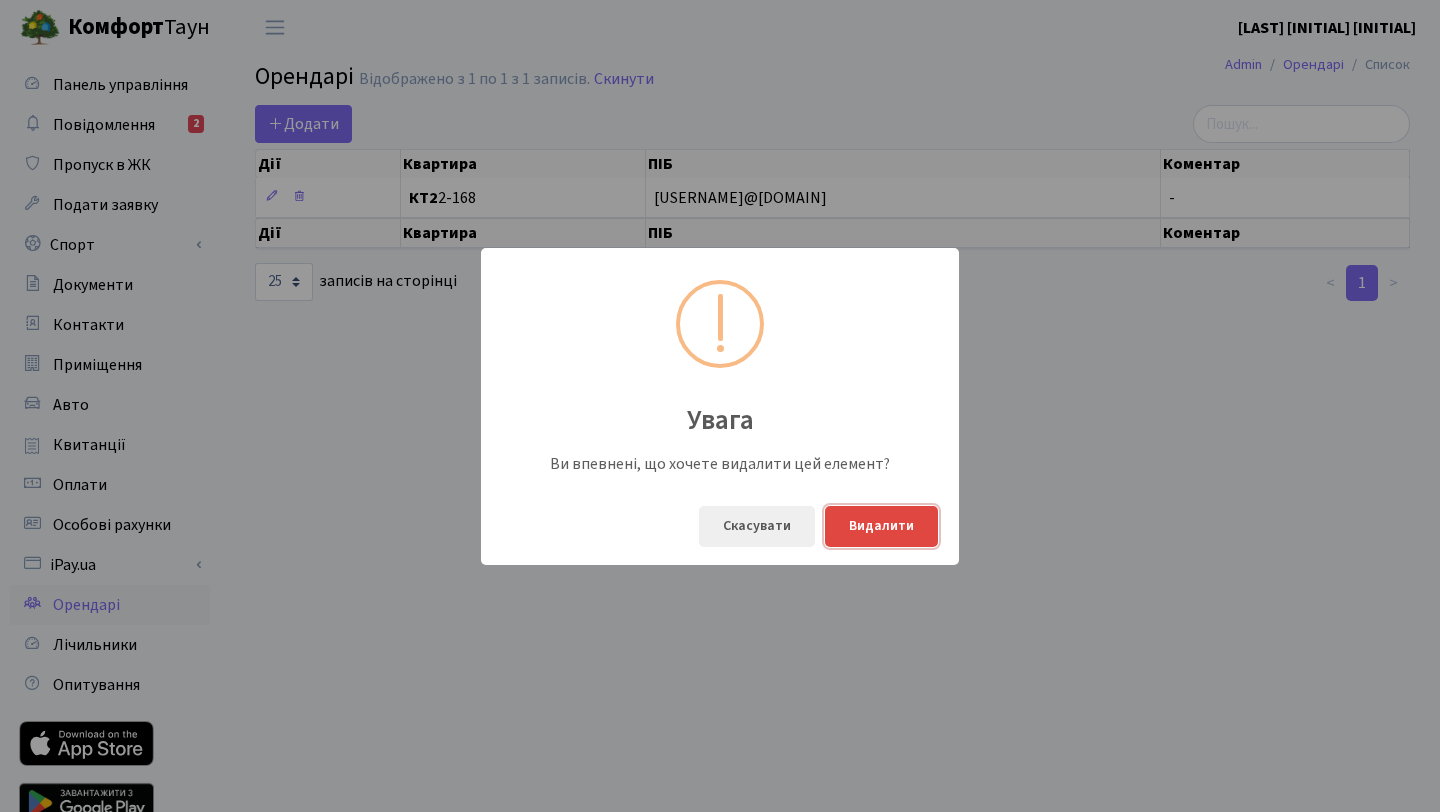 click on "Видалити" at bounding box center (881, 526) 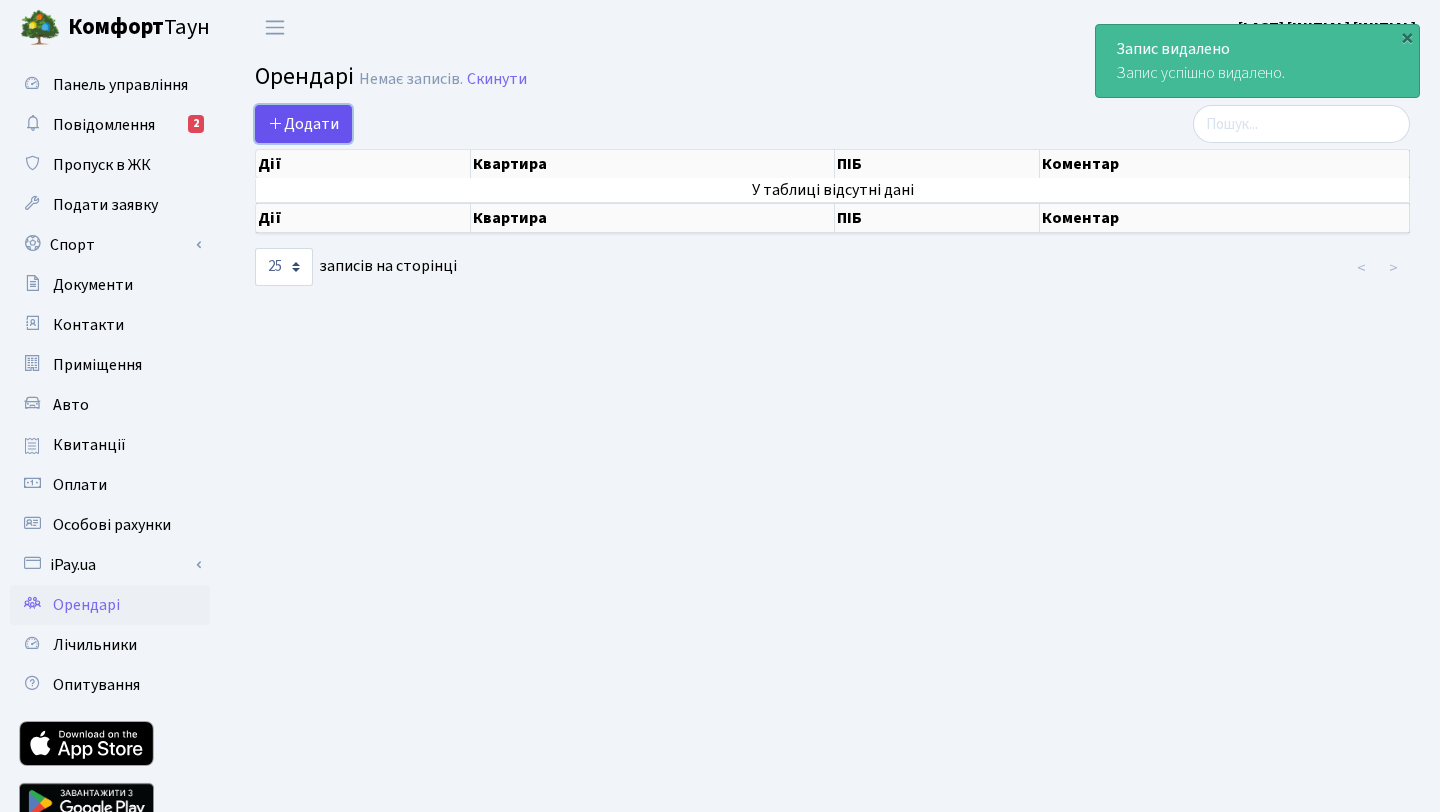 click on "Додати" at bounding box center (303, 124) 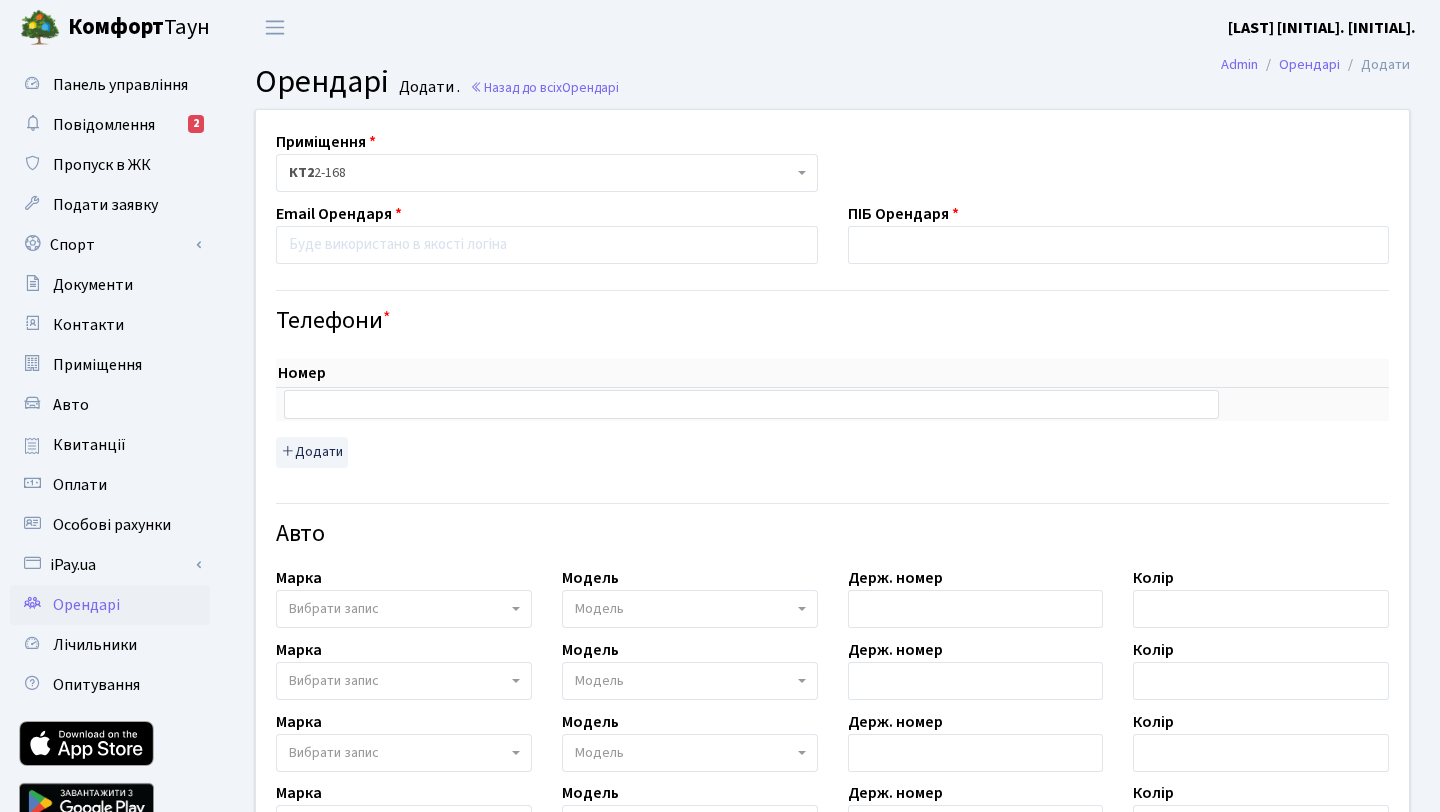 scroll, scrollTop: 0, scrollLeft: 0, axis: both 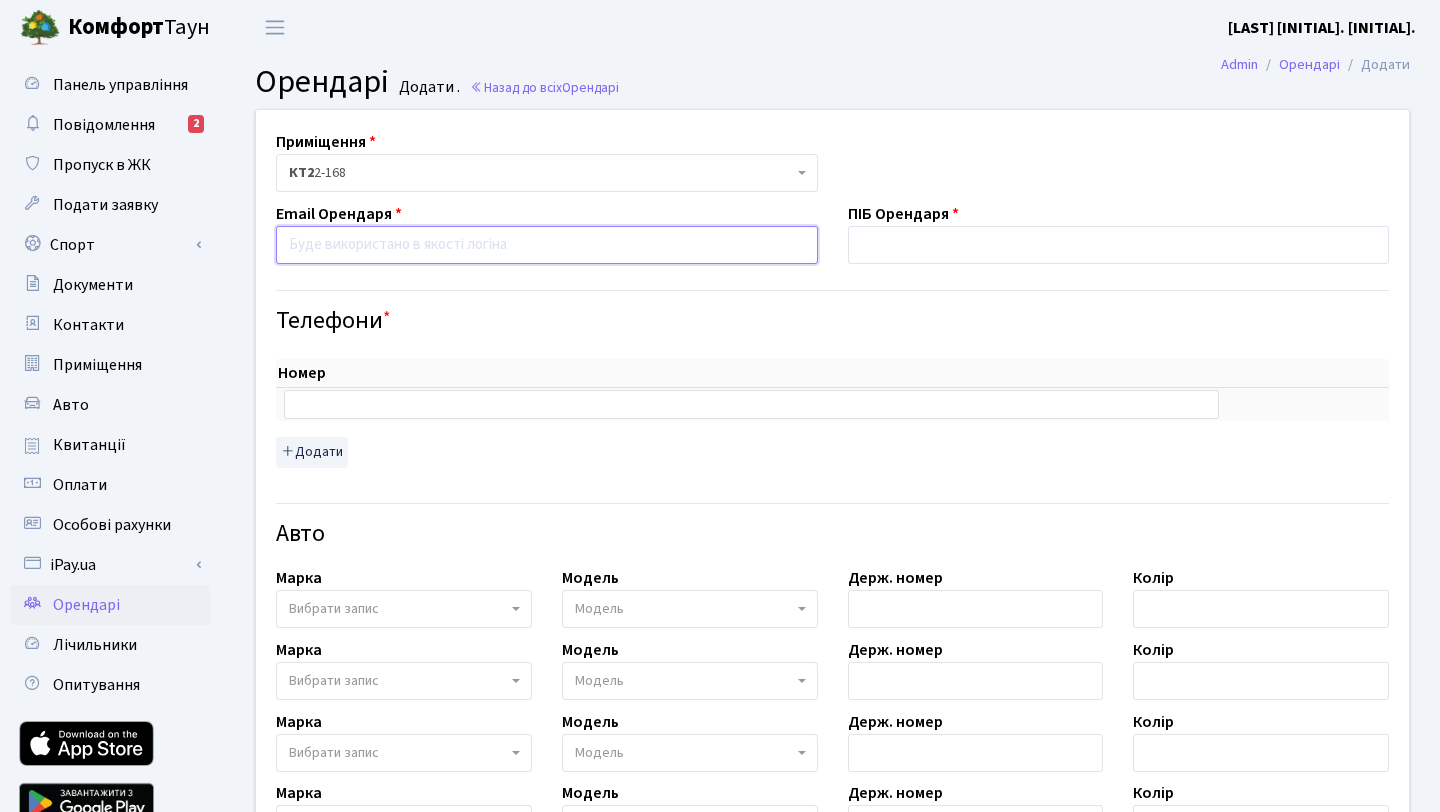 click at bounding box center [547, 245] 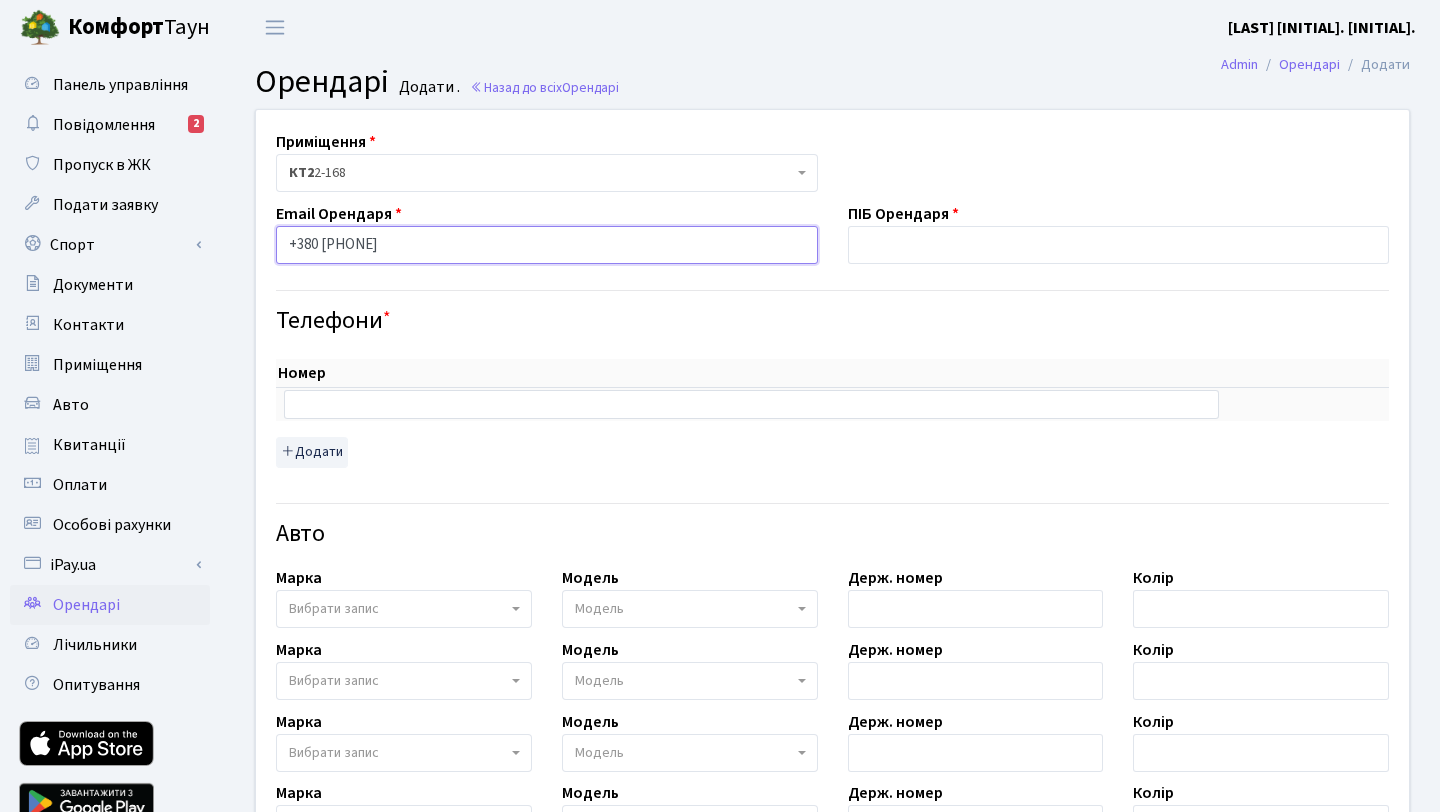 type on "+380 [PHONE]" 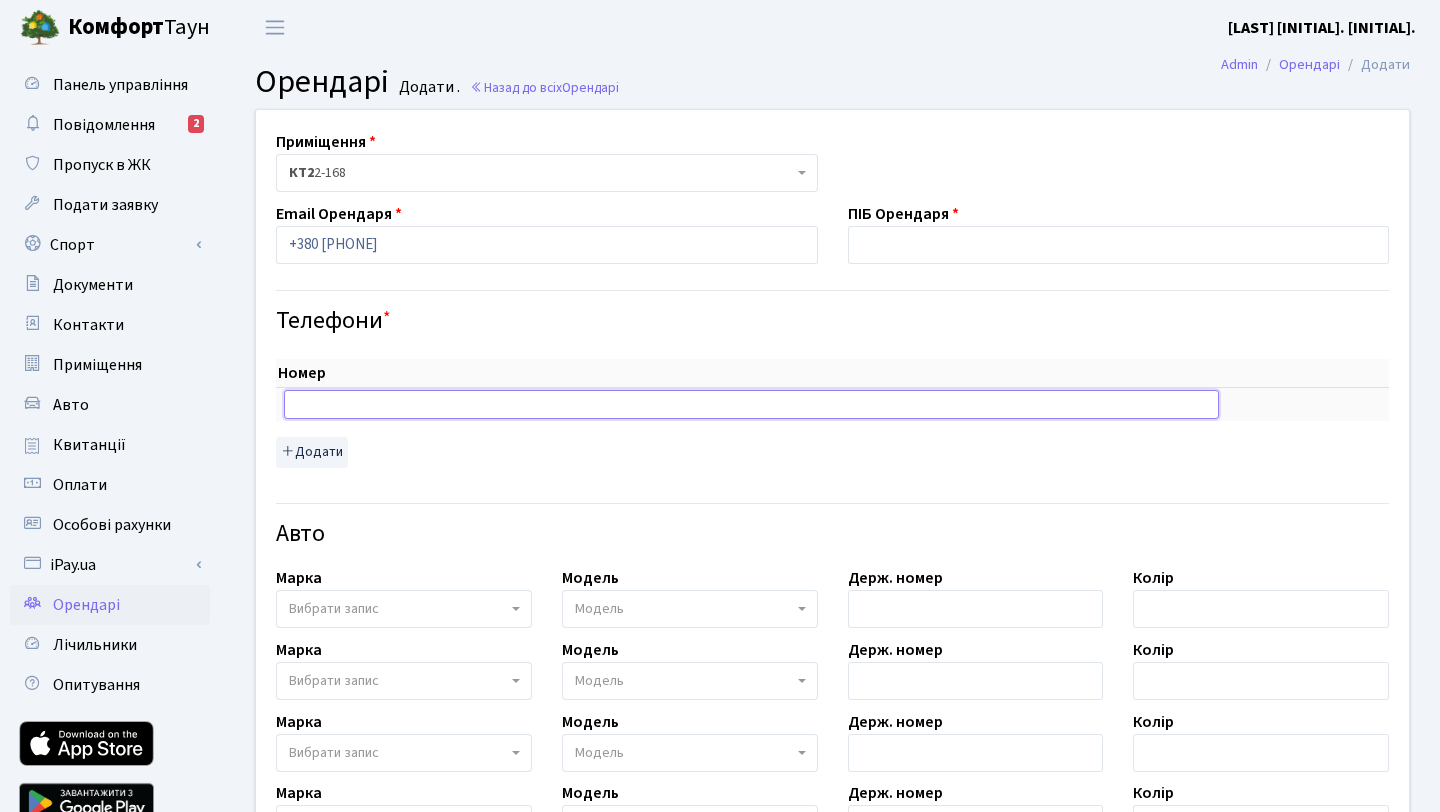 click at bounding box center [751, 404] 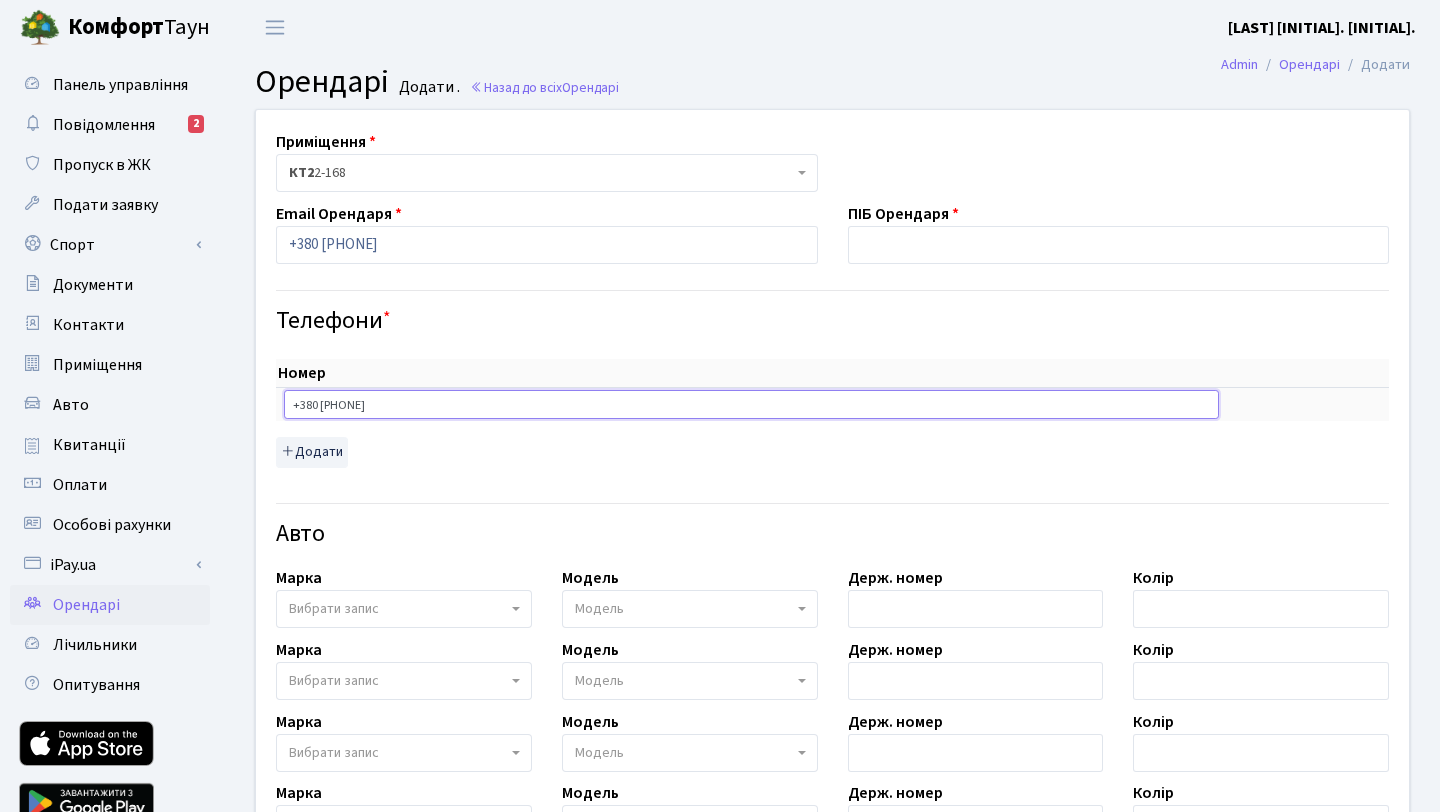 type on "+380 [PHONE]" 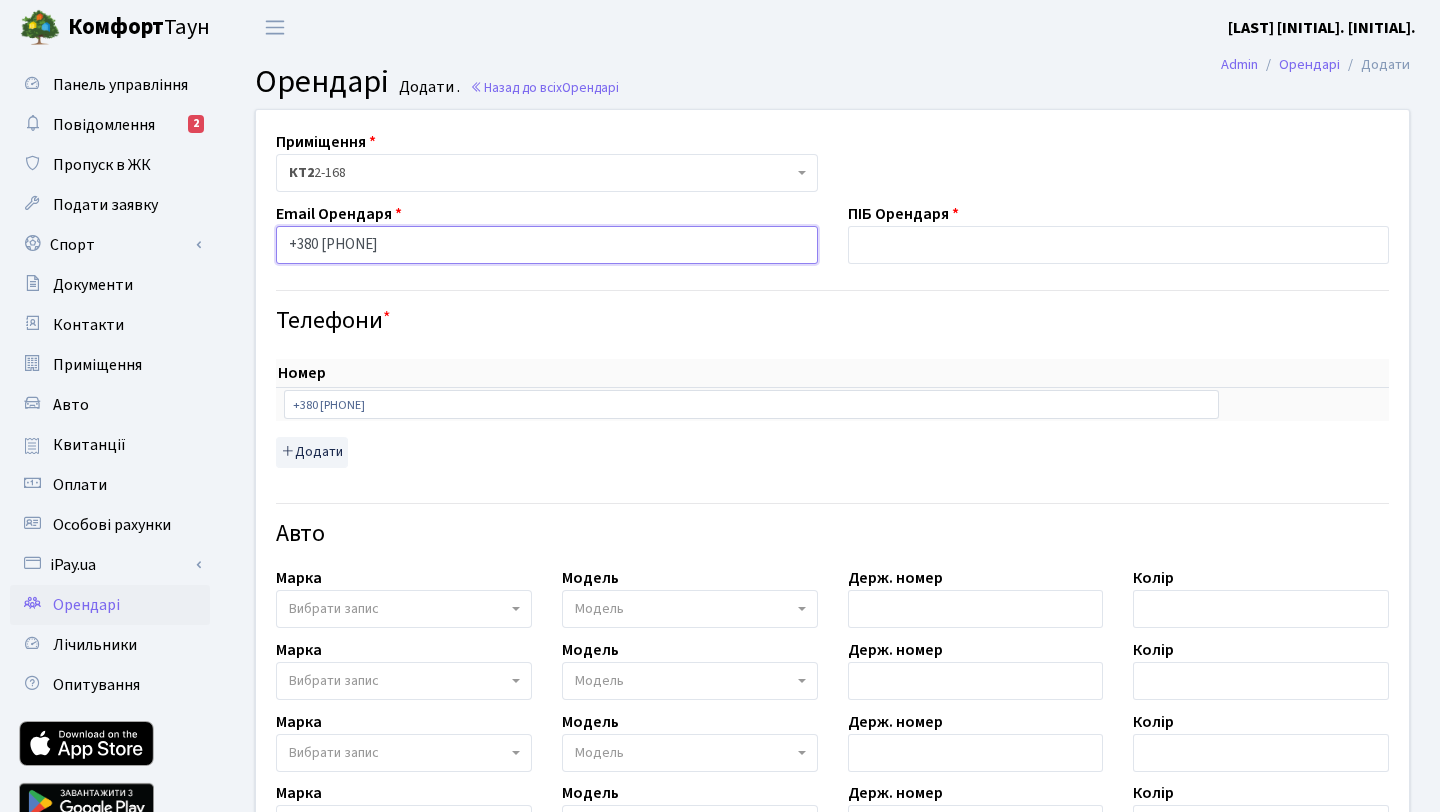 click on "+380 [PHONE]" at bounding box center (547, 245) 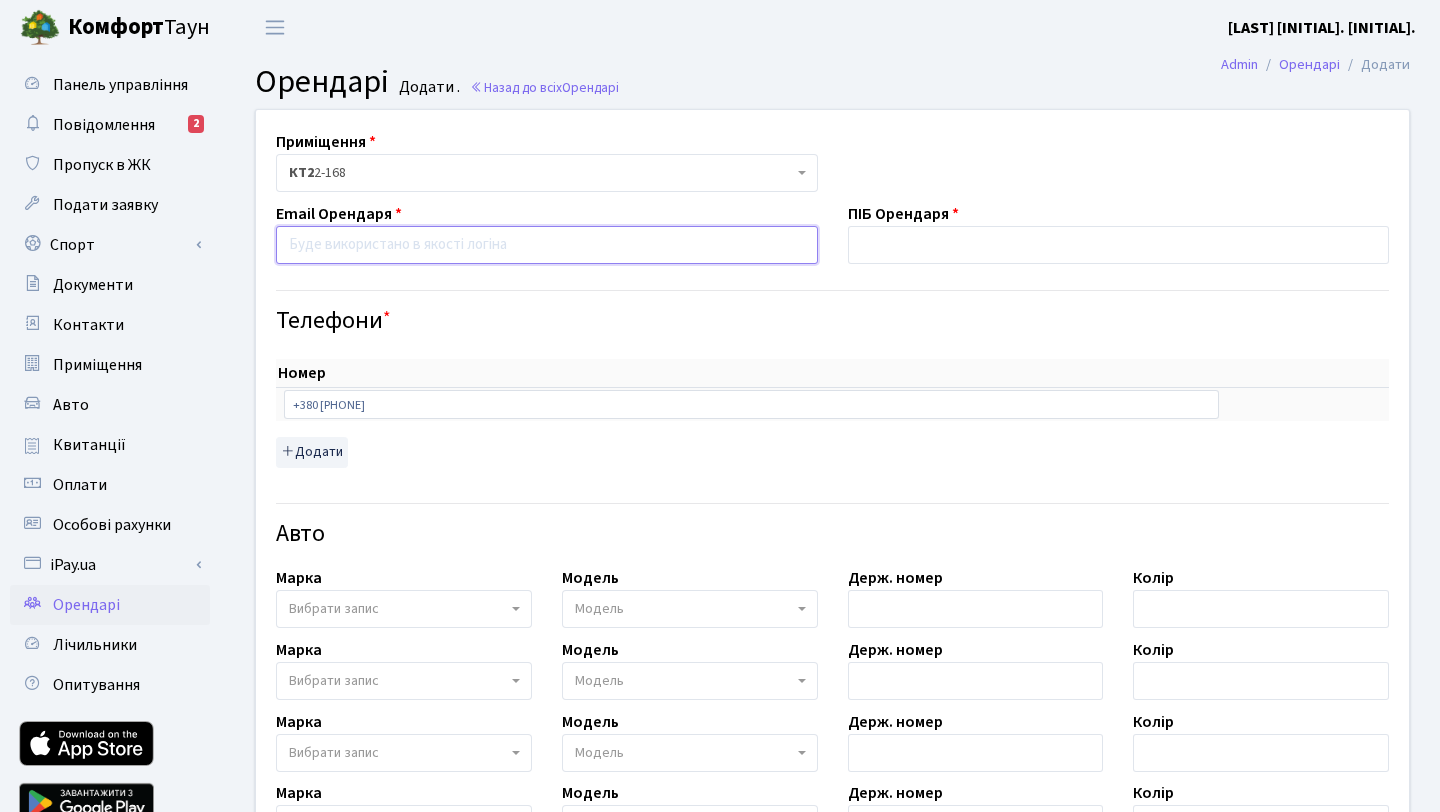 paste on "masisumaru@example.com" 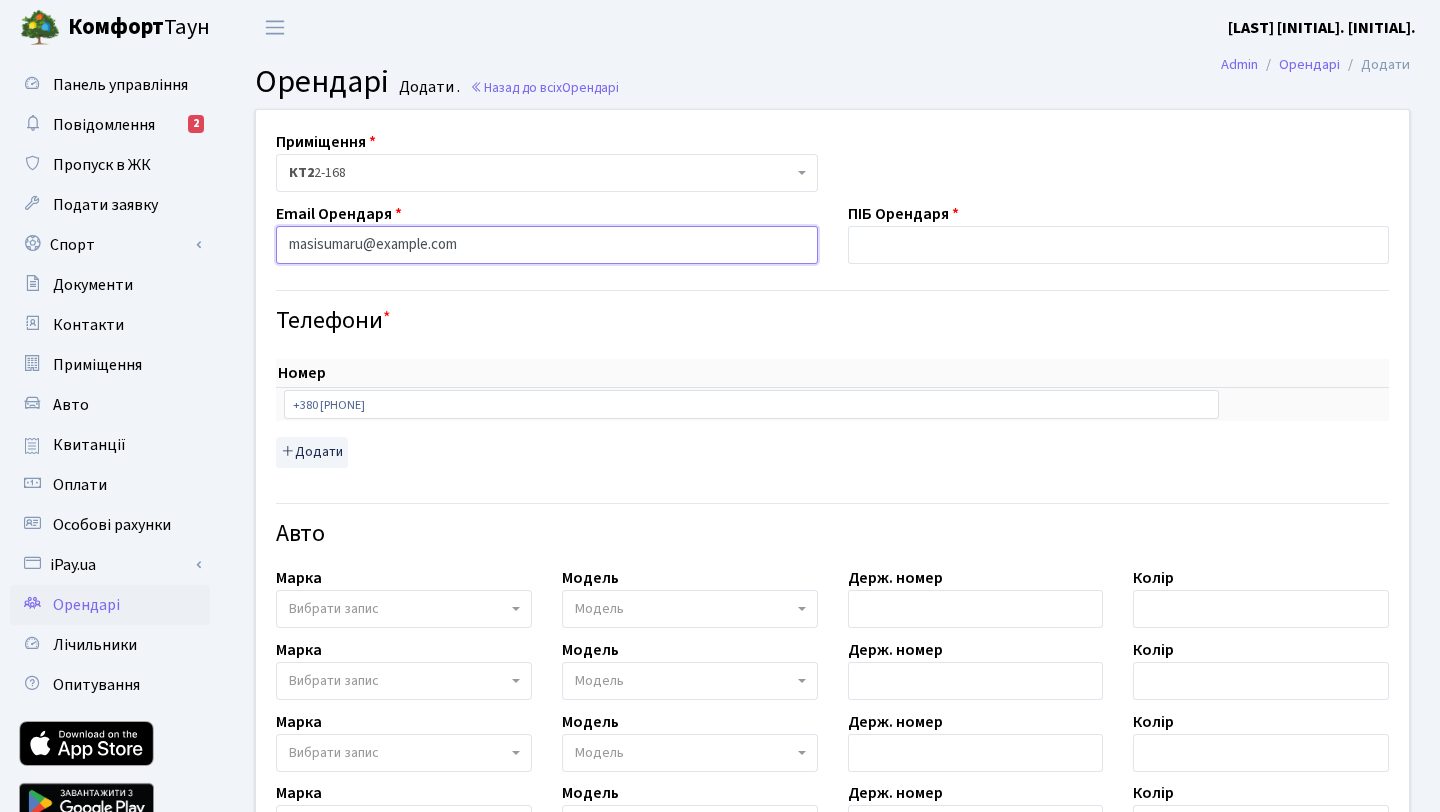 type on "masisumaru@example.com" 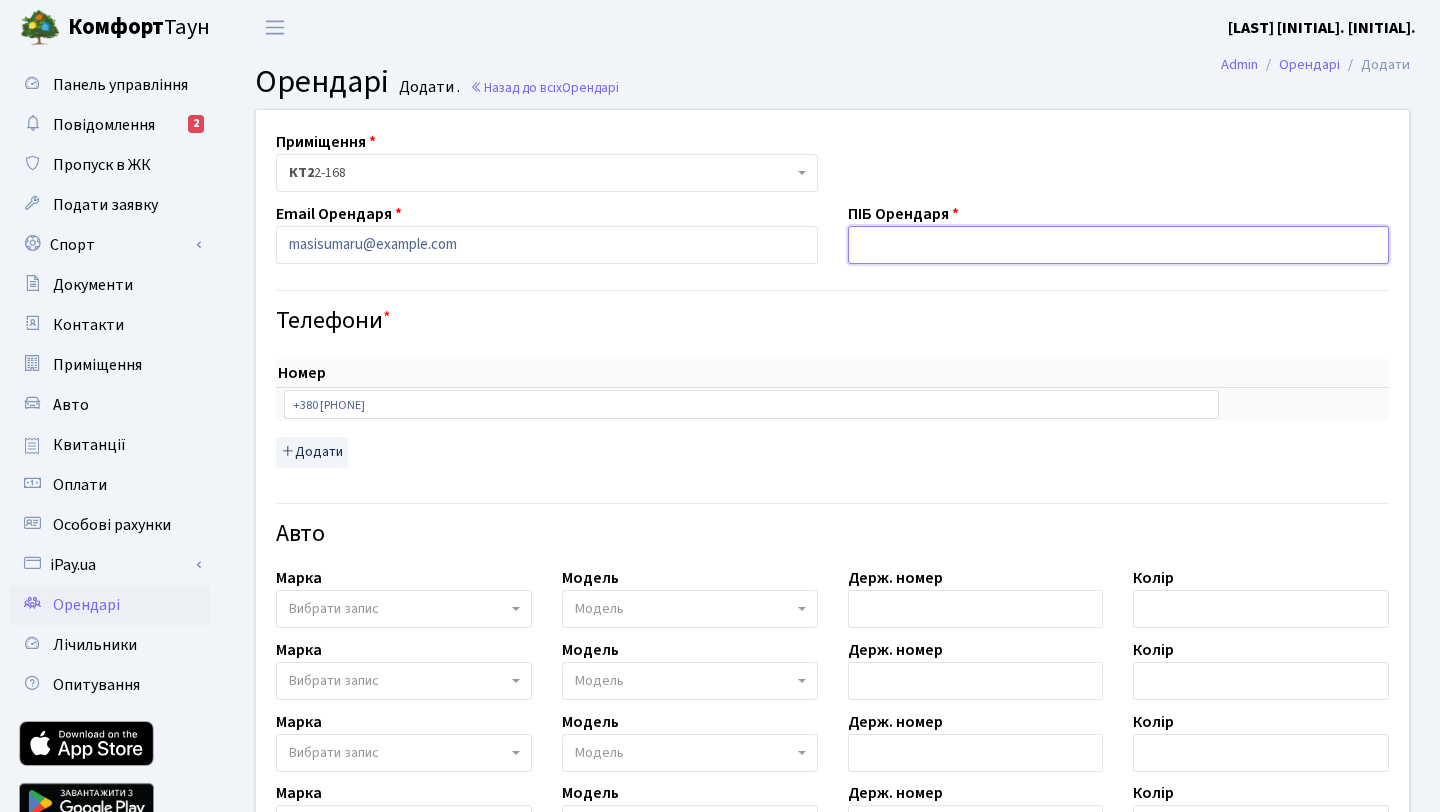 click at bounding box center (1119, 245) 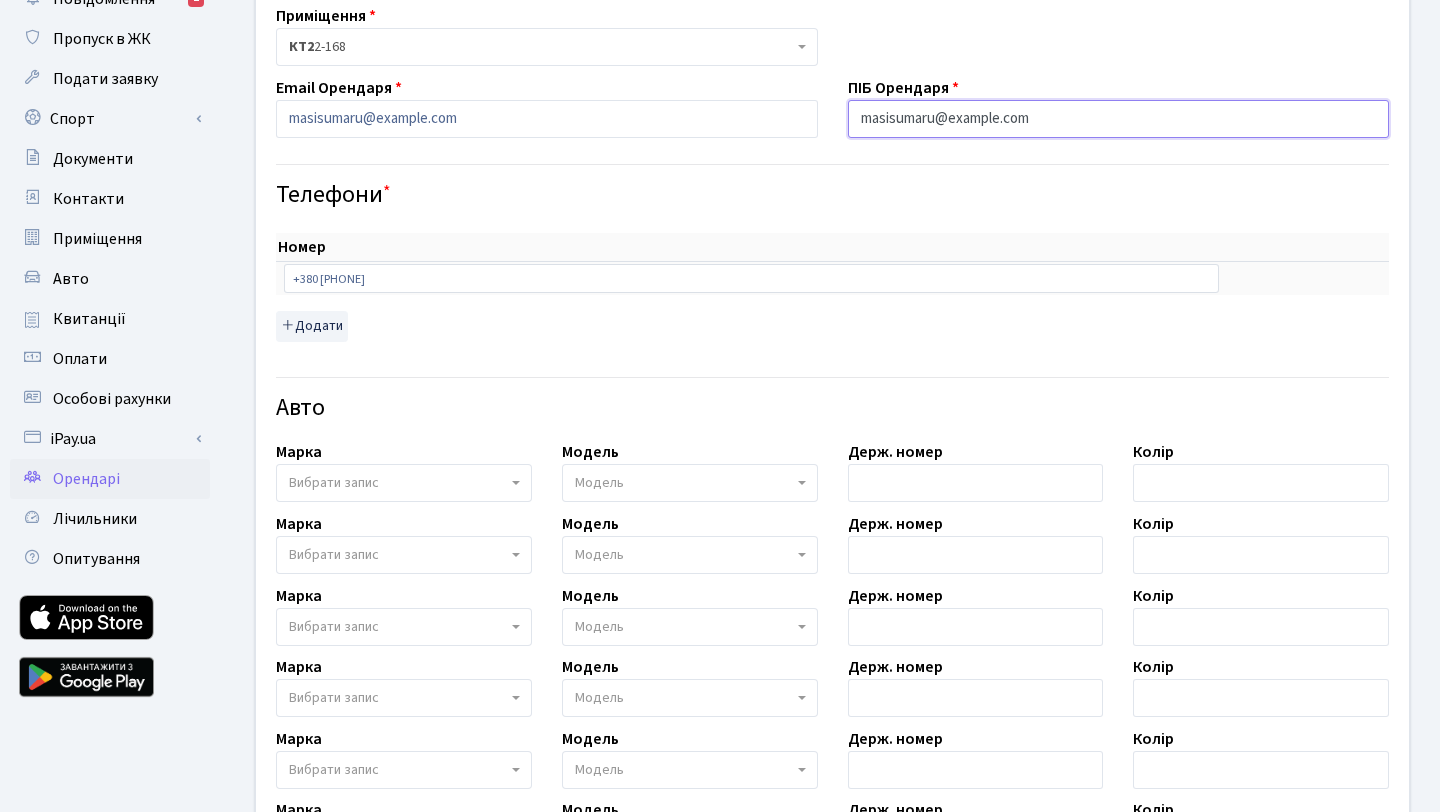 scroll, scrollTop: 138, scrollLeft: 0, axis: vertical 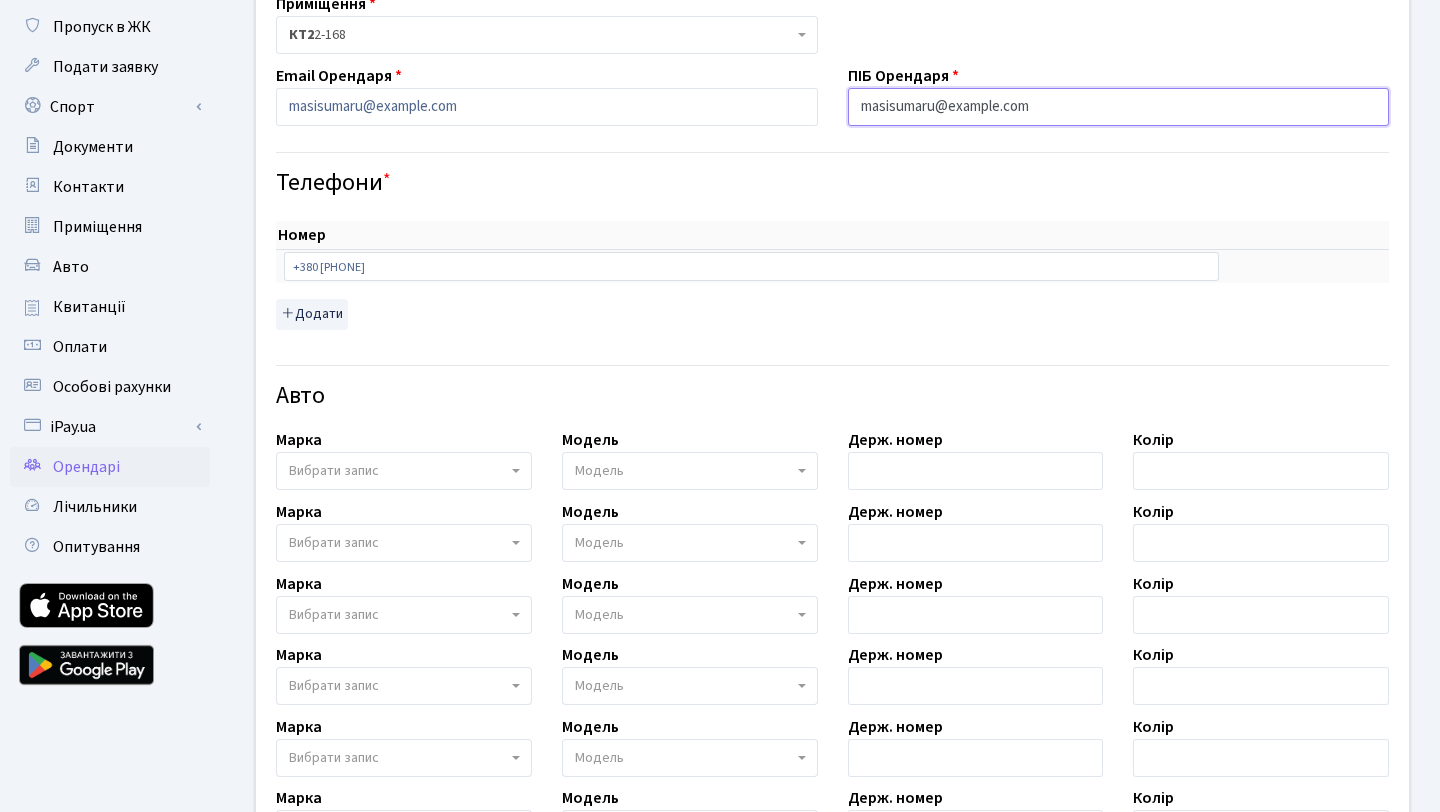 type on "masisumaru@example.com" 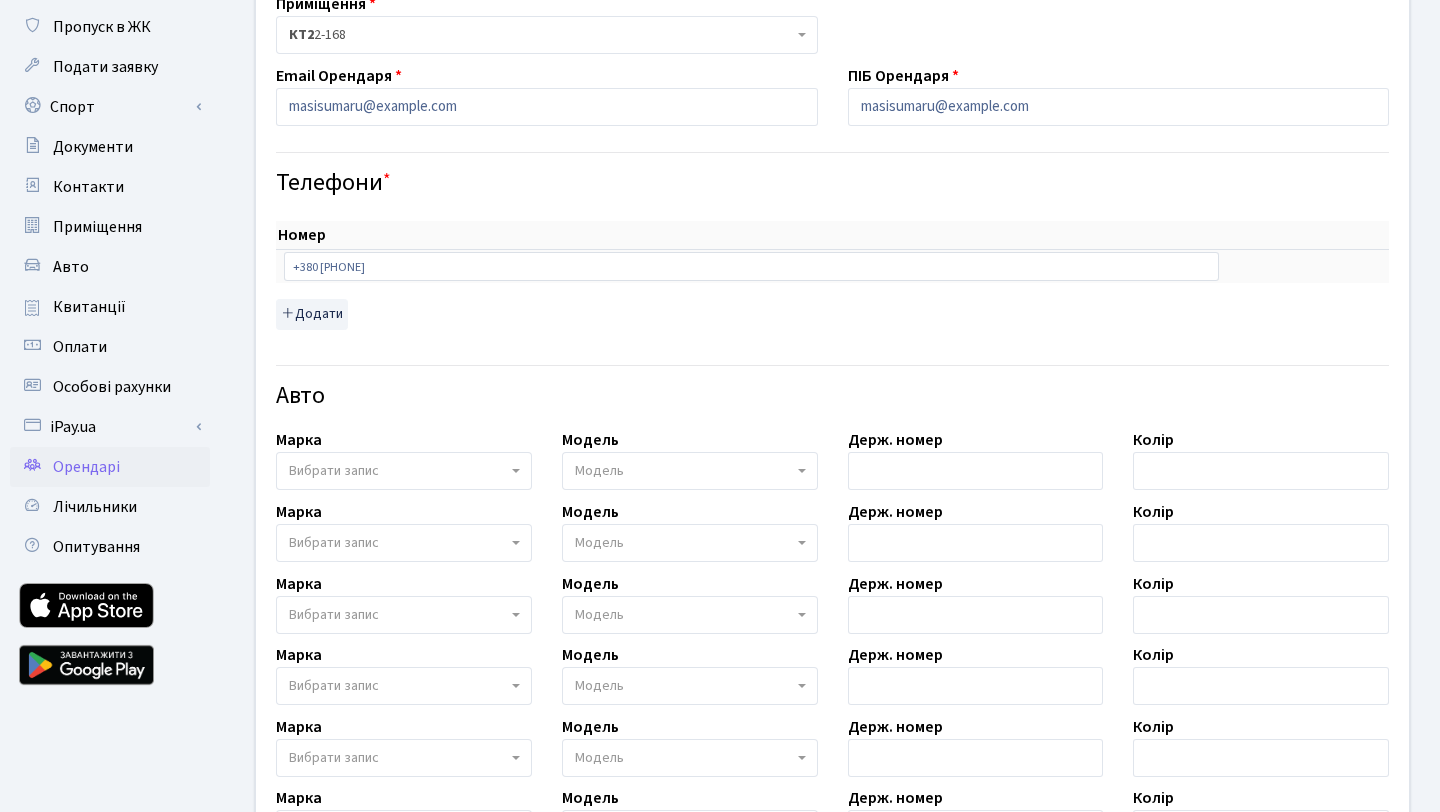 click on "Вибрати запис" at bounding box center (398, 471) 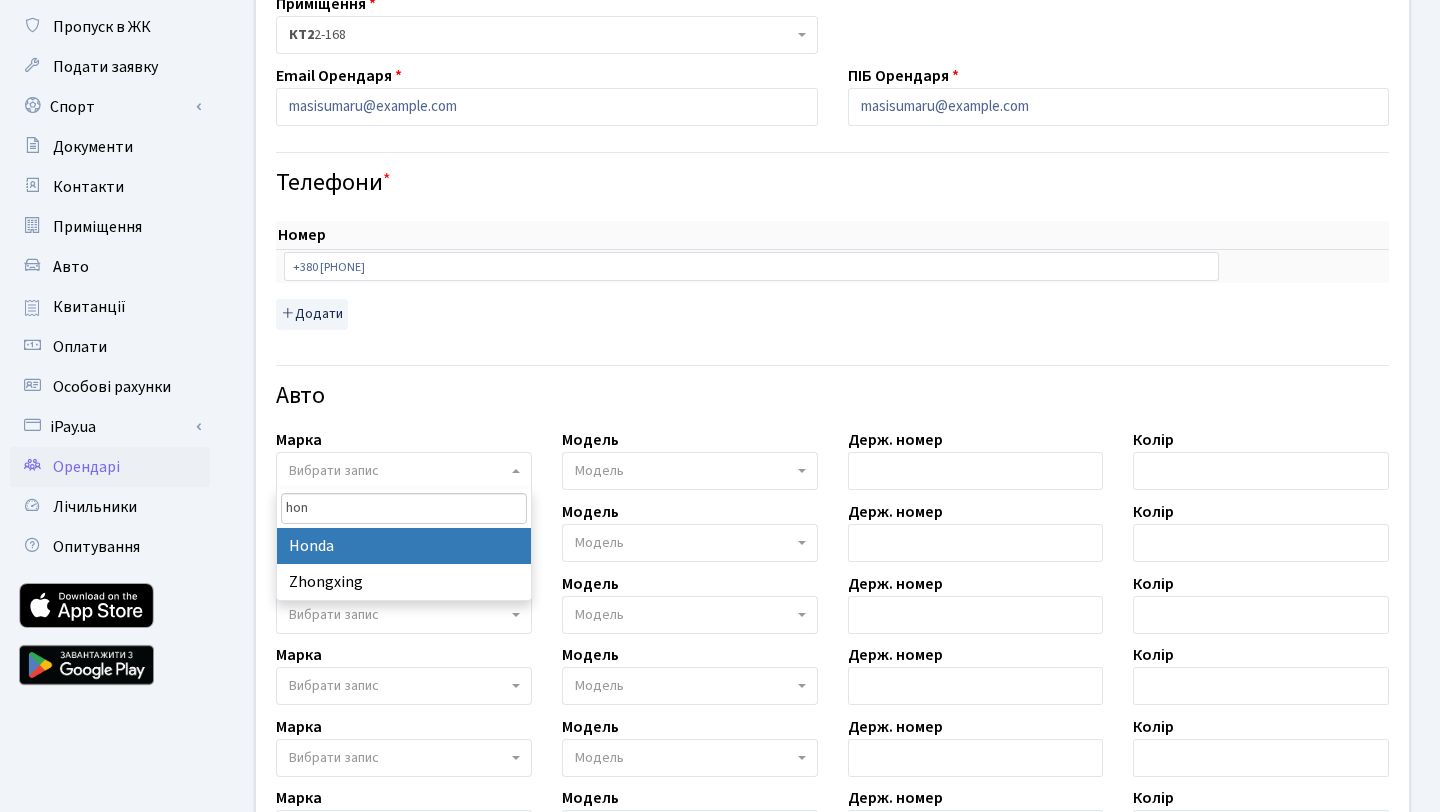 type on "hond" 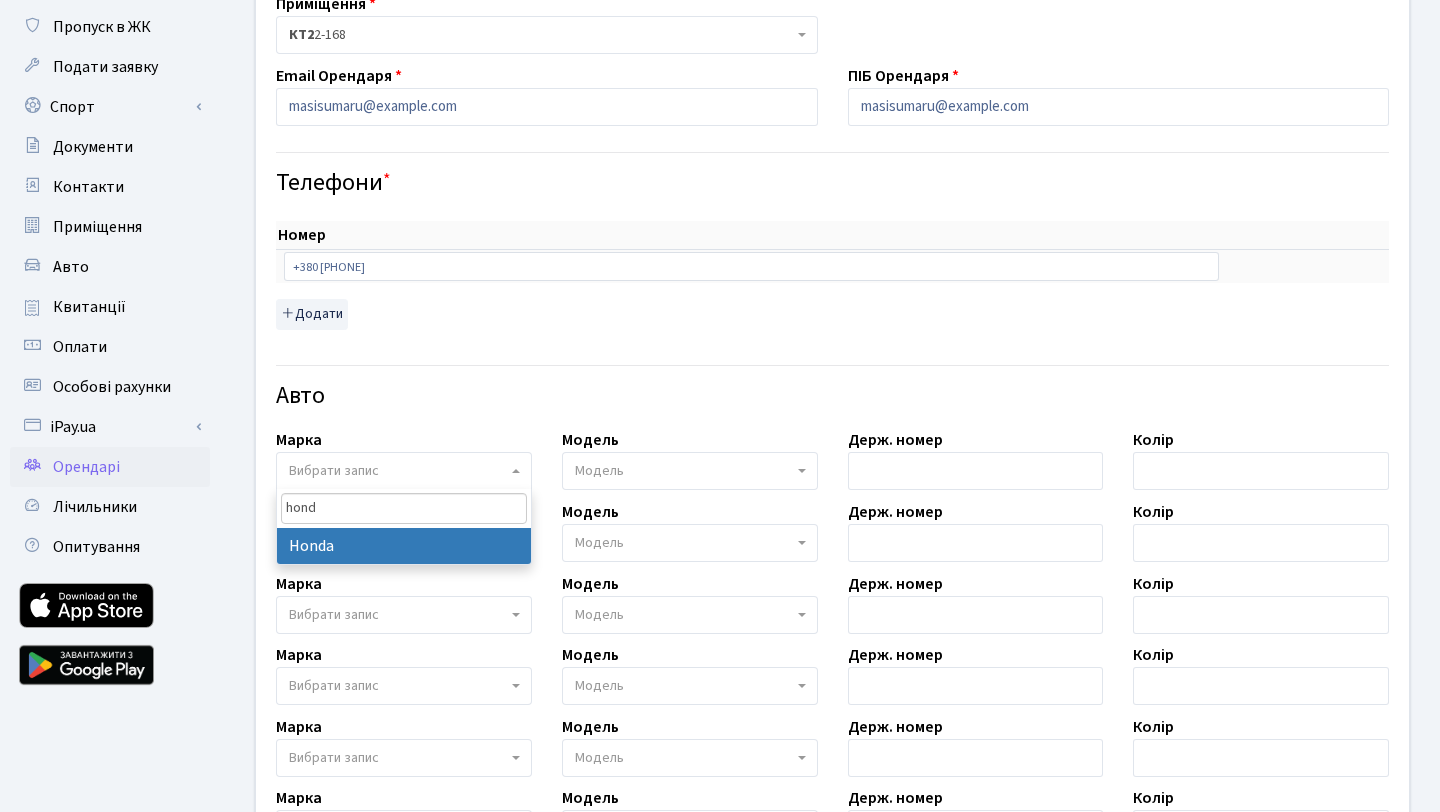select on "57" 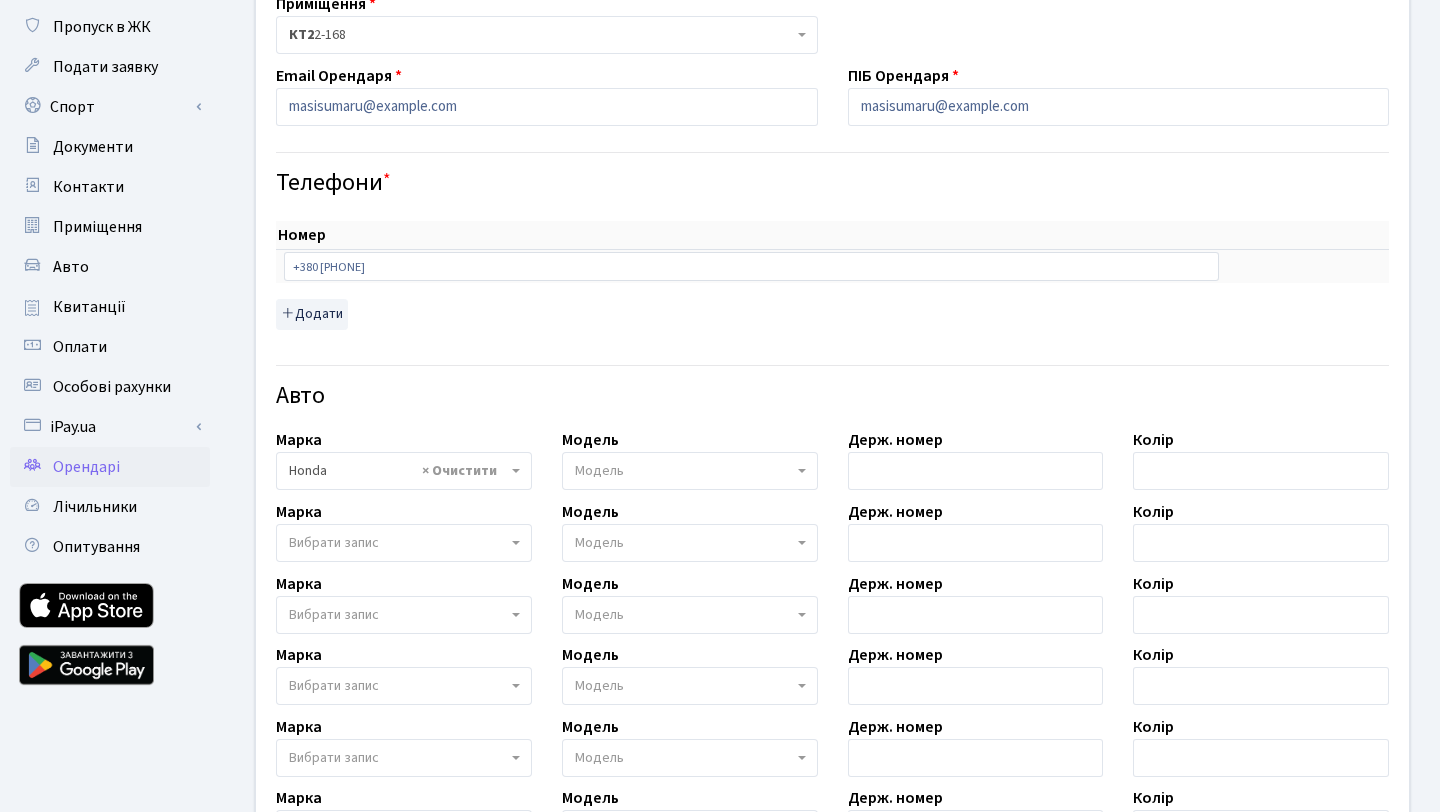 click on "Модель" at bounding box center [684, 471] 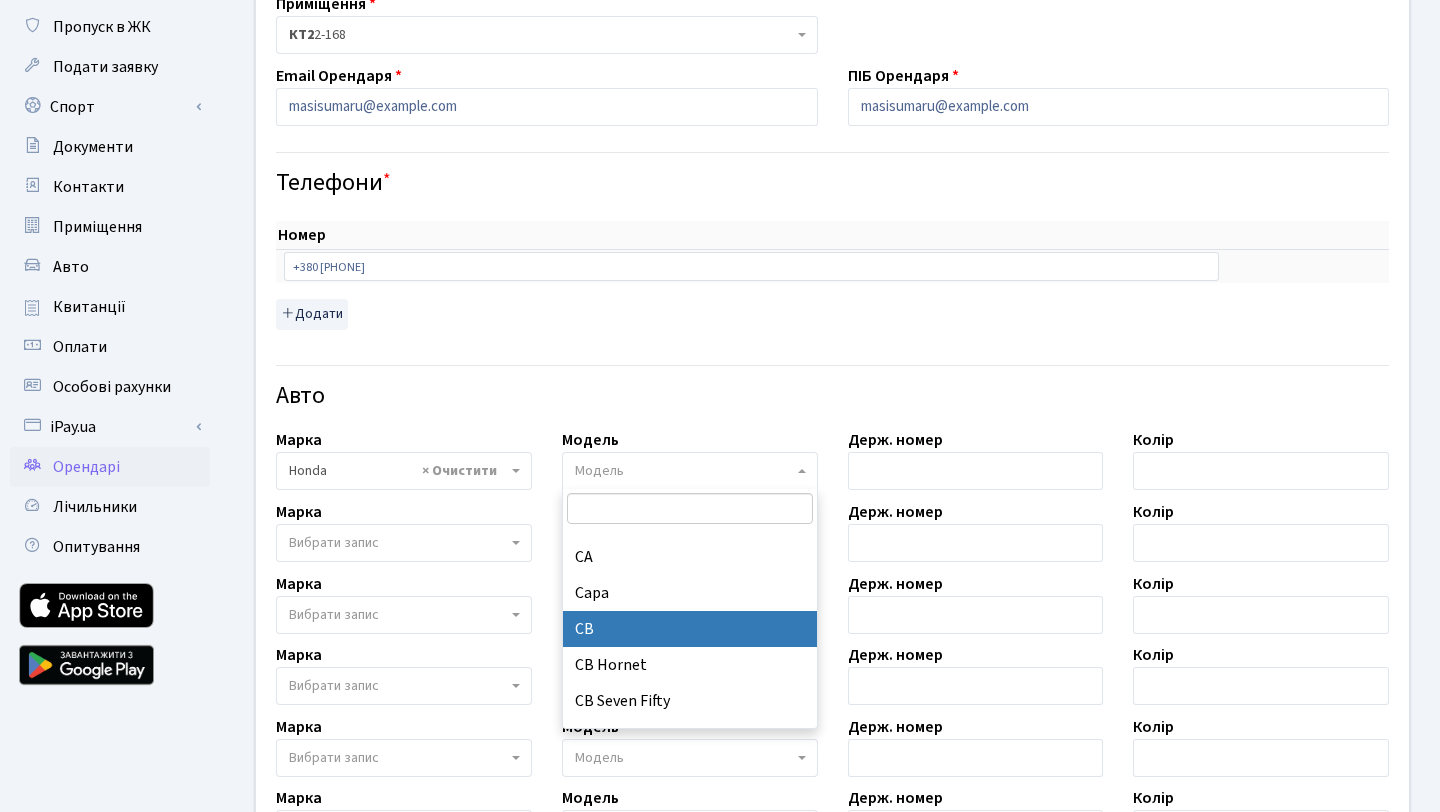 scroll, scrollTop: 350, scrollLeft: 0, axis: vertical 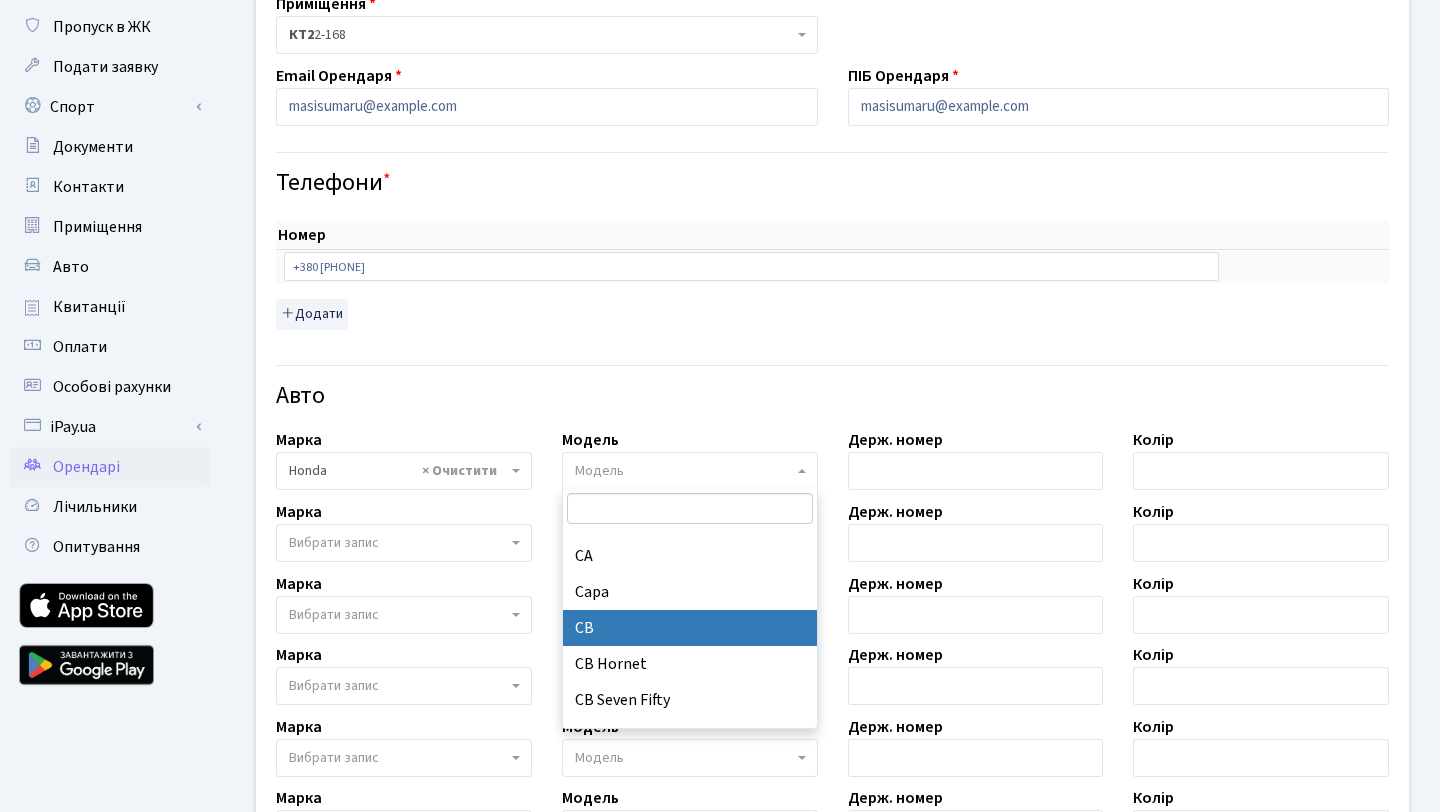 select on "892" 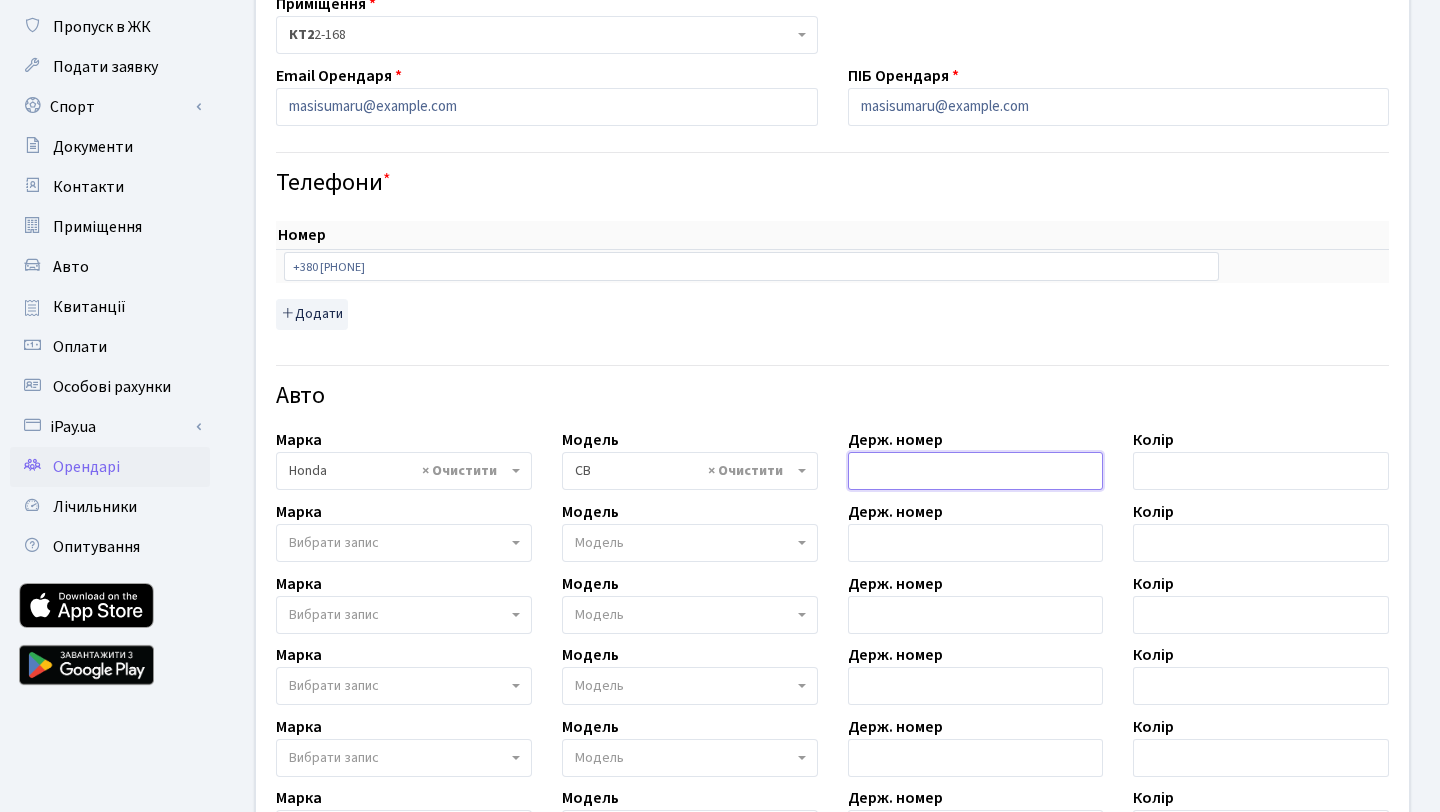 click at bounding box center [976, 471] 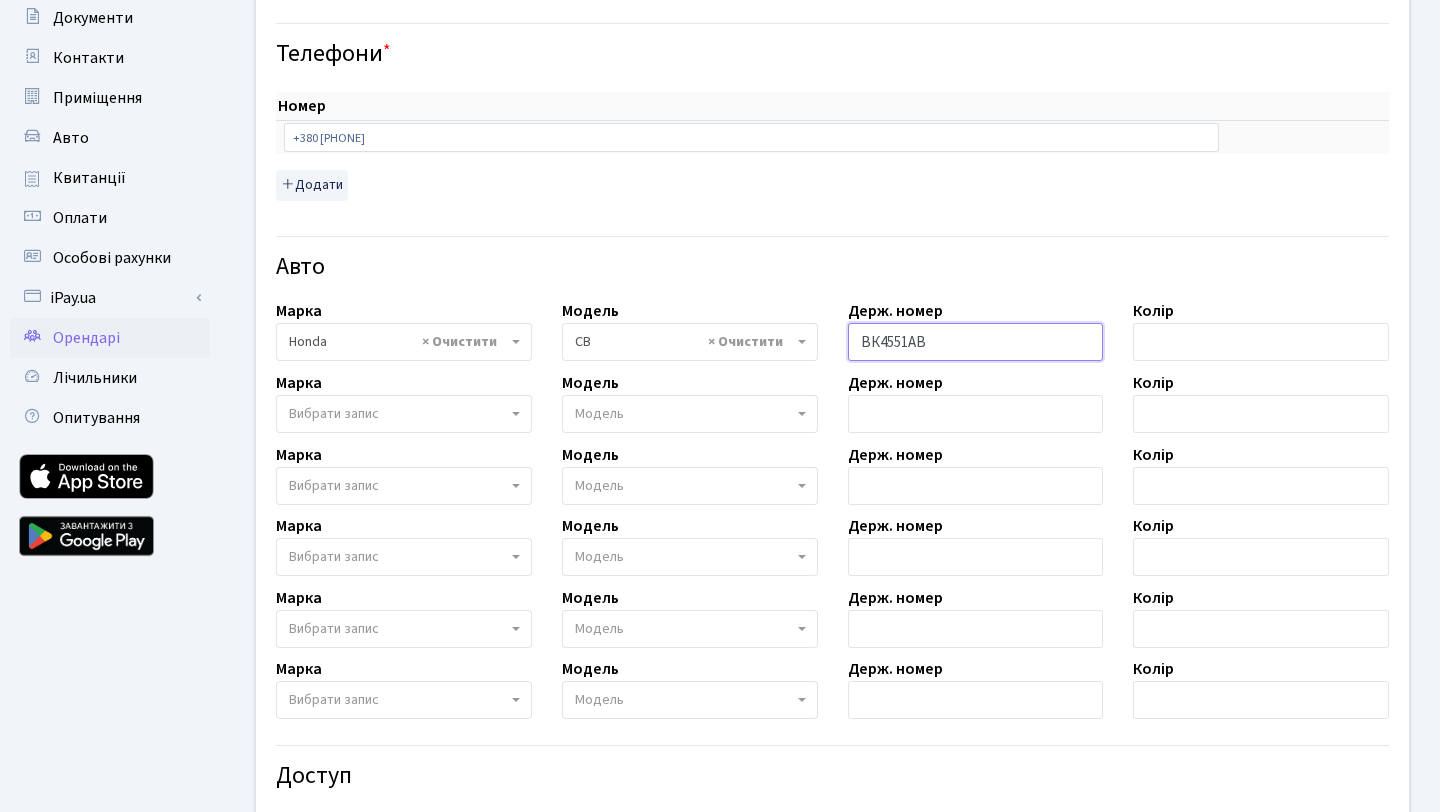scroll, scrollTop: 535, scrollLeft: 0, axis: vertical 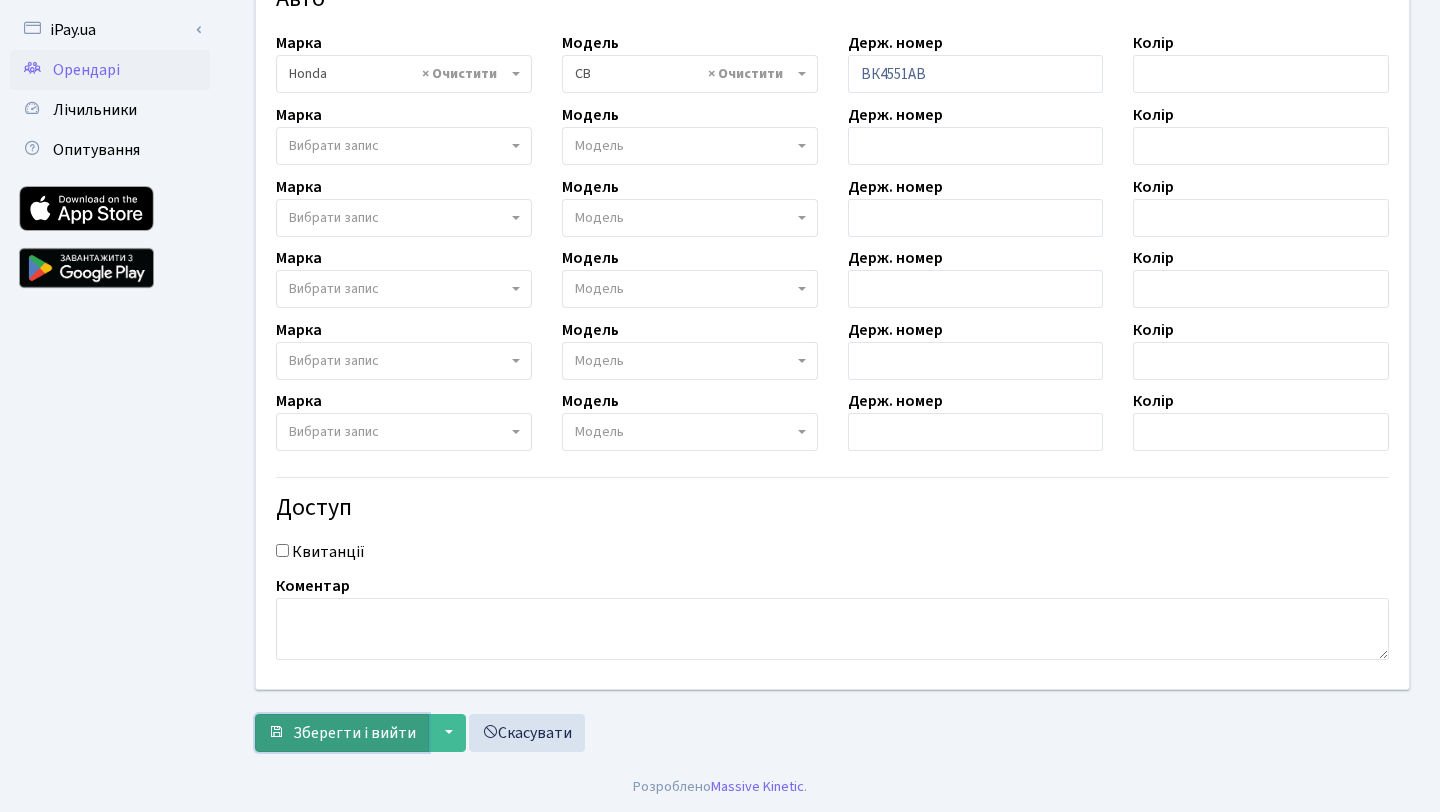 click on "Зберегти і вийти" at bounding box center (342, 733) 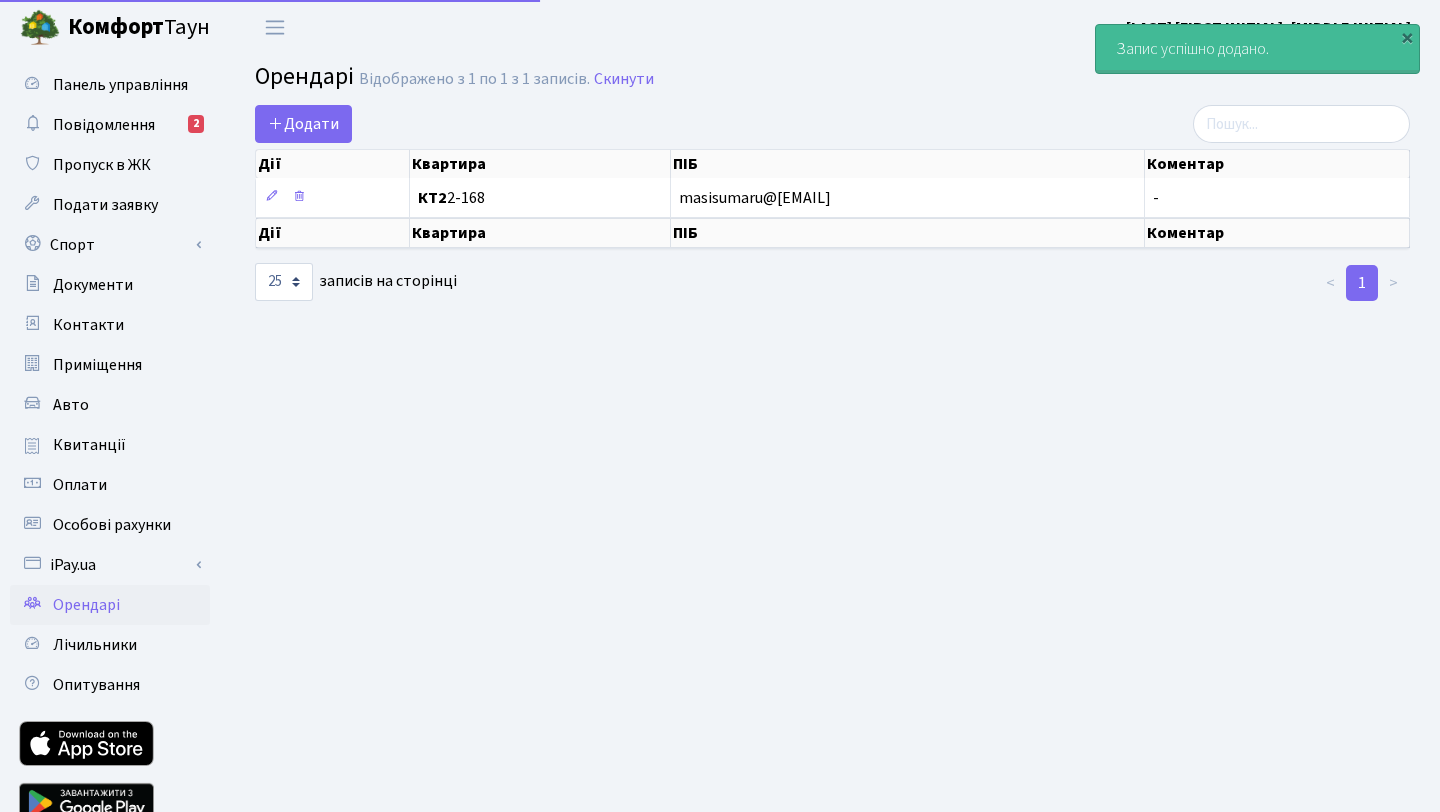 select on "25" 